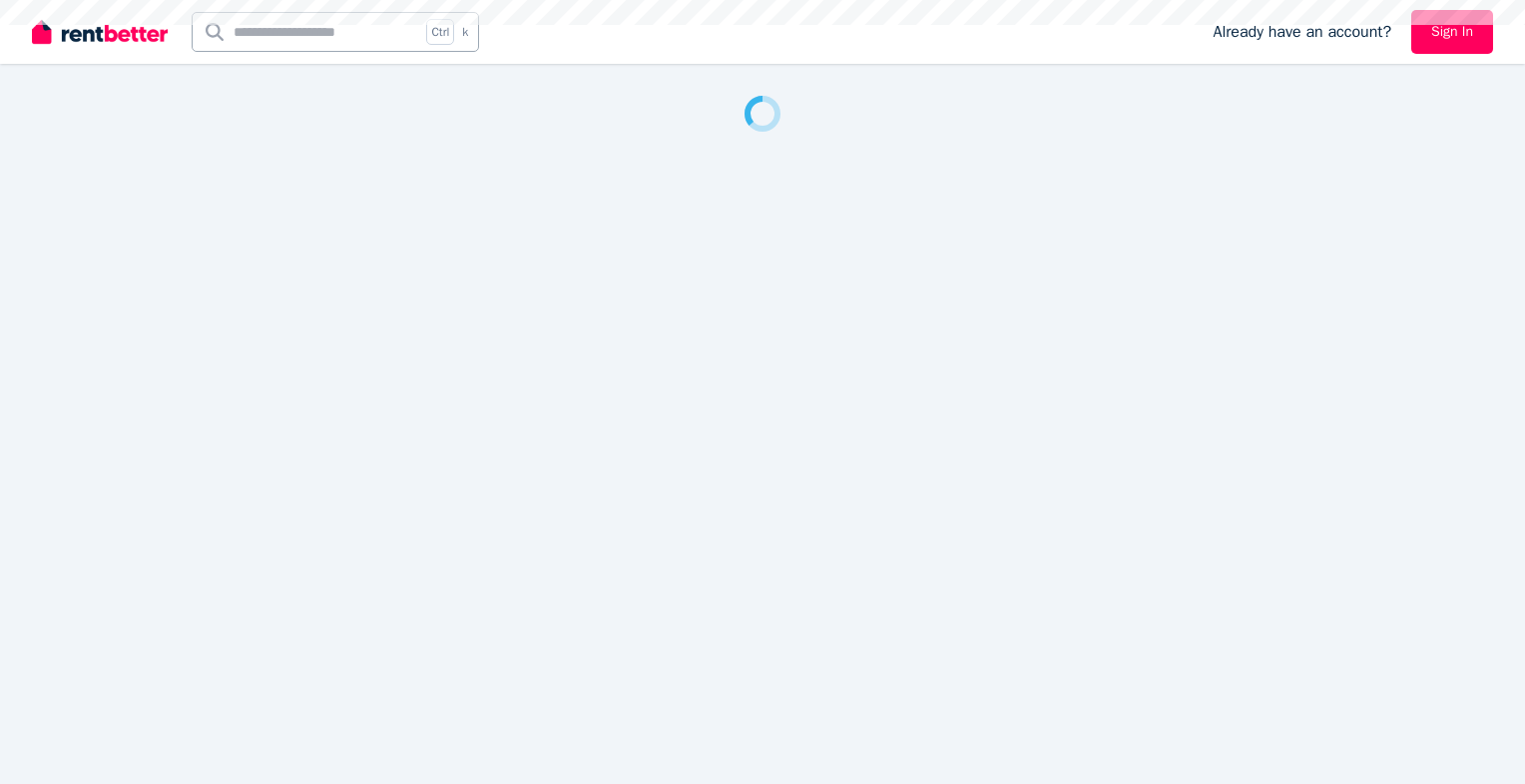 scroll, scrollTop: 0, scrollLeft: 0, axis: both 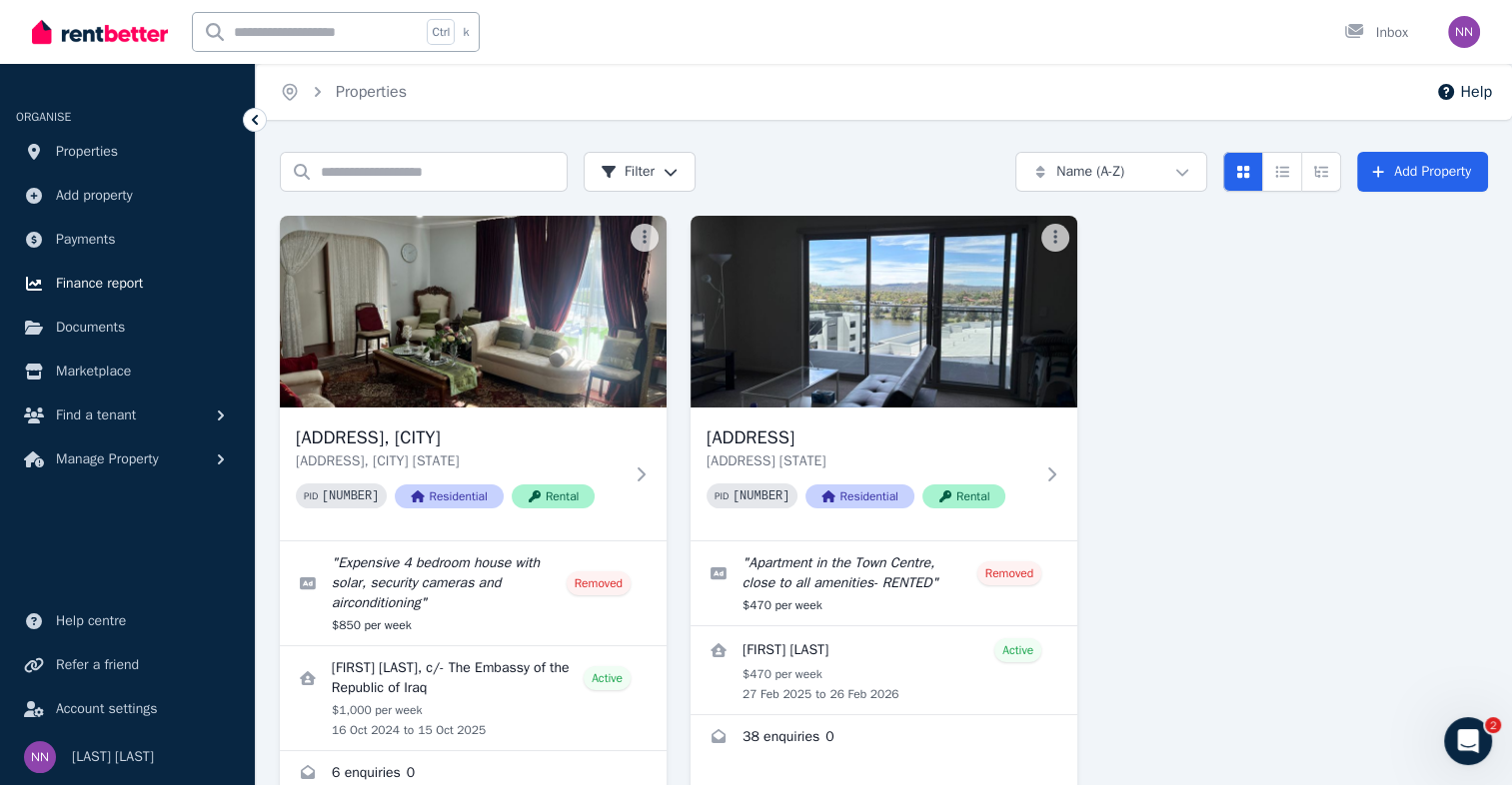 click on "Finance report" at bounding box center (99, 284) 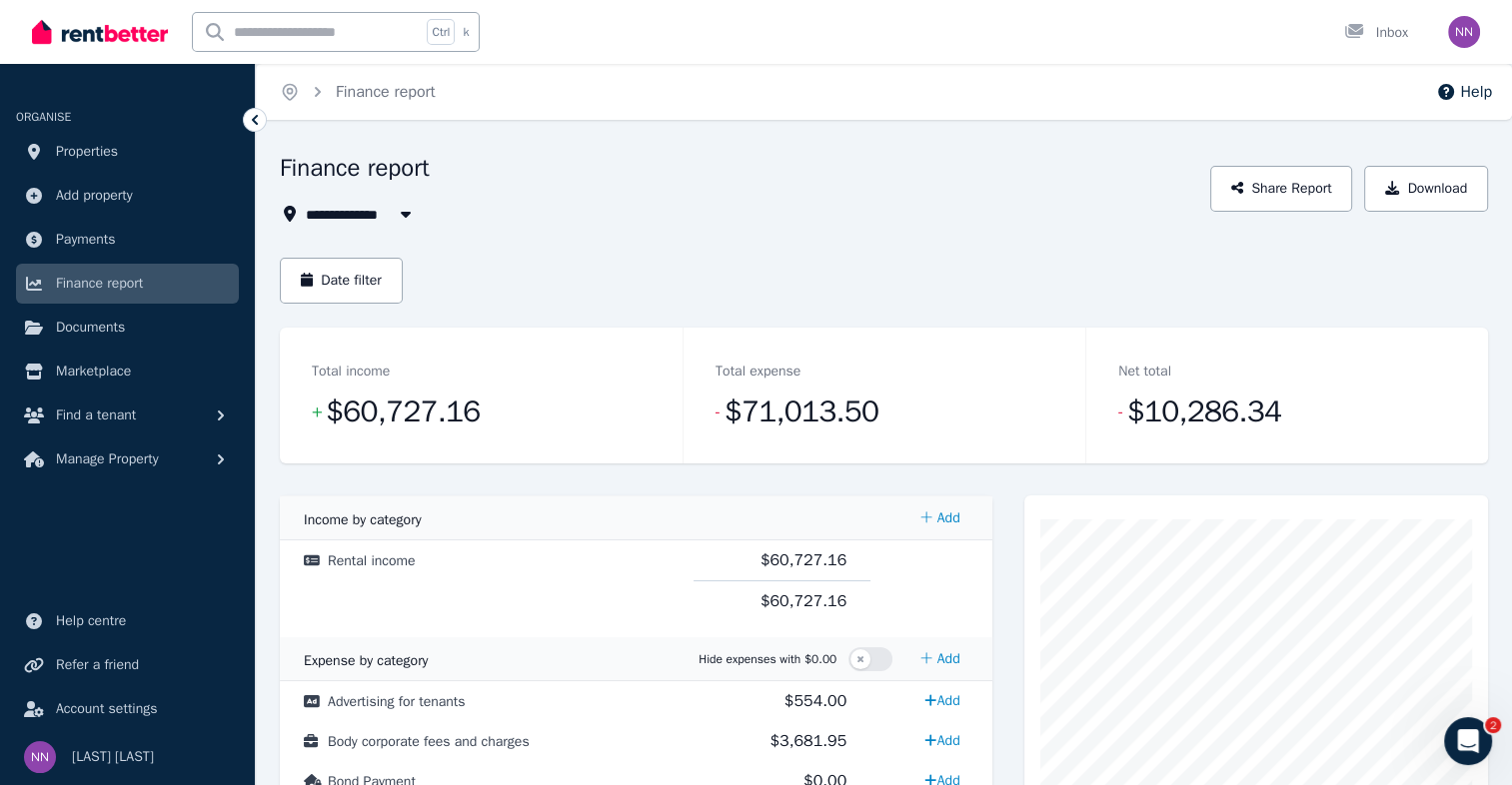 click 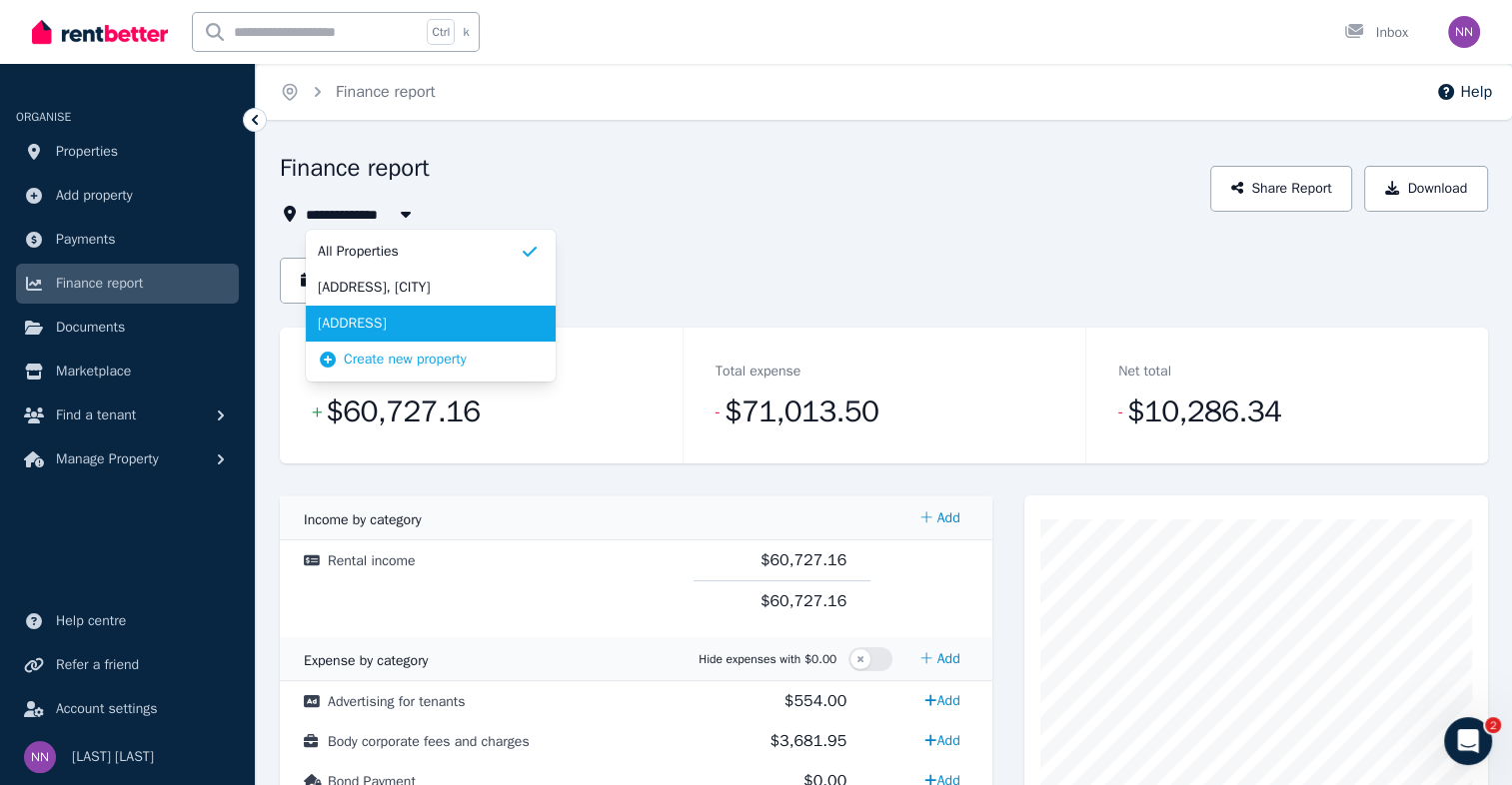 click on "[ADDRESS]" at bounding box center [419, 324] 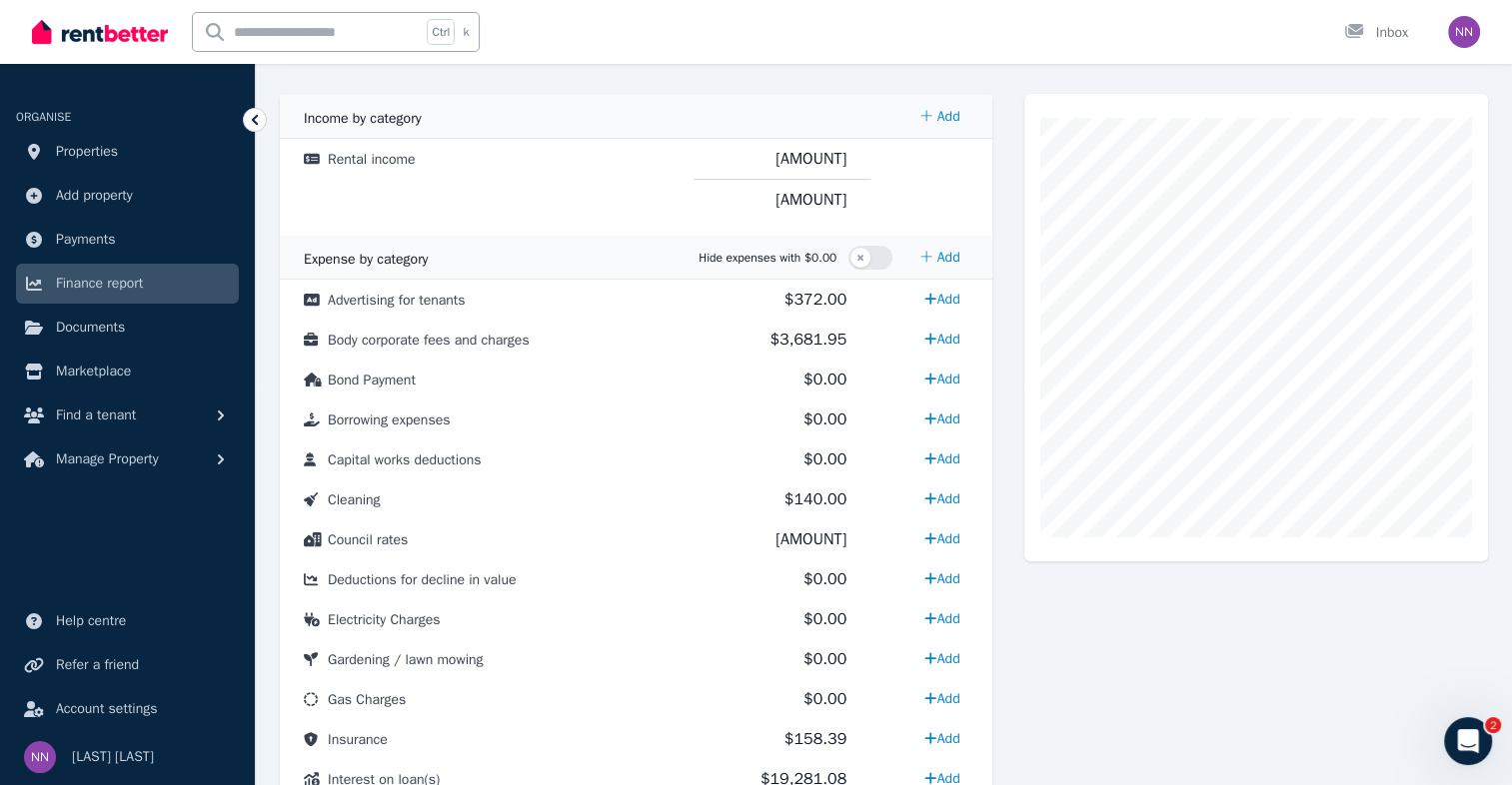 scroll, scrollTop: 449, scrollLeft: 0, axis: vertical 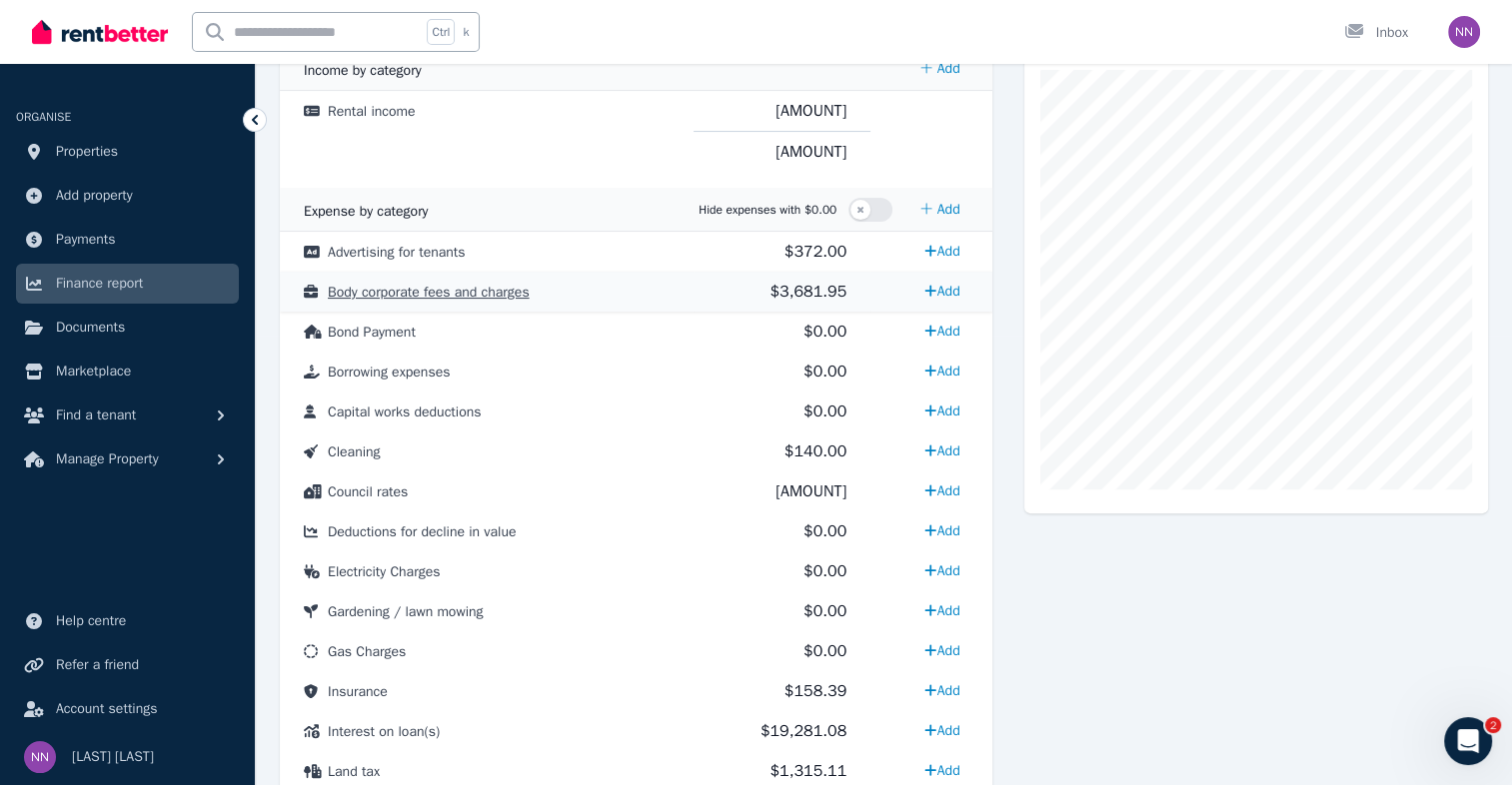 click on "Body corporate fees and charges" at bounding box center [487, 292] 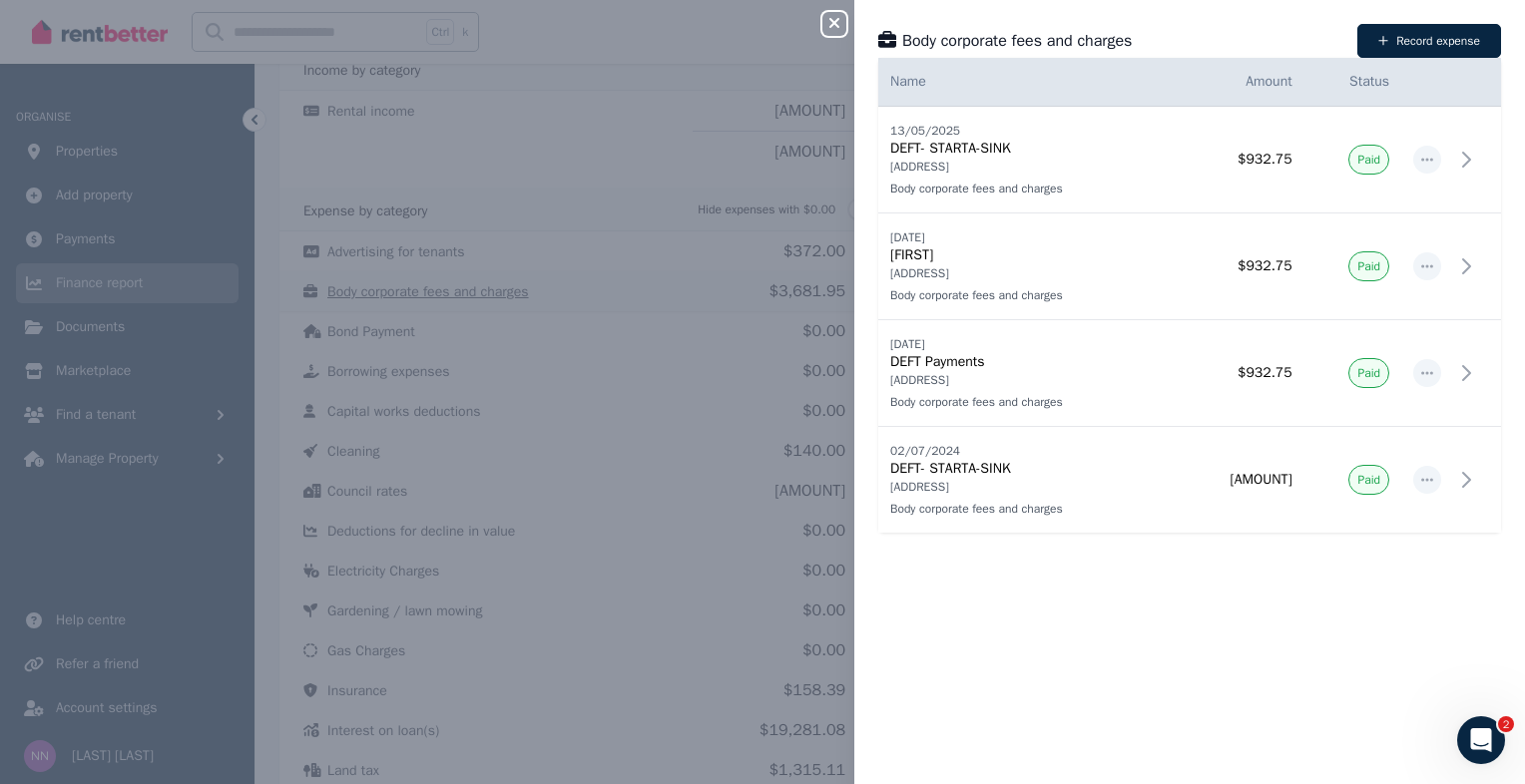 click on "Close panel Body corporate fees and charges Record expense Date Name Address Category Amount Status [DATE] [DATE] DEFT- STARTA-SINK [ADDRESS], [CITY] Body corporate fees and charges [ADDRESS], [CITY] Body corporate fees and charges $[AMOUNT] Paid [DATE] [DATE] STARTA [ADDRESS], [CITY] Body corporate fees and charges [ADDRESS], [CITY] Body corporate fees and charges $[AMOUNT] Paid [DATE] [DATE] DEFT Payments [ADDRESS], [CITY] Body corporate fees and charges [ADDRESS], [CITY] Body corporate fees and charges $[AMOUNT] Paid [DATE] [DATE] DEFT- STARTA-SINK [ADDRESS], [CITY] Body corporate fees and charges [ADDRESS], [CITY] Body corporate fees and charges $[AMOUNT] Paid" at bounding box center (762, 392) 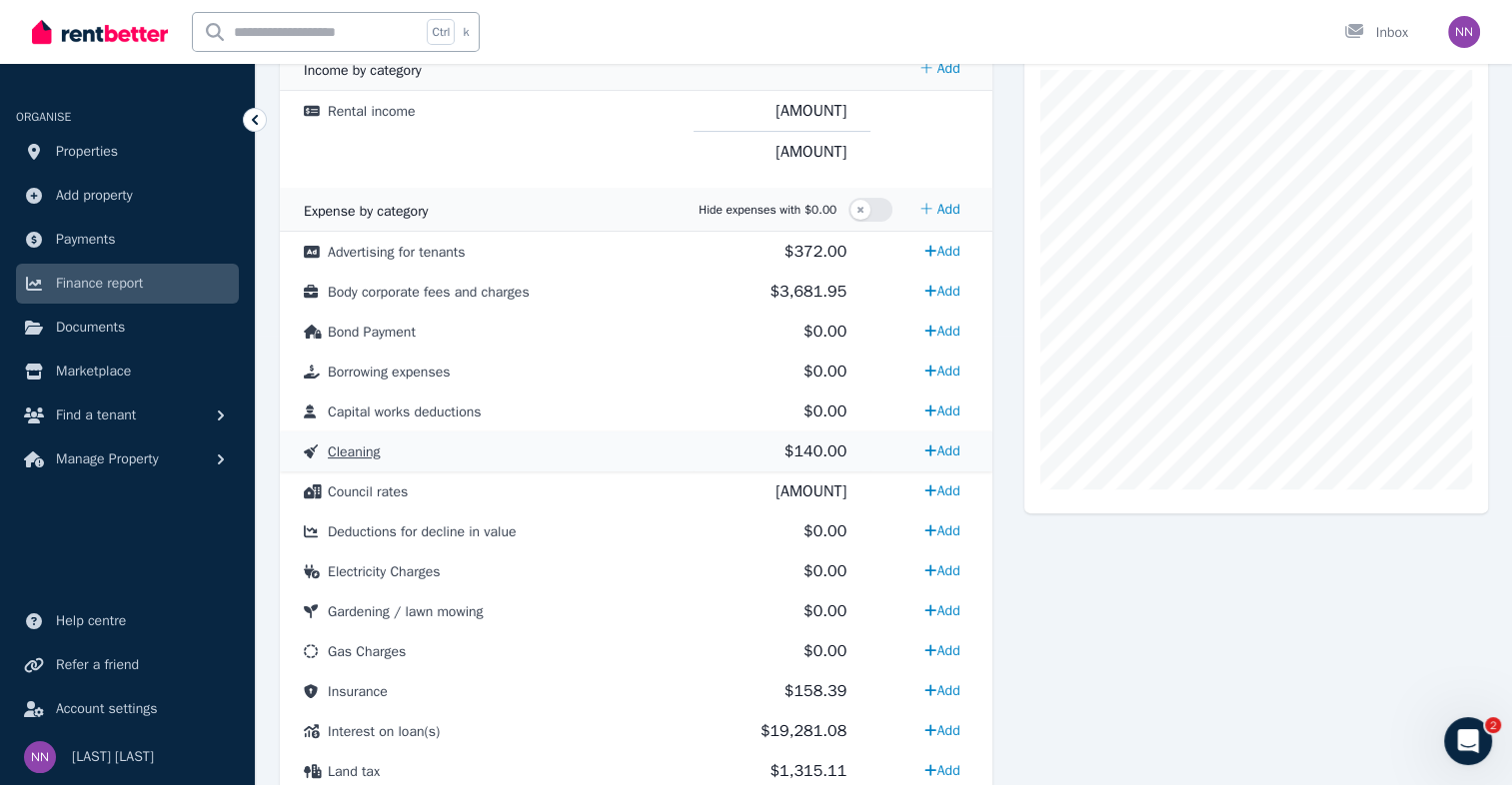 click on "Cleaning" at bounding box center (354, 451) 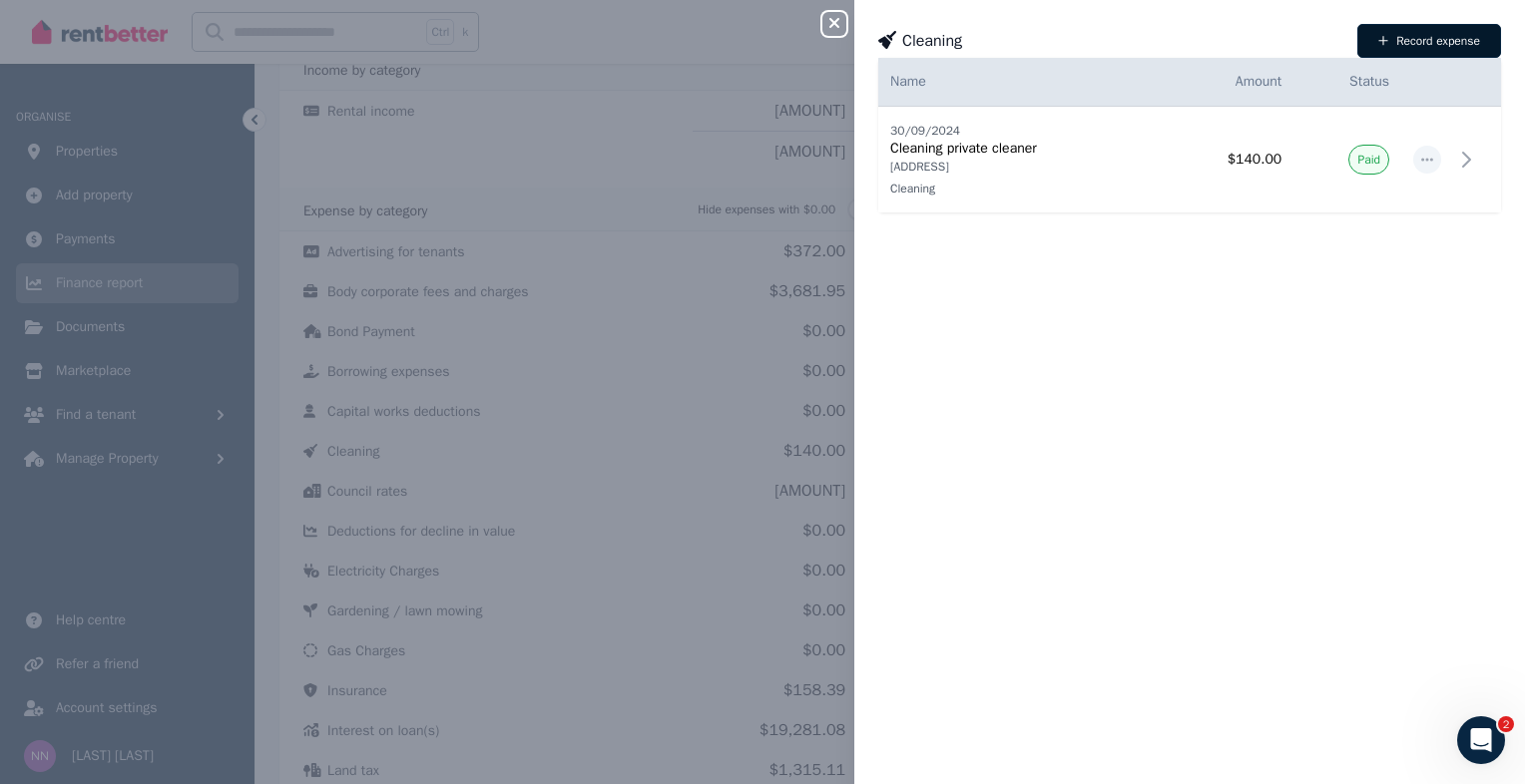 click 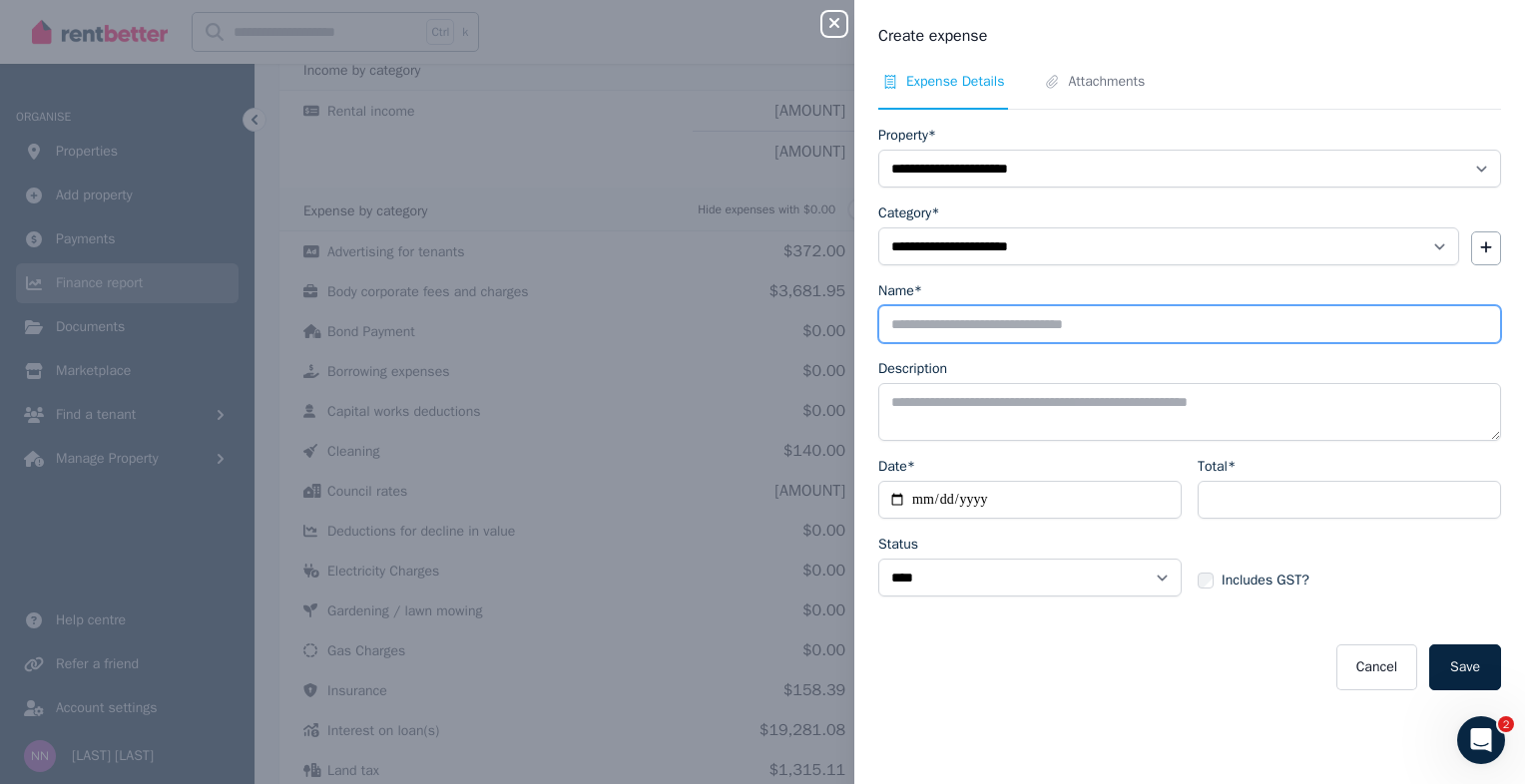 click on "Name*" at bounding box center (1190, 324) 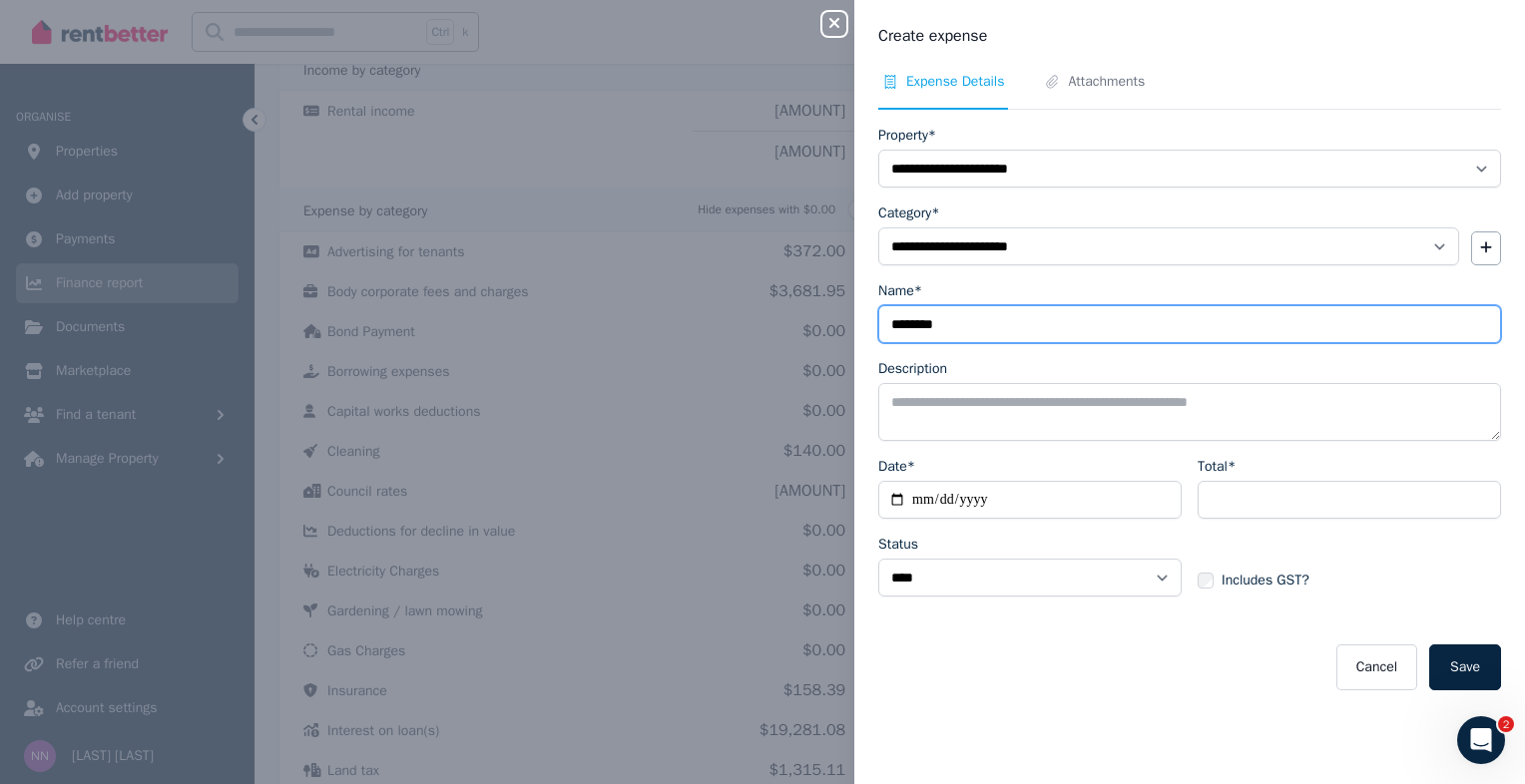 type on "**********" 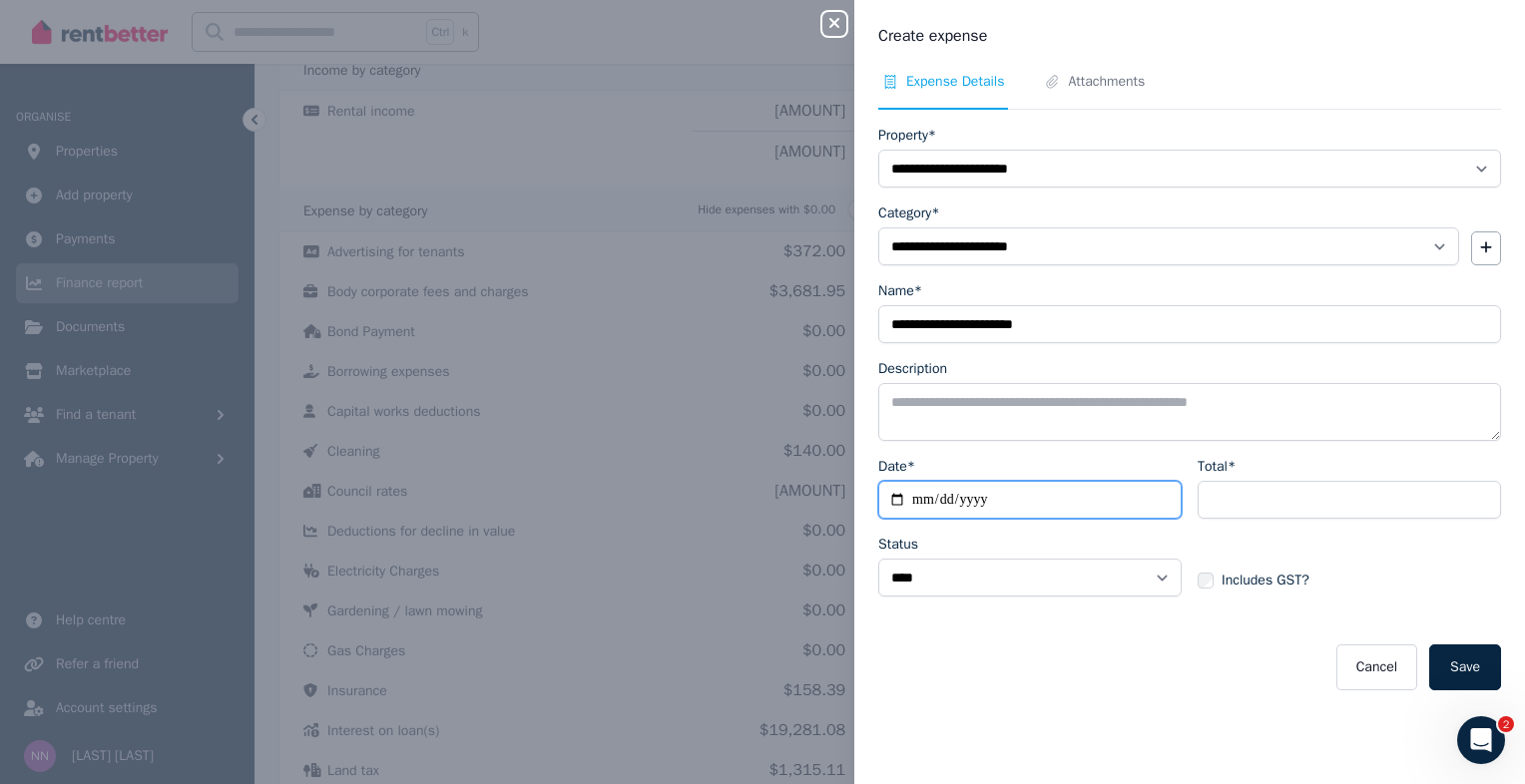 click on "Date*" at bounding box center (1030, 500) 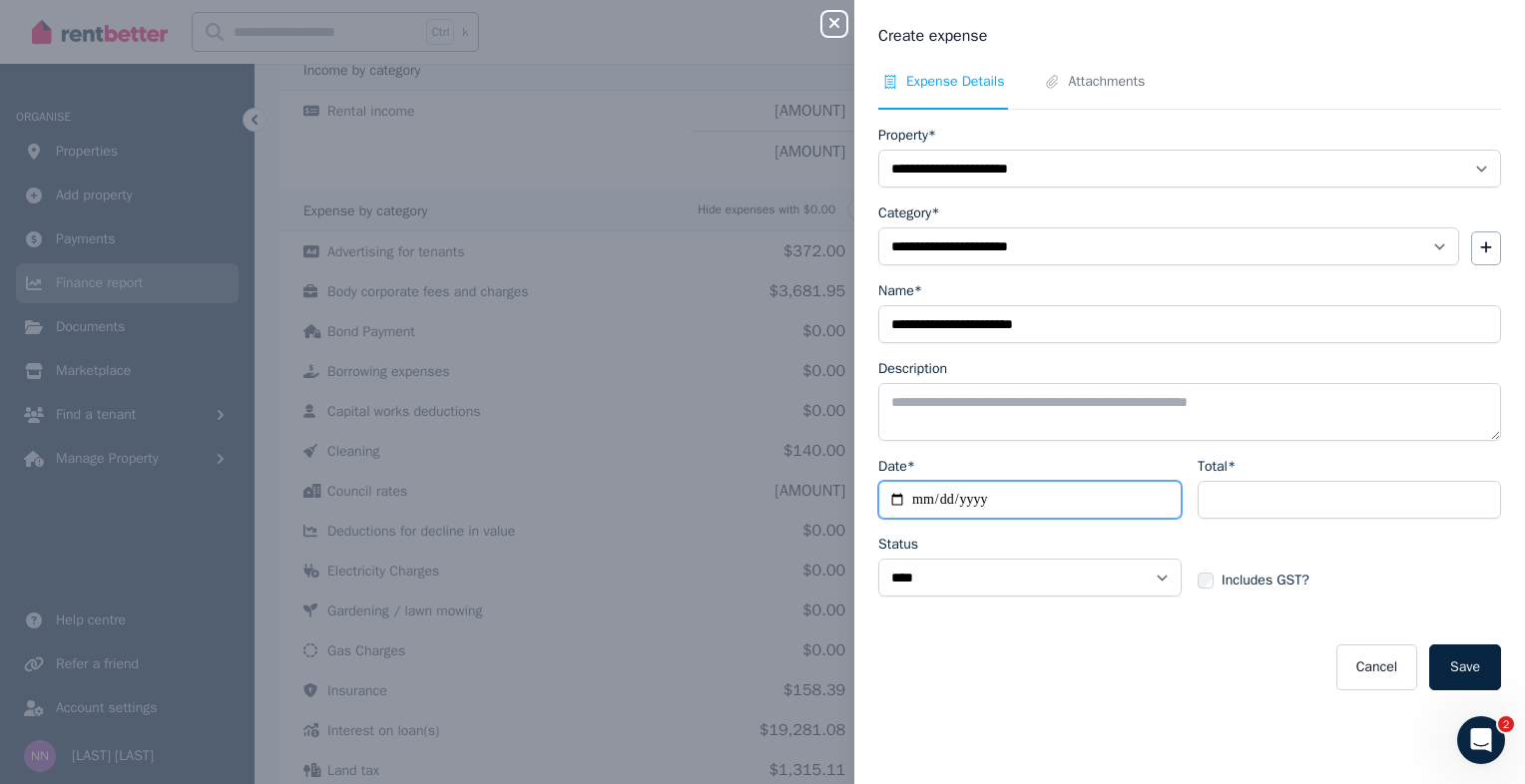 type on "**********" 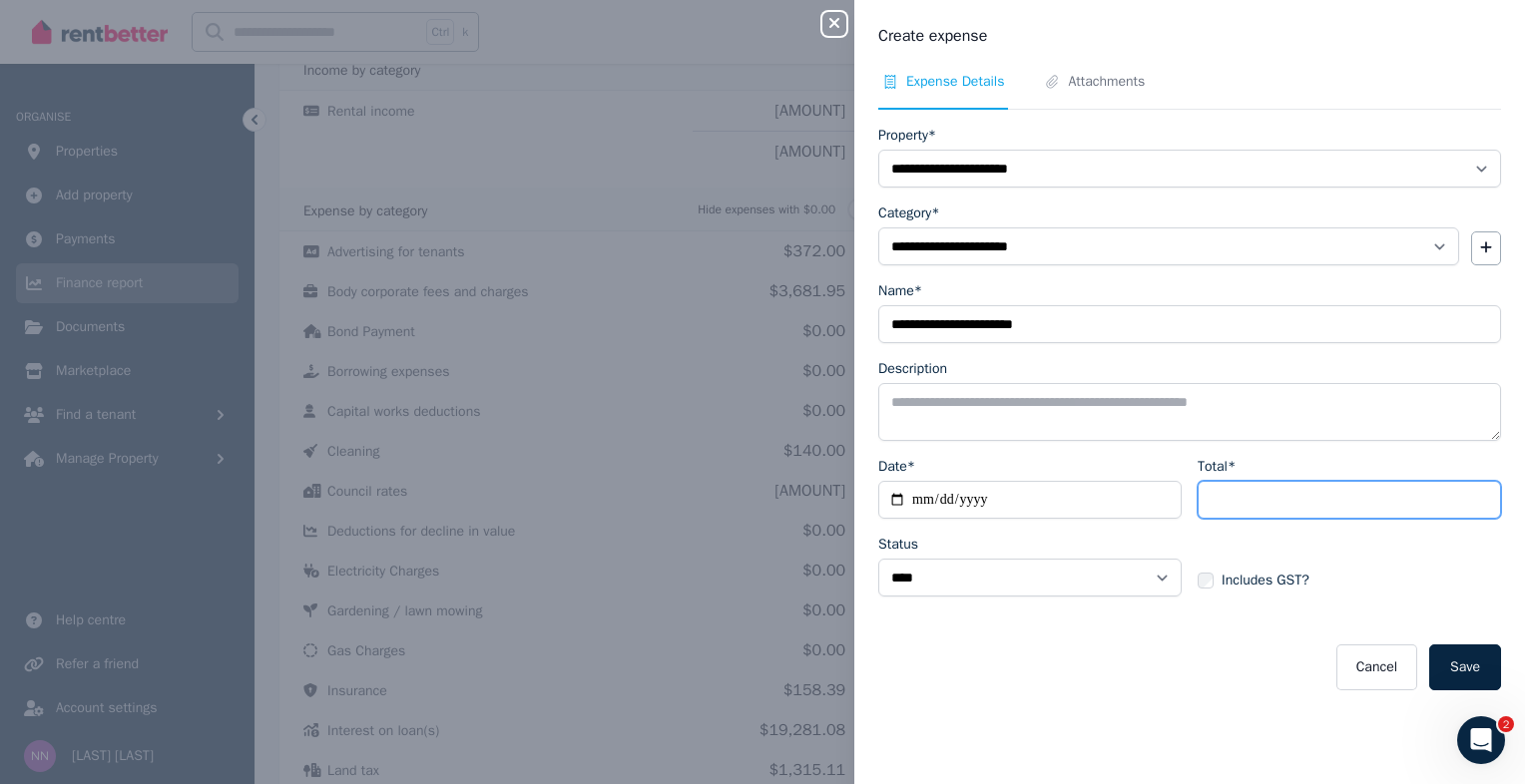 click on "Total*" at bounding box center (1349, 500) 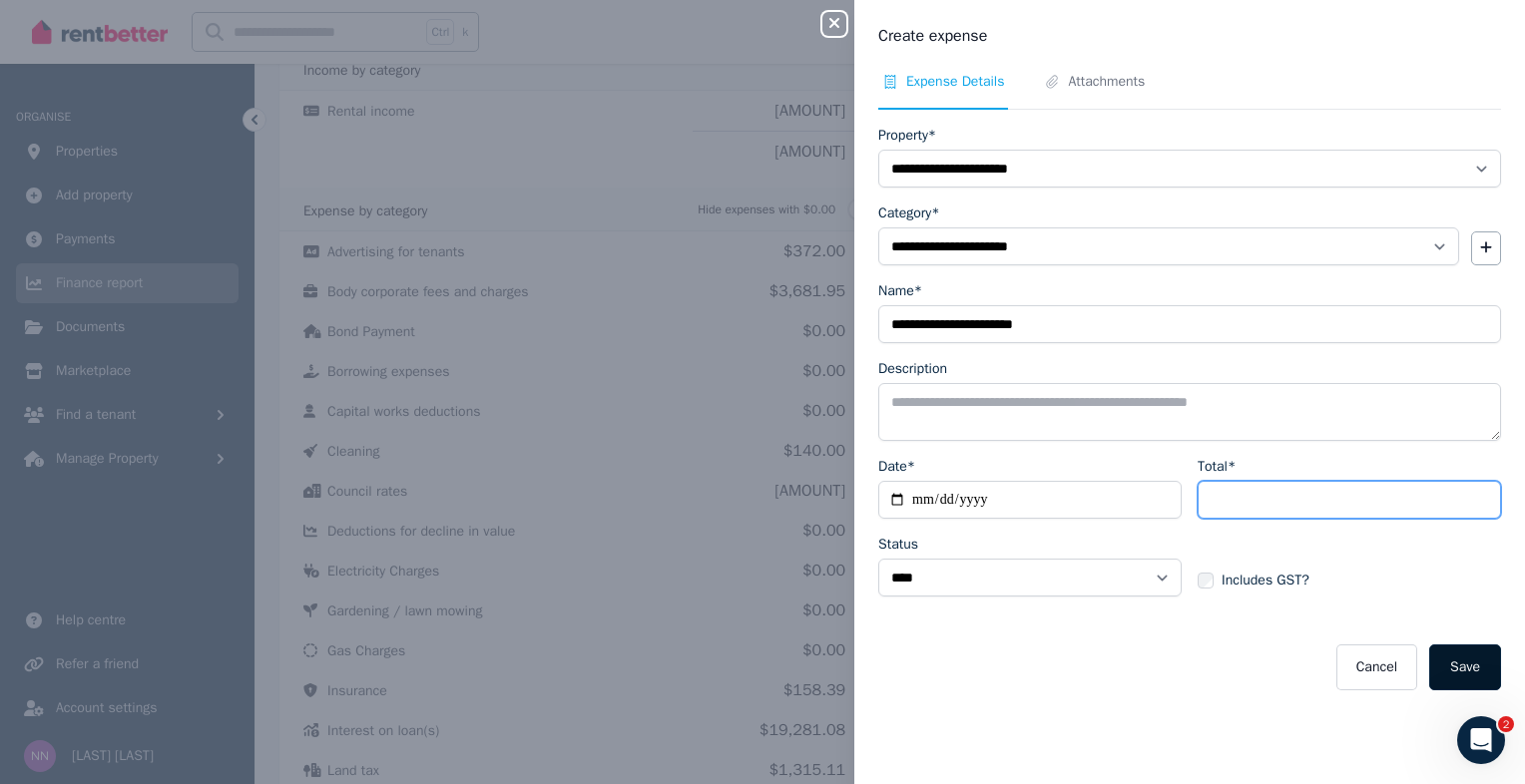 type on "***" 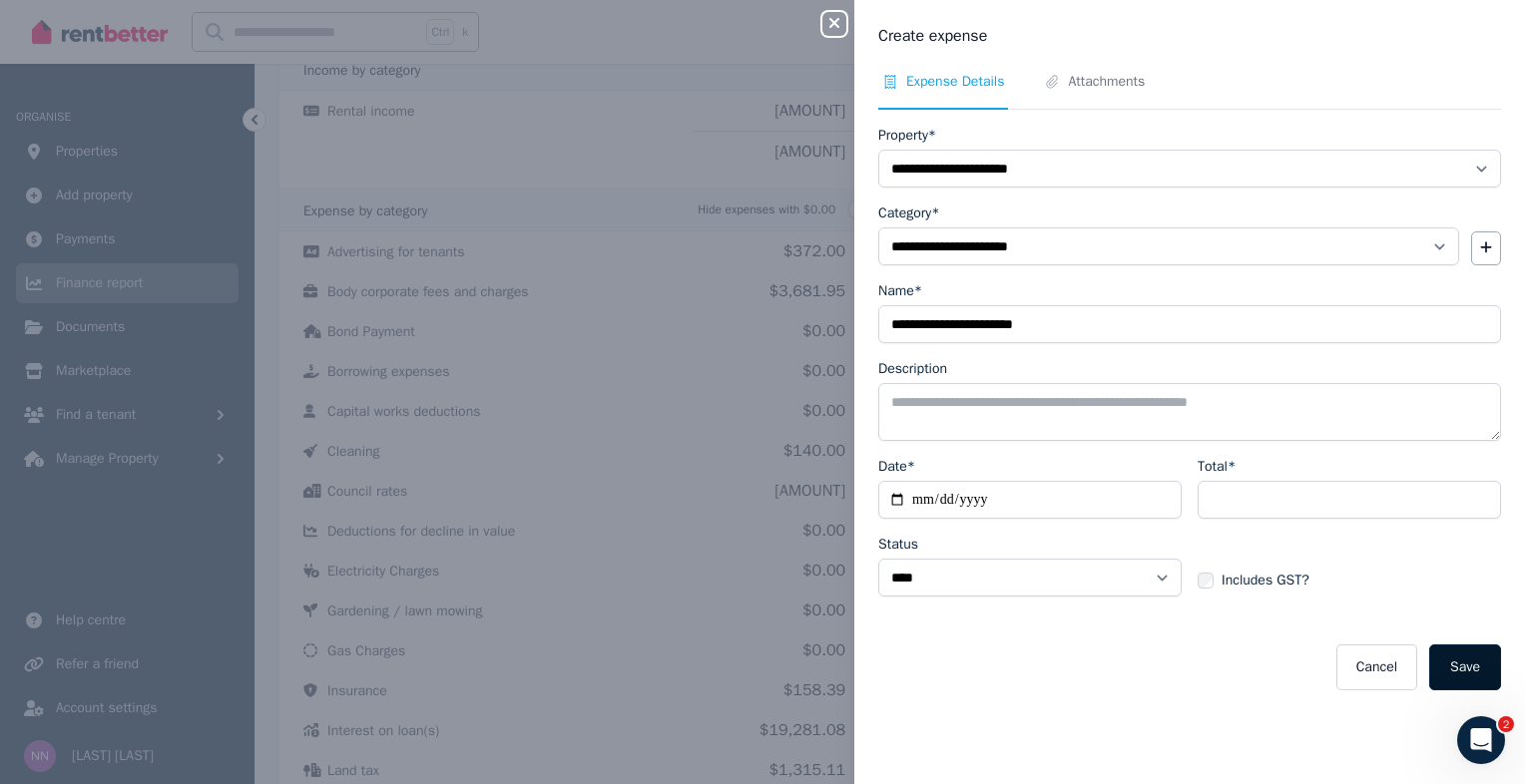 click on "Save" at bounding box center (1465, 667) 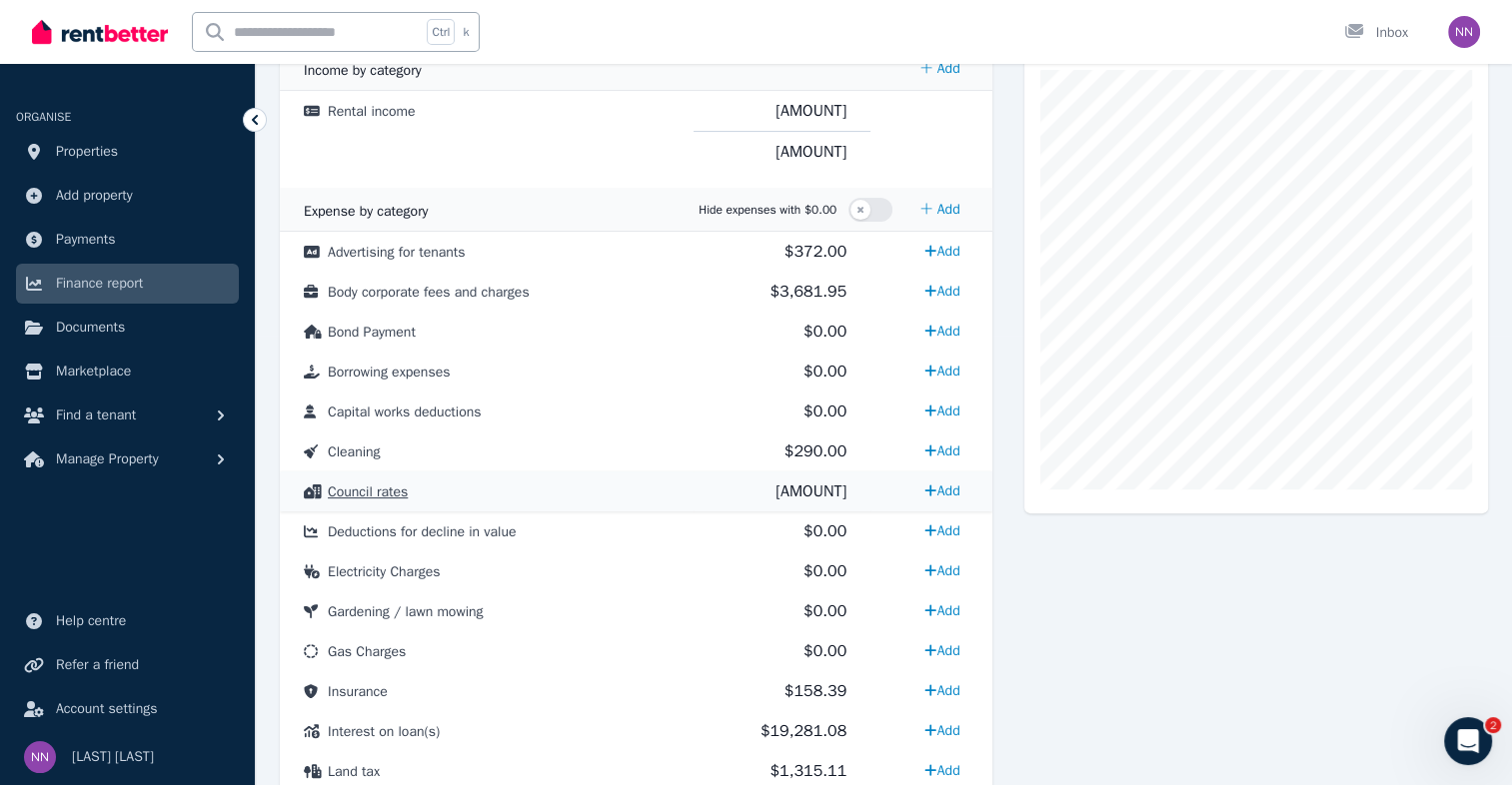 click on "Council rates" at bounding box center [368, 491] 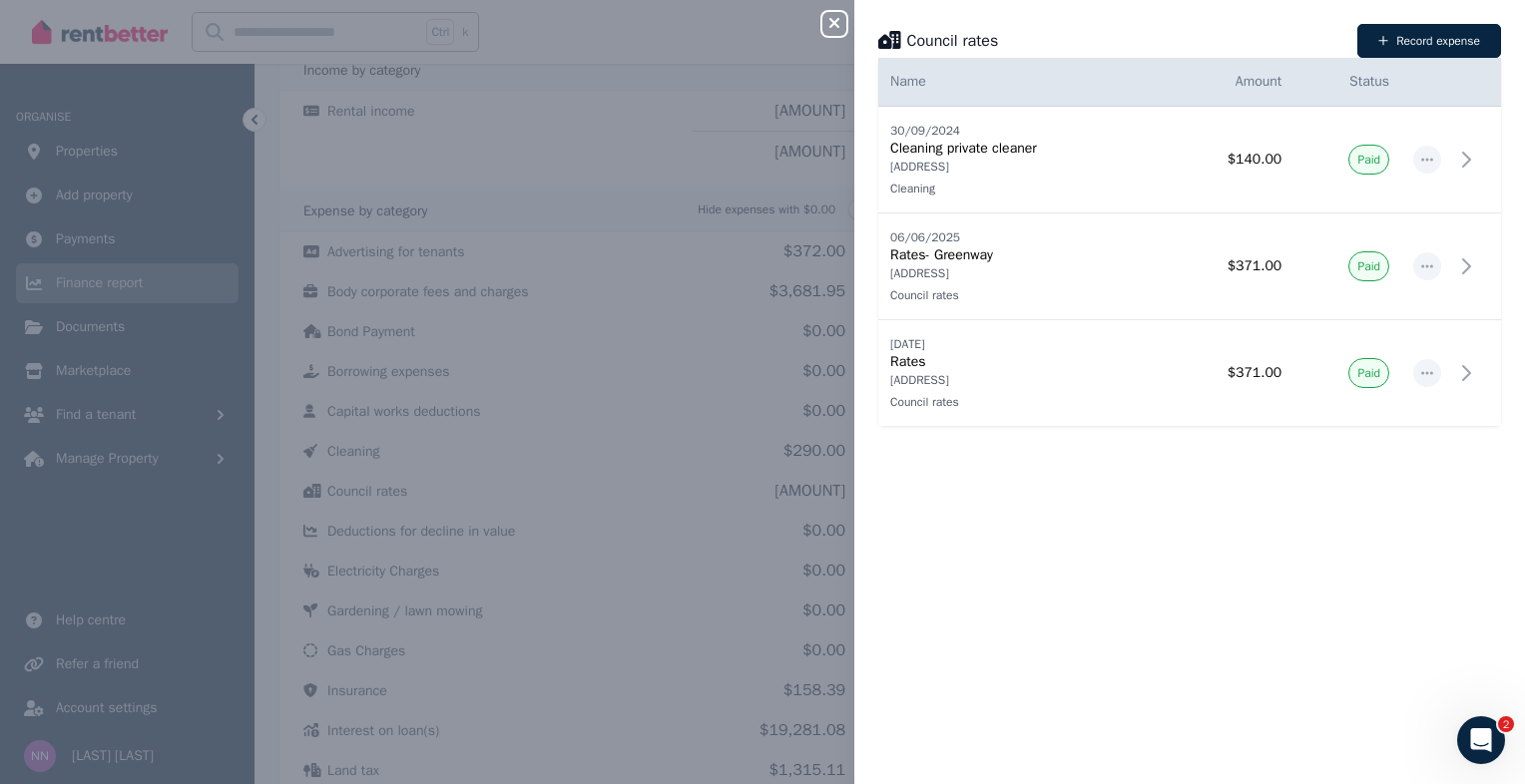 click on "Close panel Council rates Record expense Date Name Address Category Amount Status [DATE] [DATE] Cleaning private cleaner [ADDRESS], [CITY] Cleaning [ADDRESS], [CITY] Cleaning $[AMOUNT] Paid [DATE] [DATE] Rates-Greenway [ADDRESS], [CITY] Council rates [ADDRESS], [CITY] Council rates $[AMOUNT] Paid [DATE] [DATE] Rates [ADDRESS], [CITY] Council rates [ADDRESS], [CITY] Council rates $[AMOUNT] Paid" at bounding box center (762, 392) 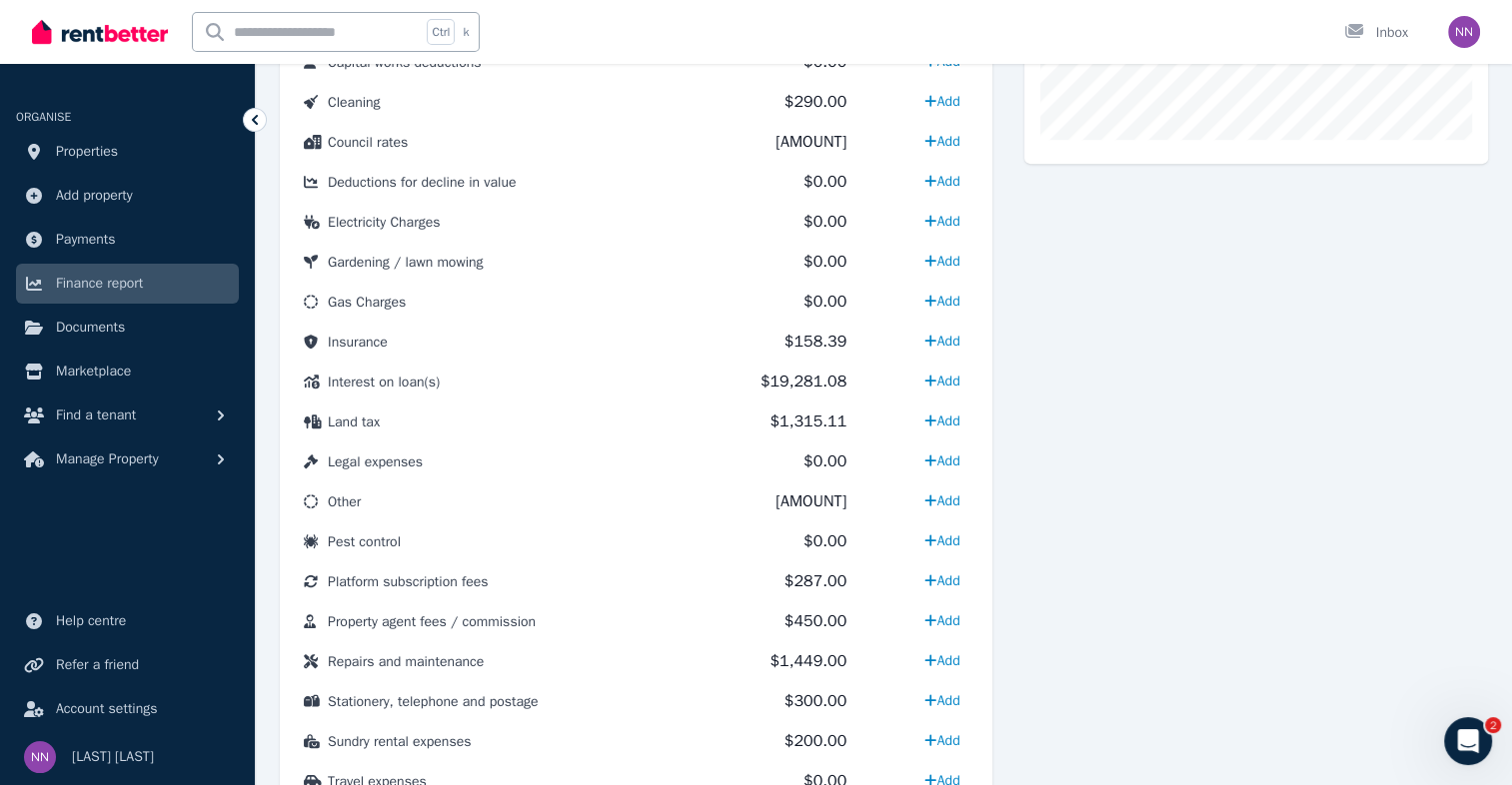 scroll, scrollTop: 804, scrollLeft: 0, axis: vertical 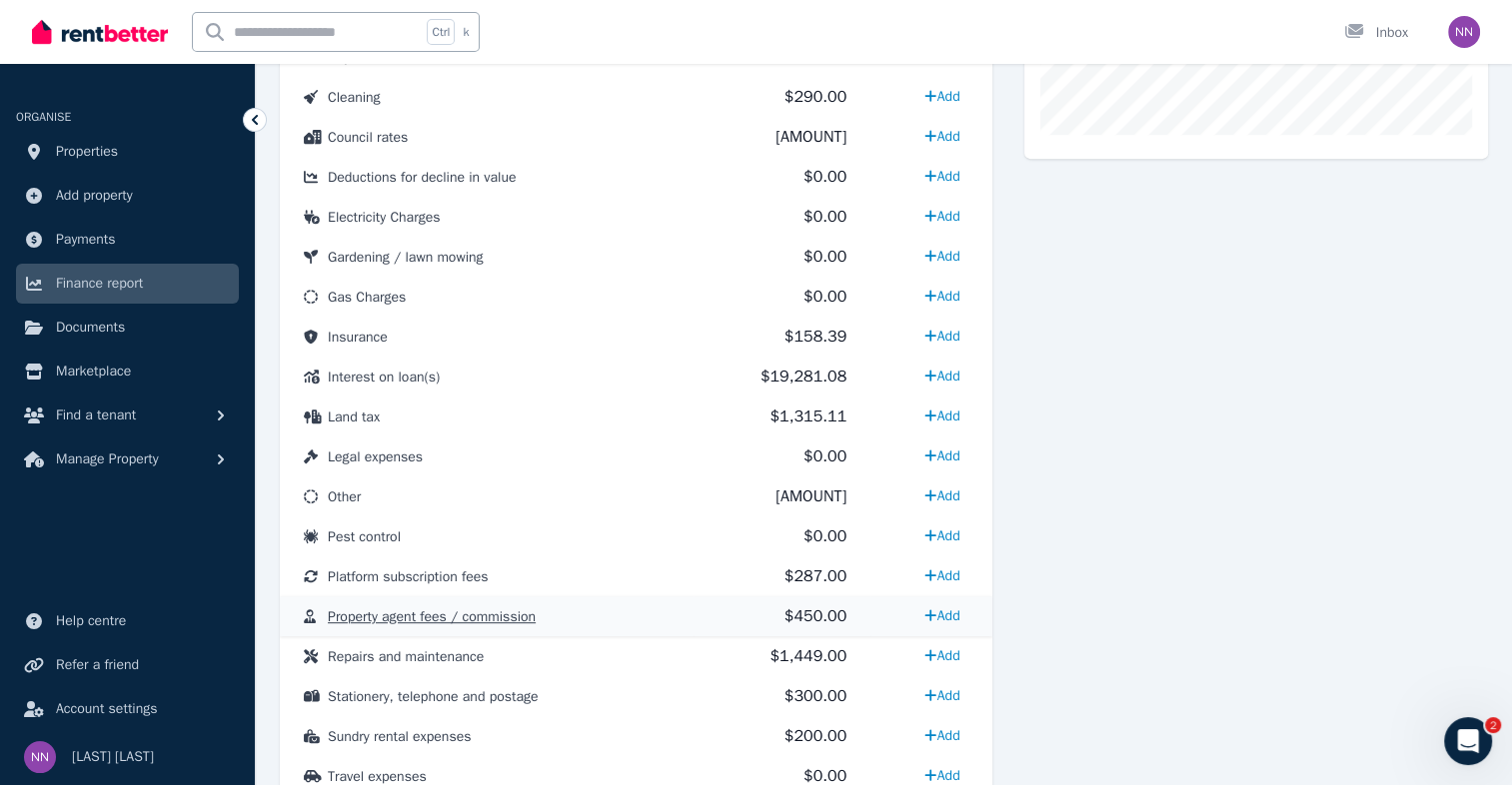 click on "Property agent fees / commission" at bounding box center [432, 616] 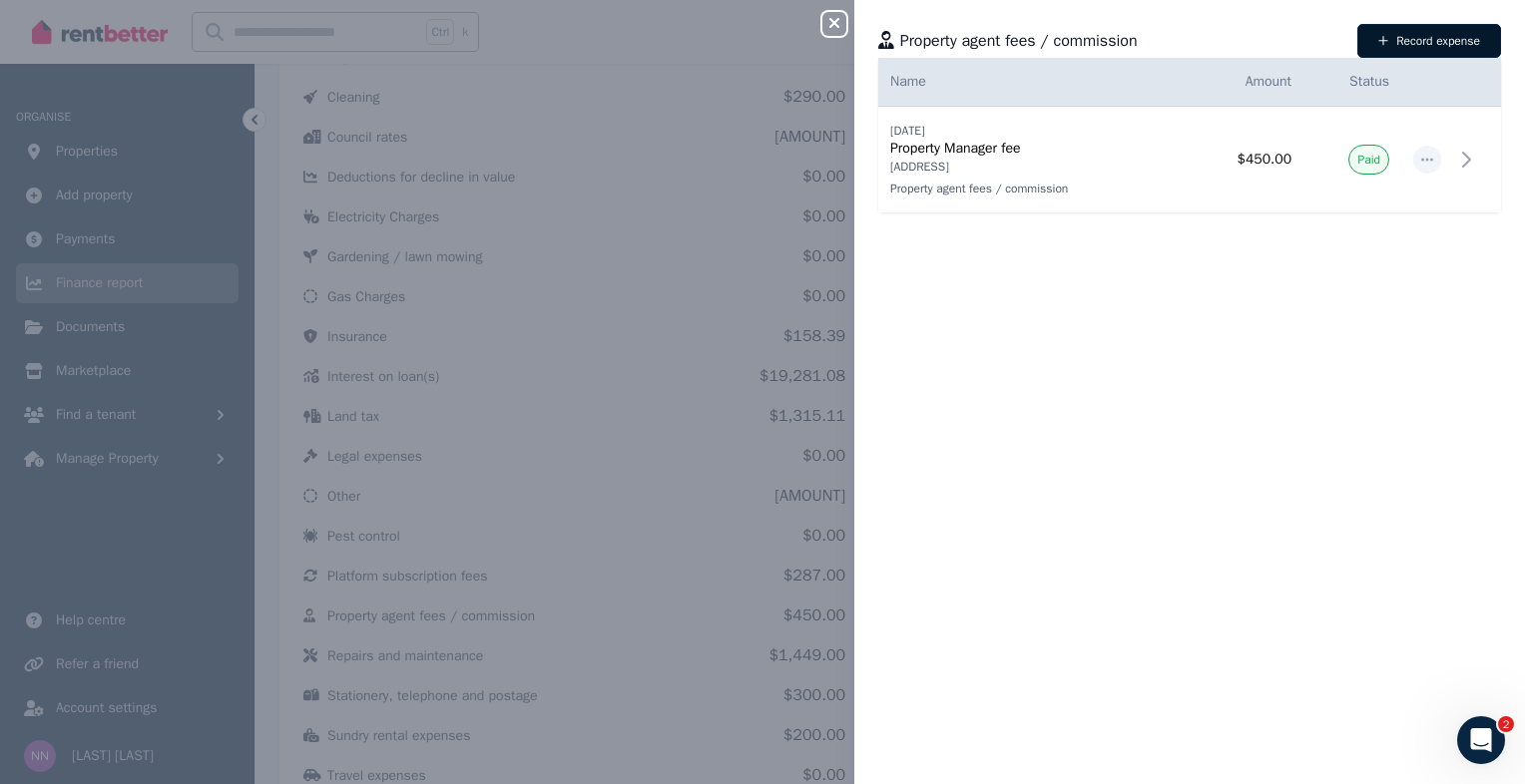 click 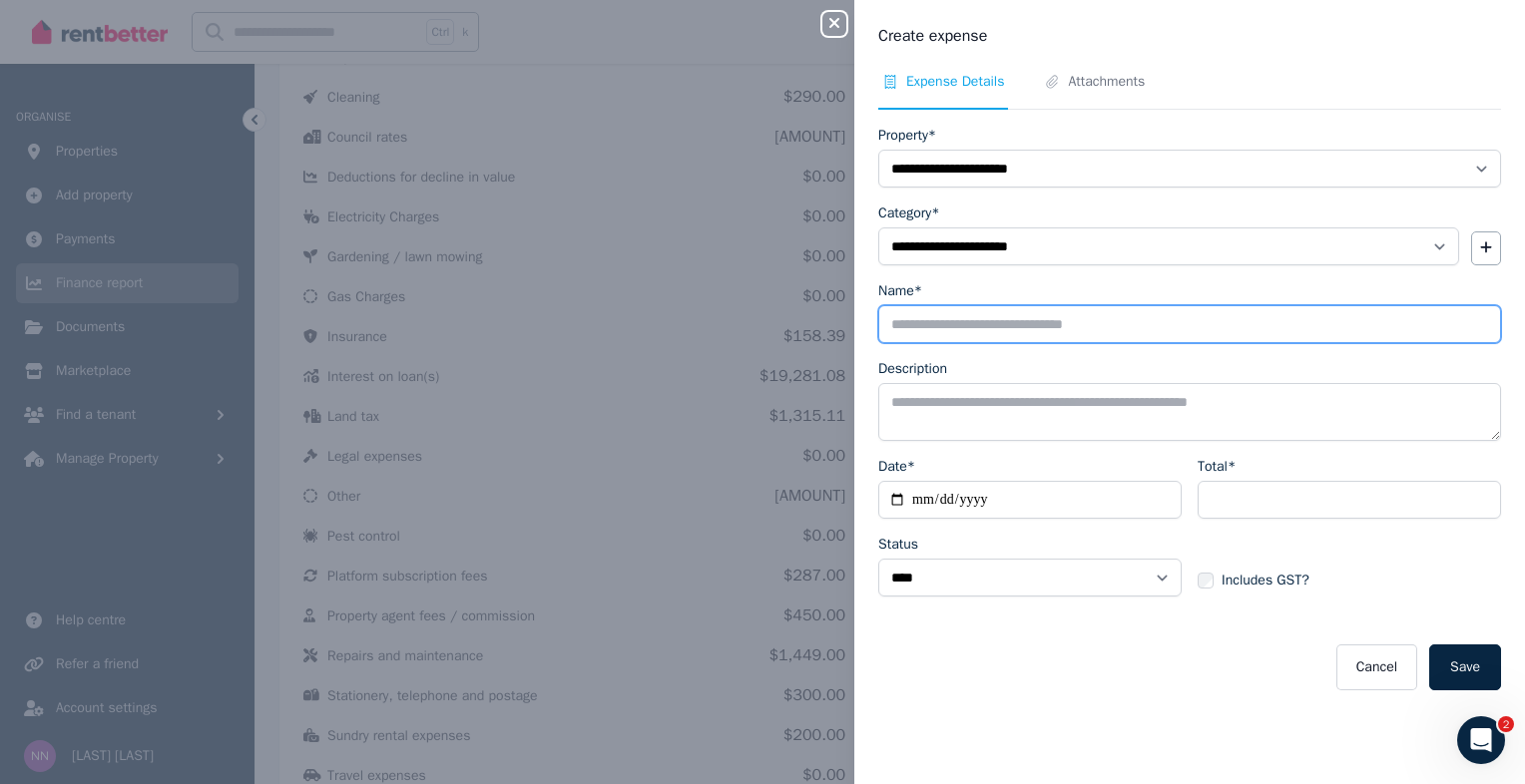 click on "Name*" at bounding box center [1190, 324] 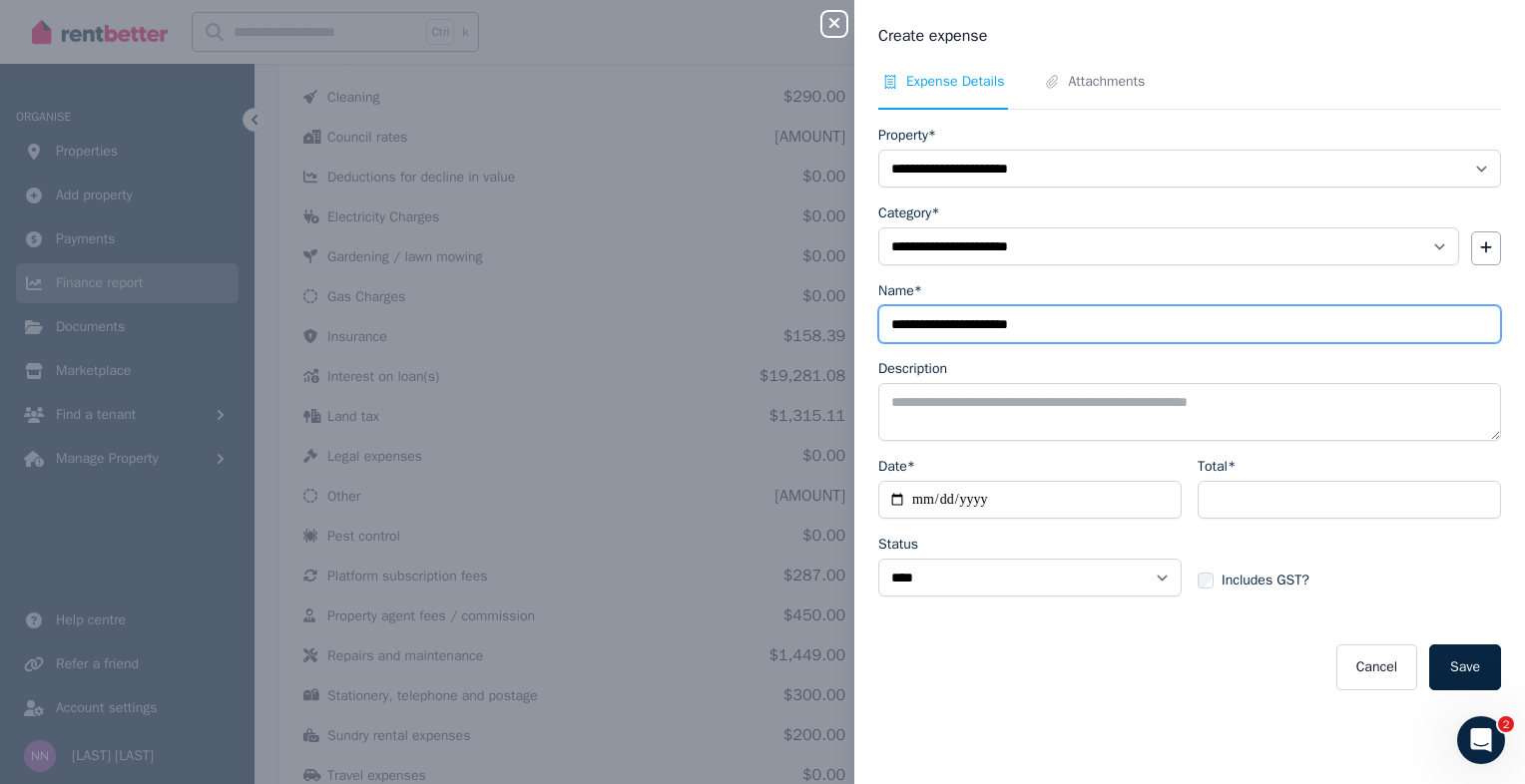 type on "**********" 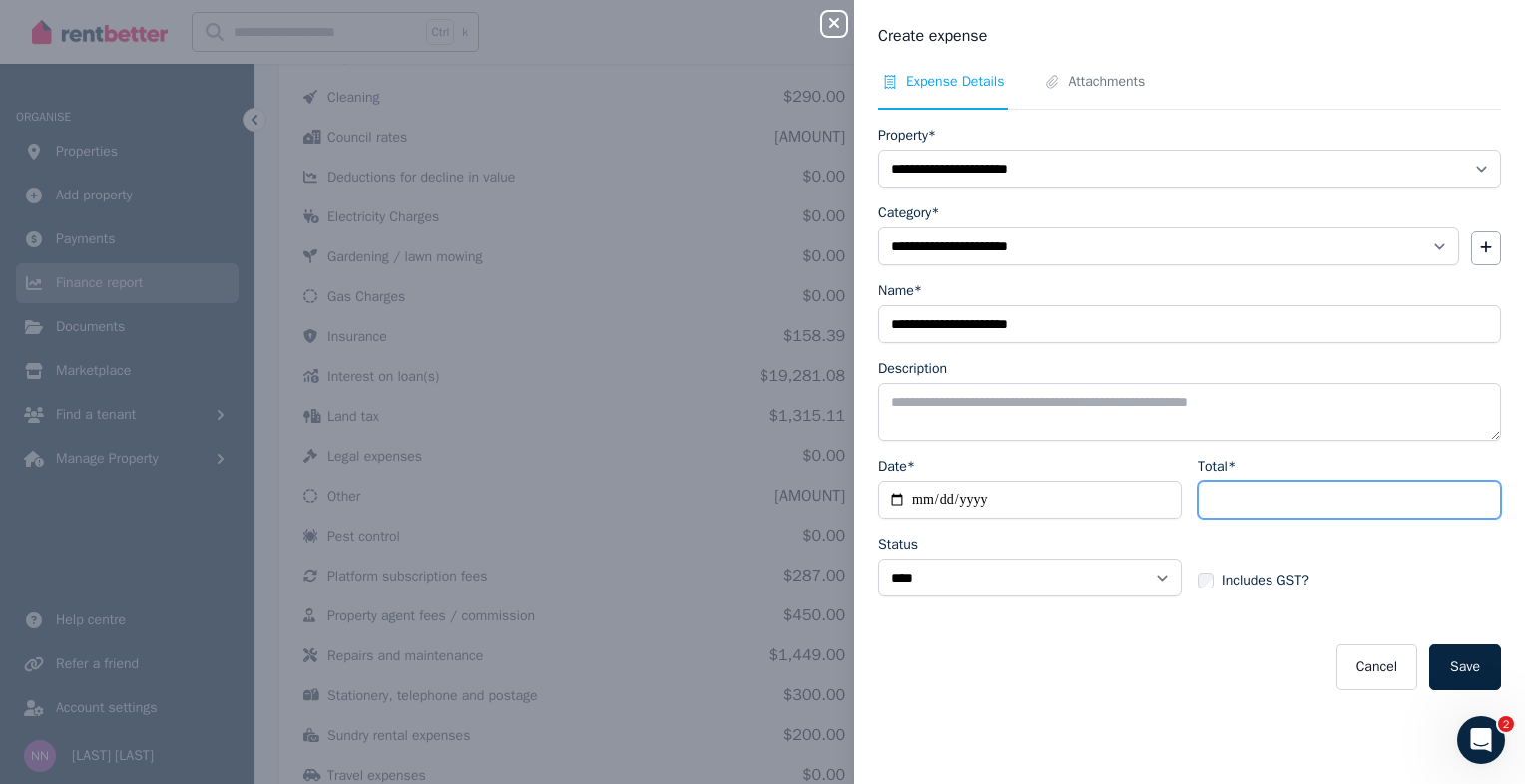 click on "Total*" at bounding box center (1349, 500) 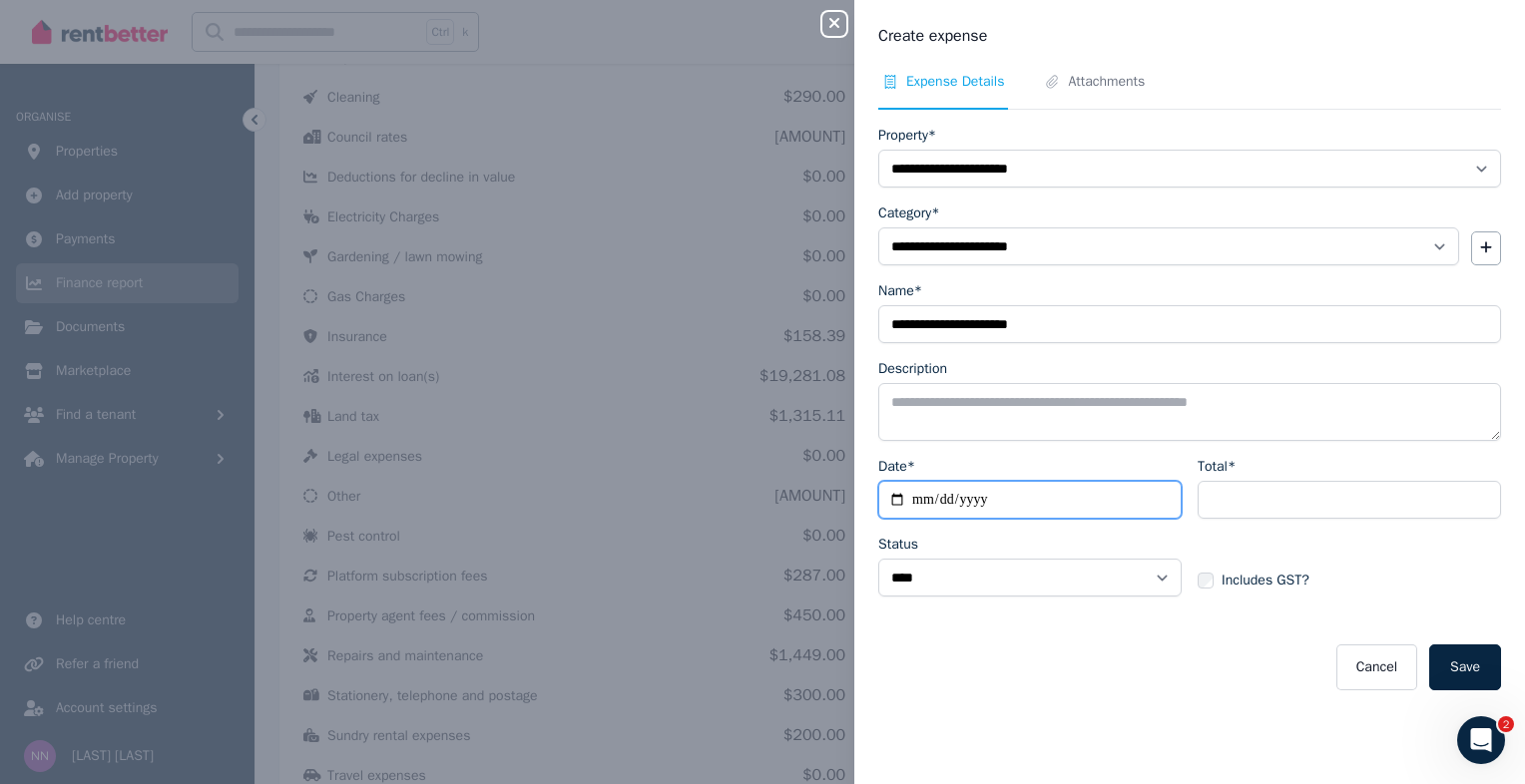 click on "Date*" at bounding box center (1030, 500) 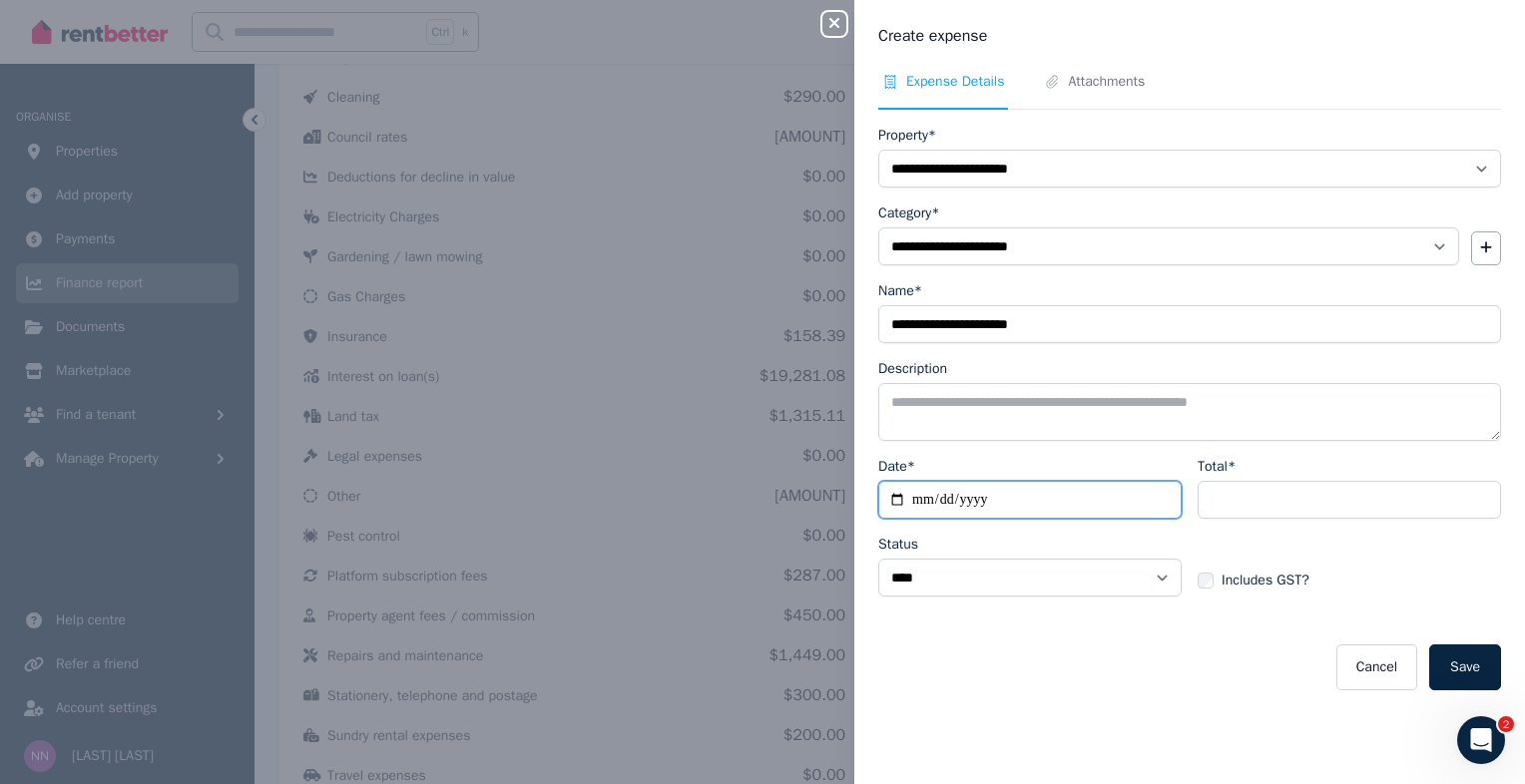type on "**********" 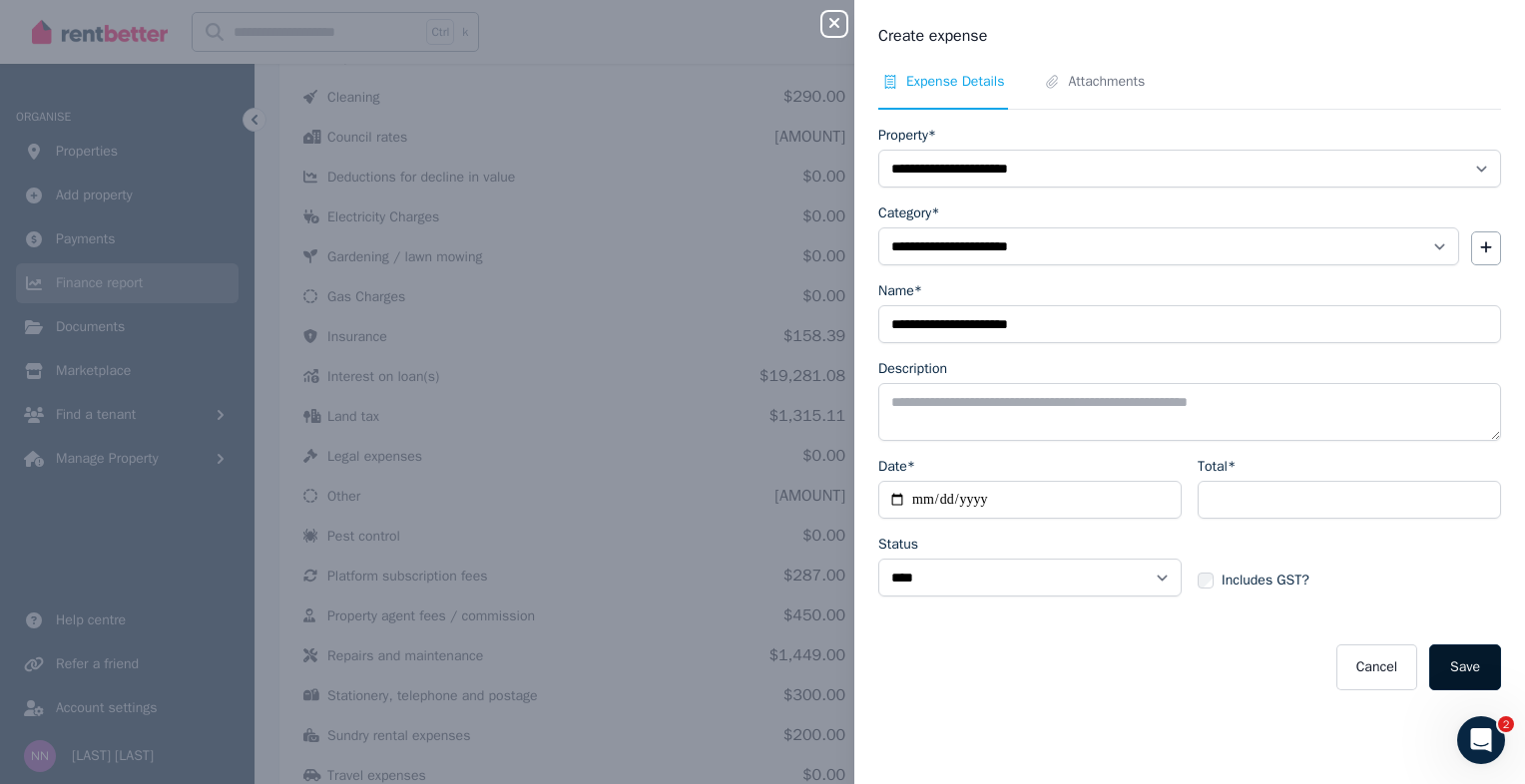 click on "Save" at bounding box center (1465, 667) 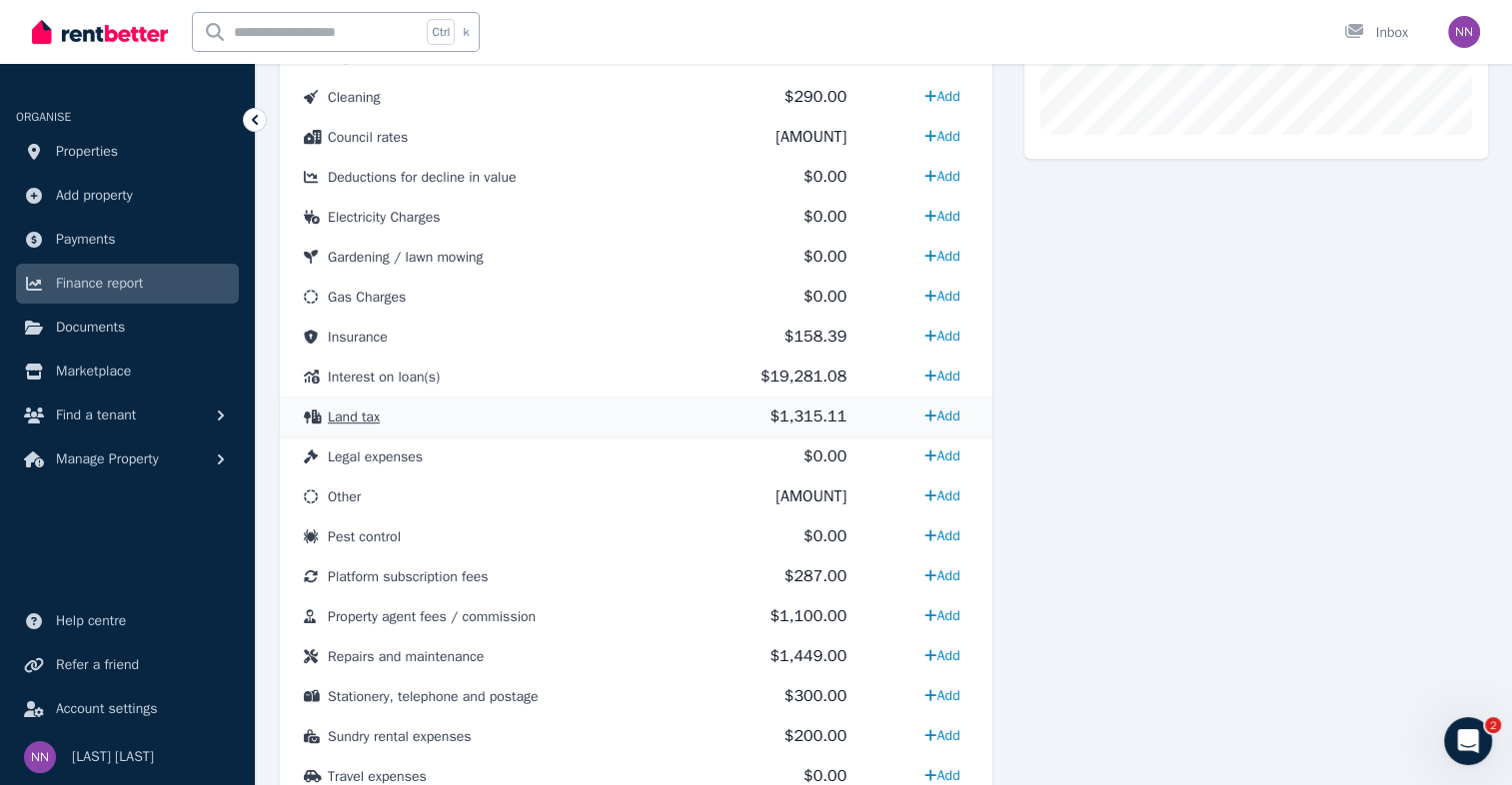 click on "Land tax" at bounding box center [354, 416] 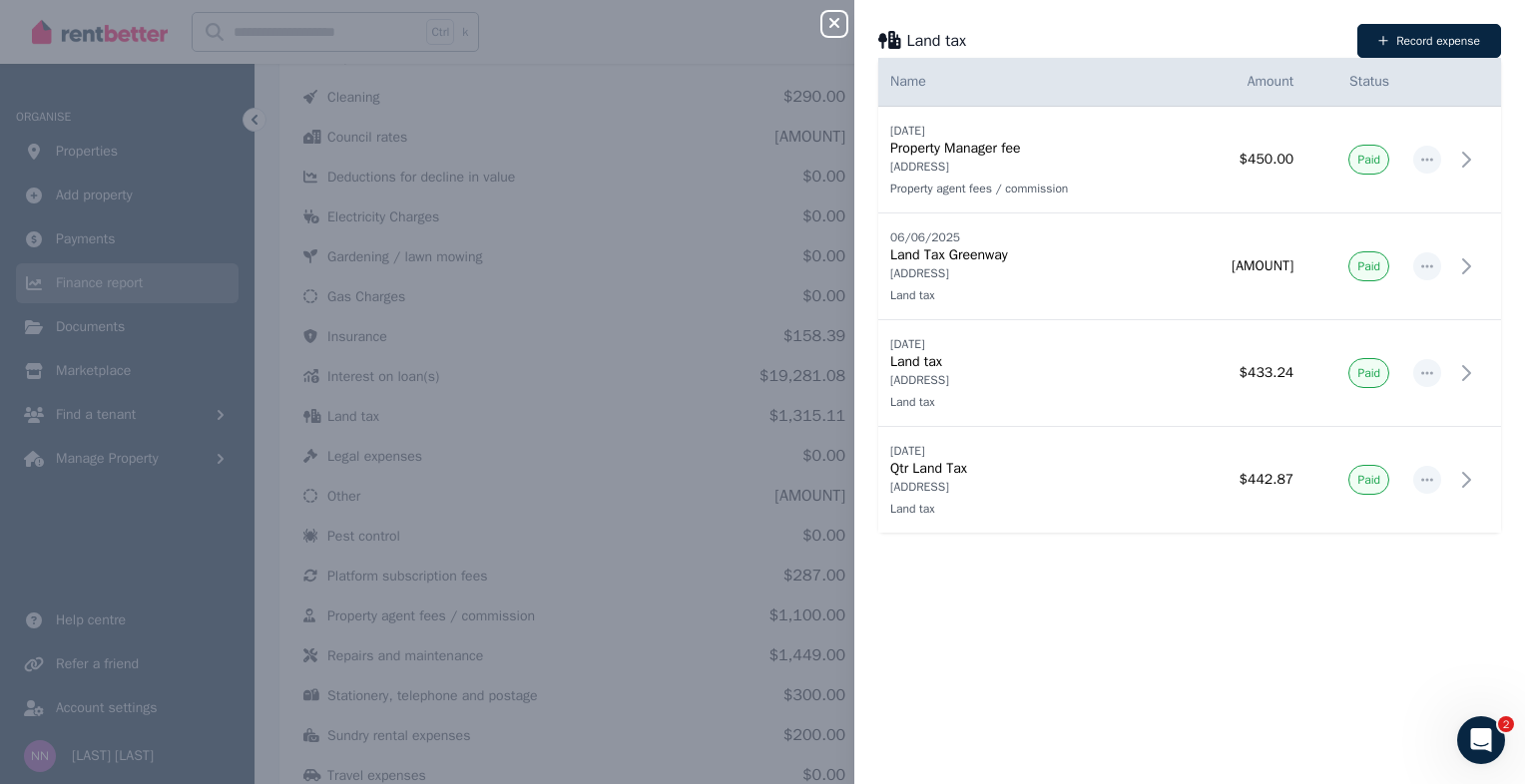 click on "Close panel Land tax Record expense Date Name Address Category Amount Status [DATE] [DATE] Property Manager fee [ADDRESS], [CITY] Property agent fees / commission [ADDRESS], [CITY] Property agent fees / commission $[AMOUNT] Paid [DATE] [DATE] Land Tax Greenway [ADDRESS], [CITY] Land tax [ADDRESS], [CITY] Land tax $[AMOUNT] Paid [DATE] [DATE] Land tax [ADDRESS], [CITY] Land tax [ADDRESS], [CITY] Land tax $[AMOUNT] Paid [DATE] [DATE] Qtr Land Tax [ADDRESS], [CITY] Land tax [ADDRESS], [CITY] Land tax $[AMOUNT] Paid" at bounding box center (762, 392) 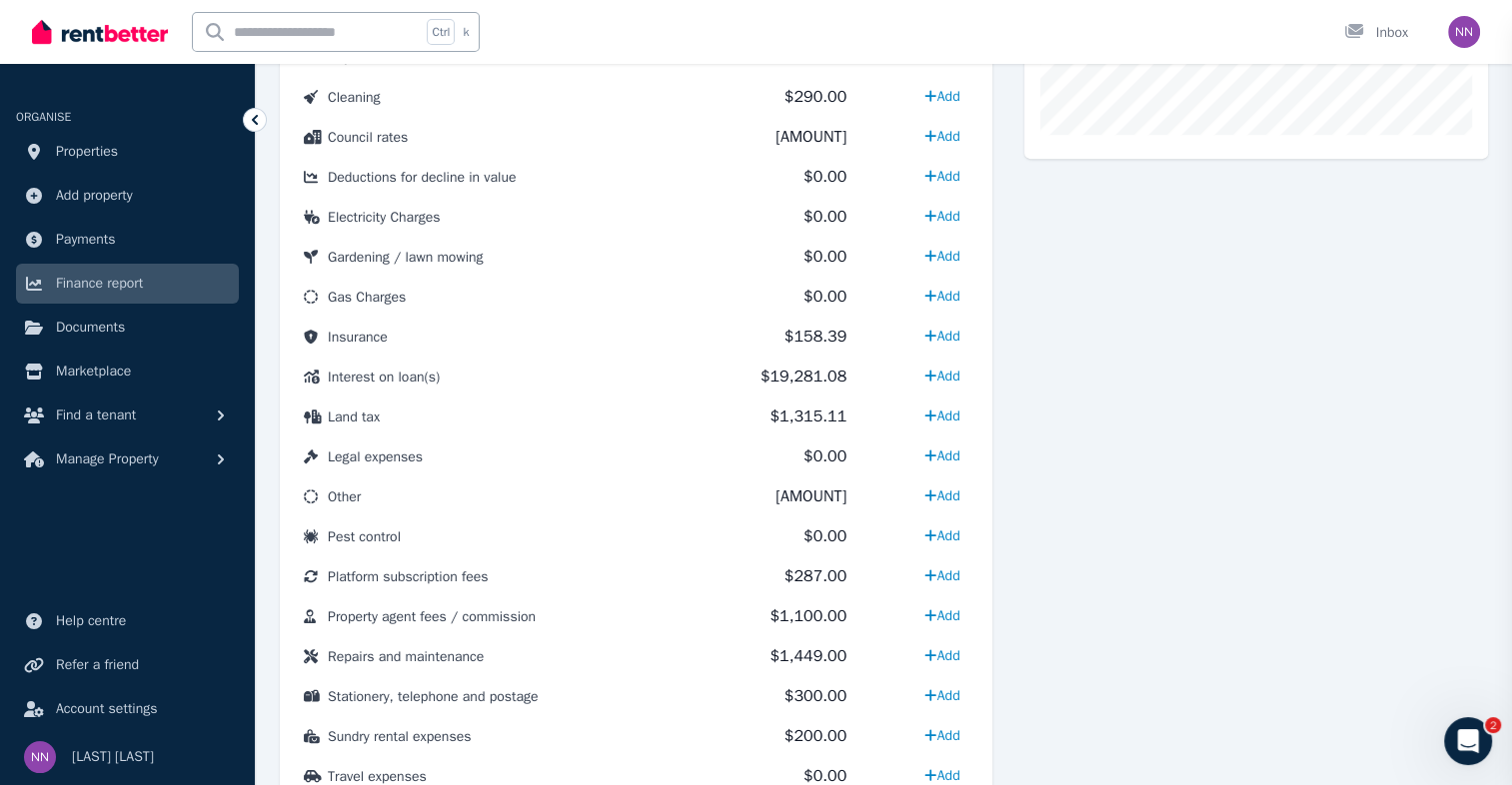 click on "Close panel Keep track of all your expenses Track all your property expenses and manage everything in one place. No more shoe boxes full of receipts or trying to remember when you paid a bill. It’s all available at the click of a button." at bounding box center [756, 392] 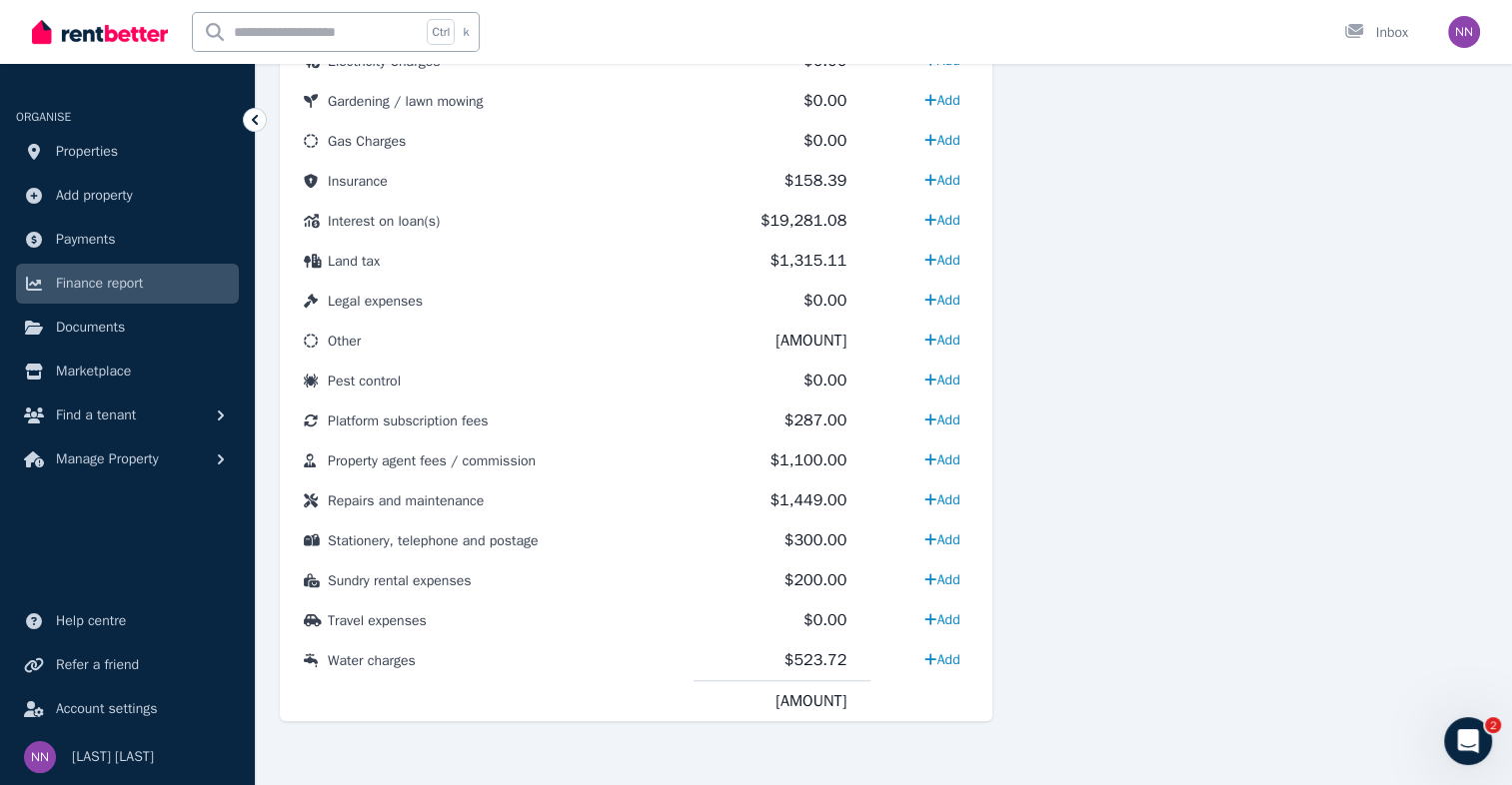 scroll, scrollTop: 963, scrollLeft: 0, axis: vertical 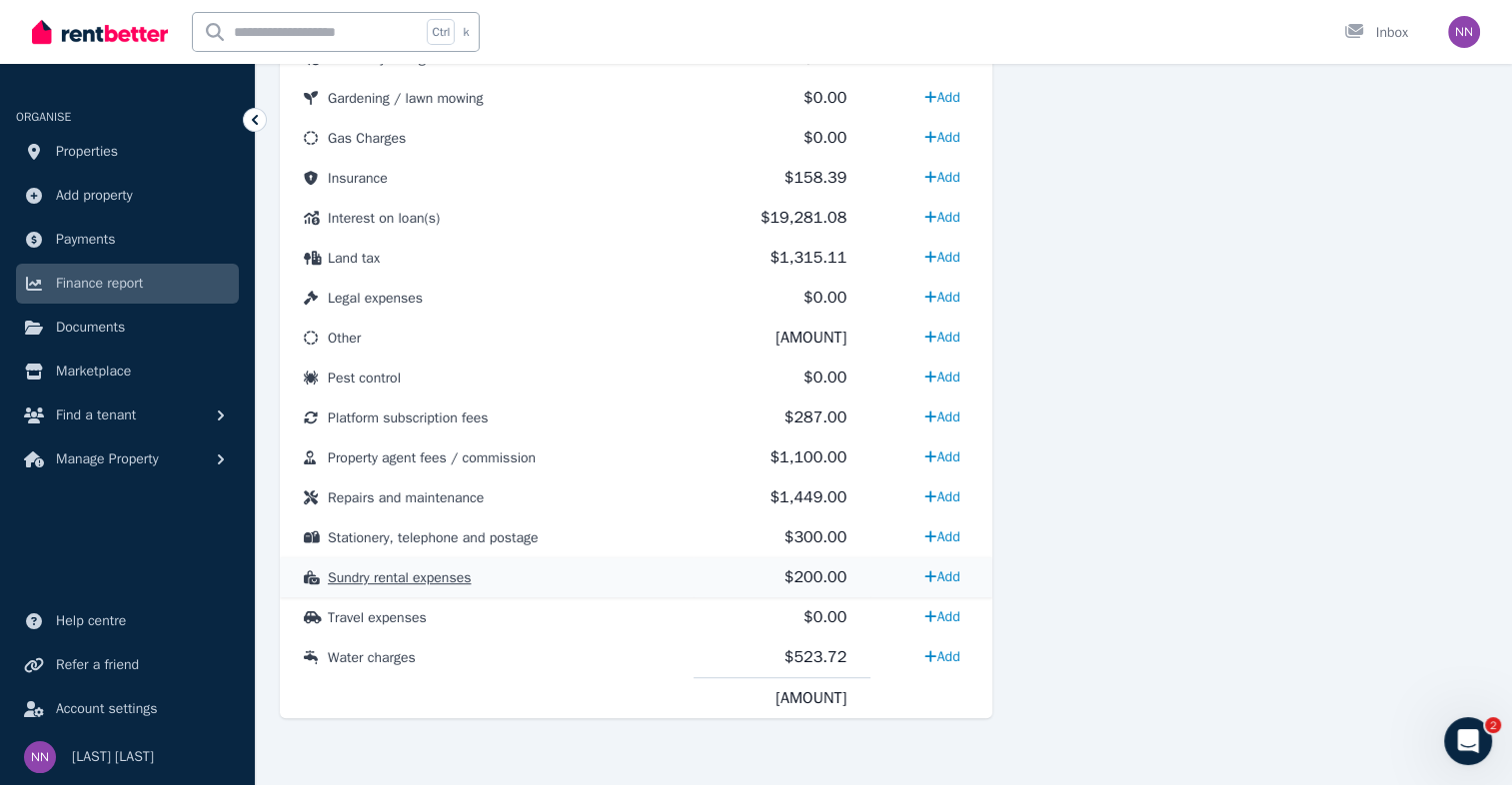 click on "Sundry rental expenses" at bounding box center [399, 577] 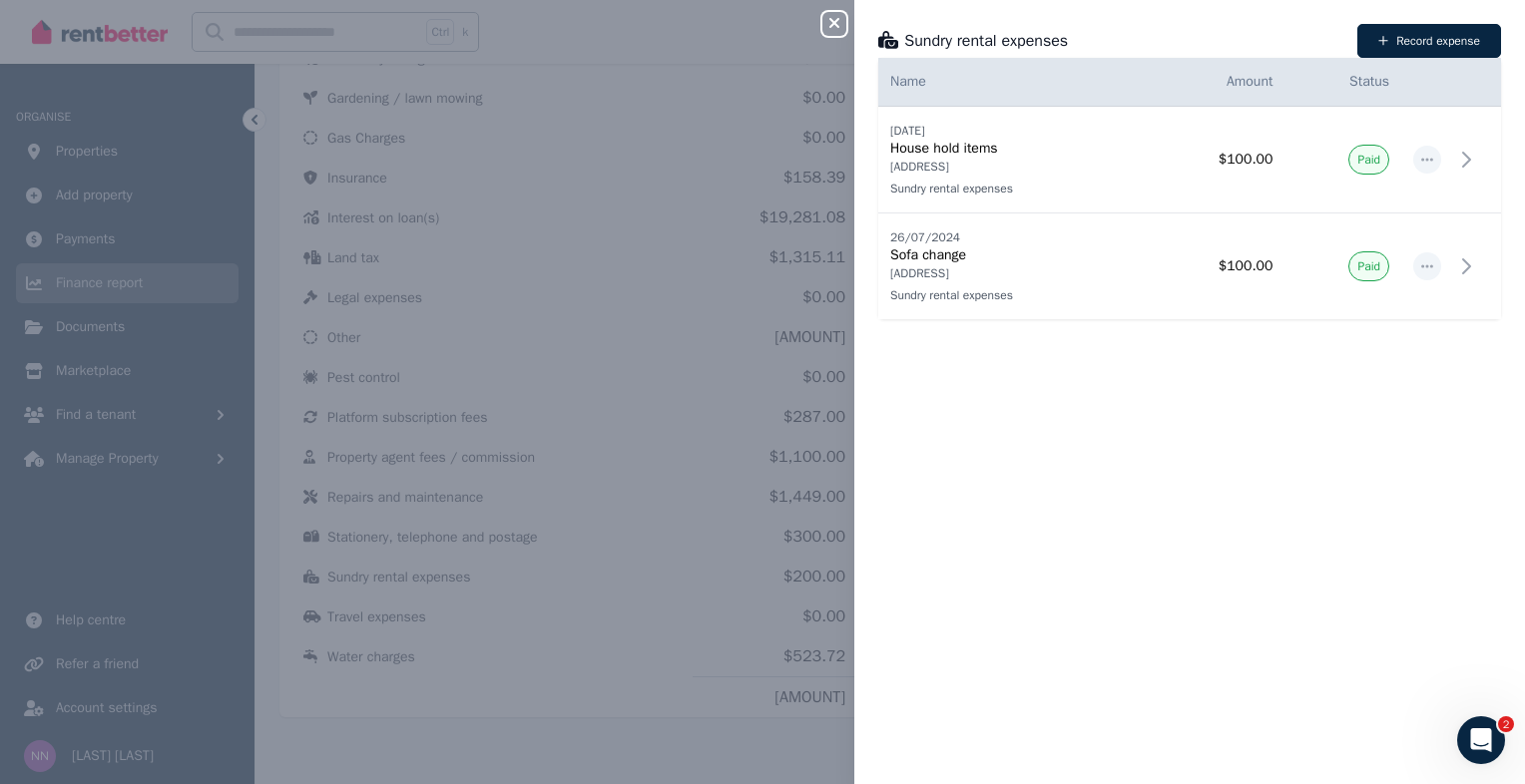 click on "Close panel Sundry rental expenses Record expense Date Name Address Category Amount Status [DATE] [DATE] House hold items [ADDRESS], [CITY] Sundry rental expenses [ADDRESS], [CITY] Sundry rental expenses $[AMOUNT] Paid [DATE] [DATE] Sofa change [ADDRESS], [CITY] Sundry rental expenses [ADDRESS], [CITY] Sundry rental expenses $[AMOUNT] Paid" at bounding box center [762, 392] 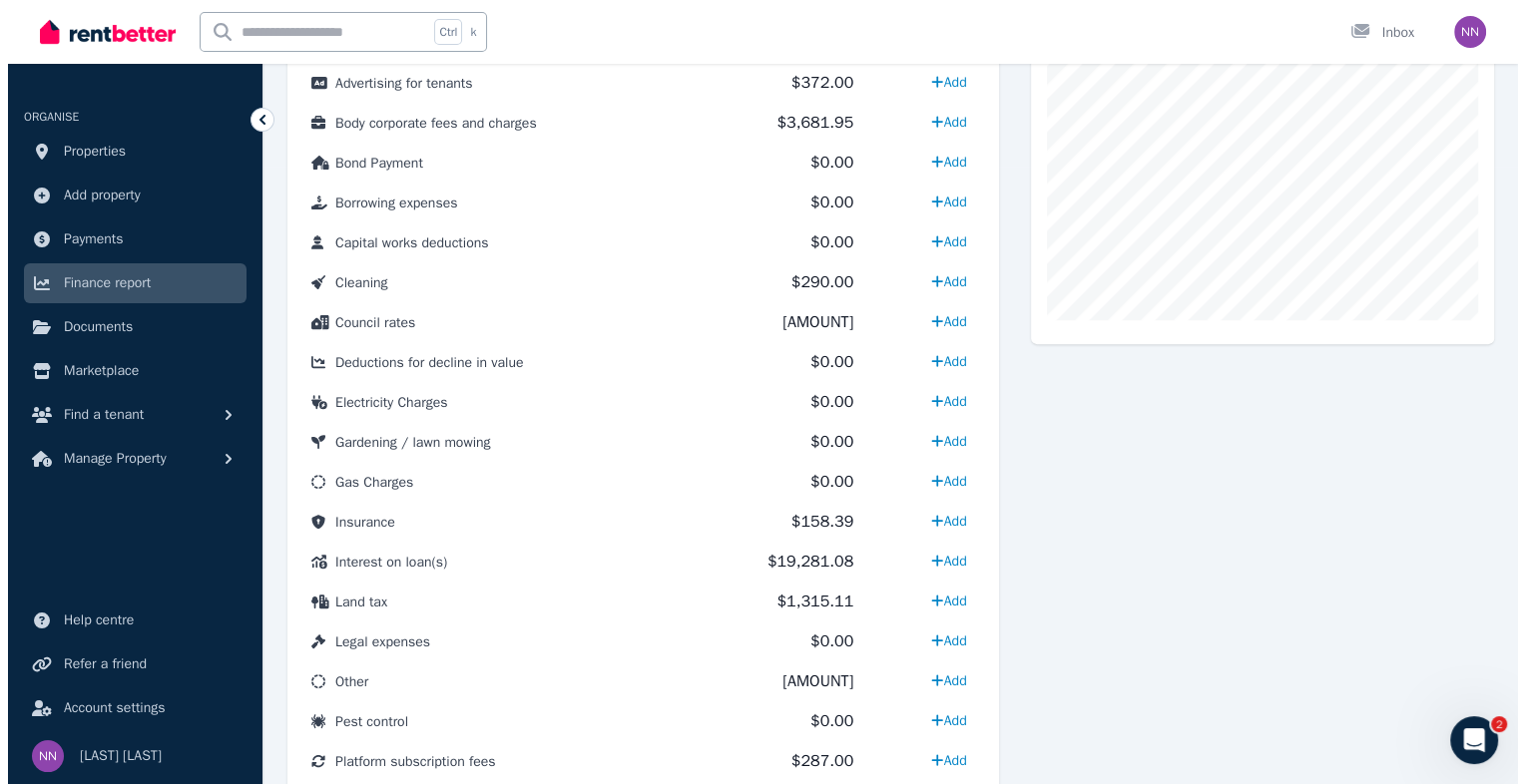 scroll, scrollTop: 551, scrollLeft: 0, axis: vertical 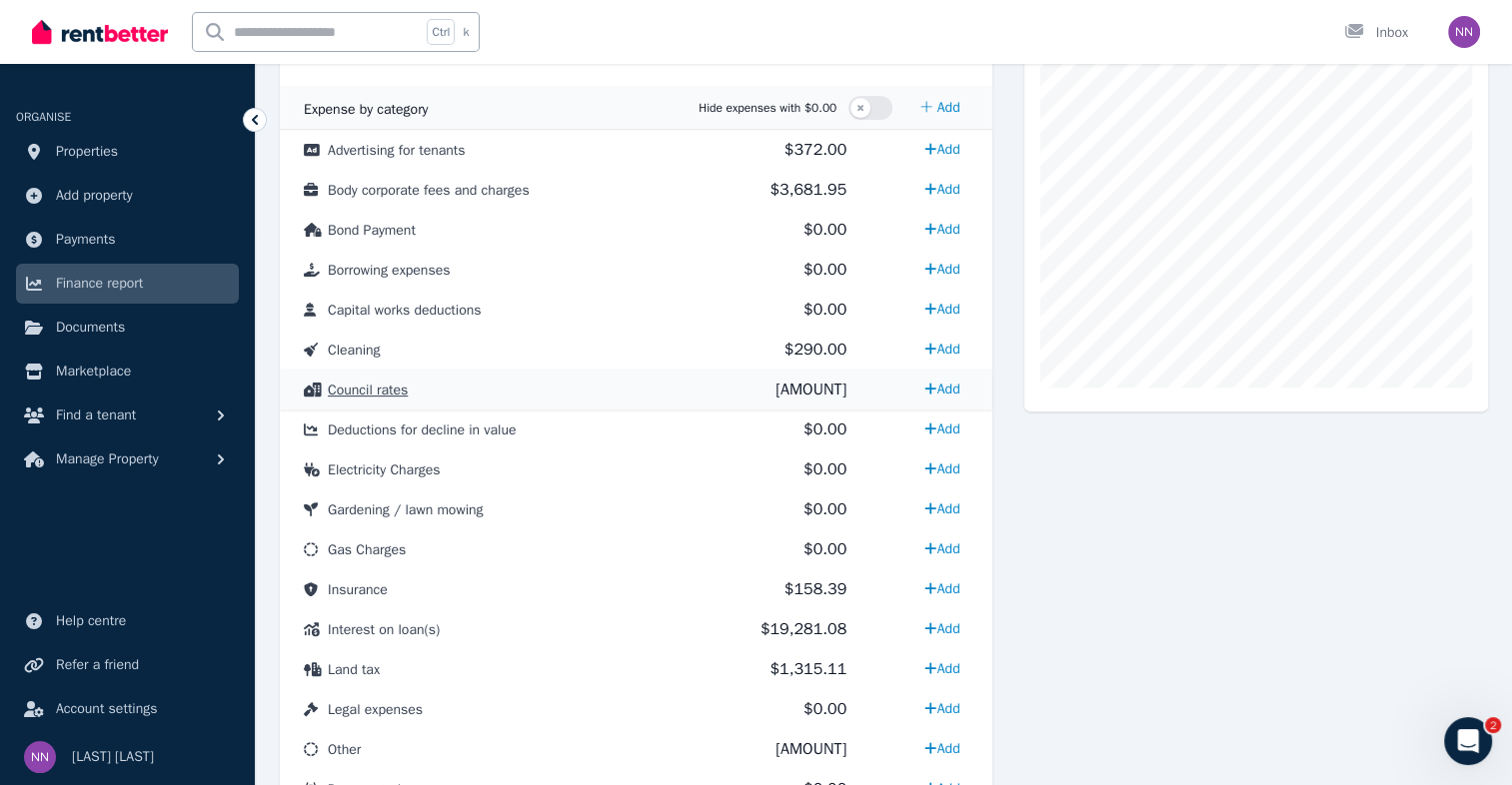 click on "Council rates" at bounding box center (368, 390) 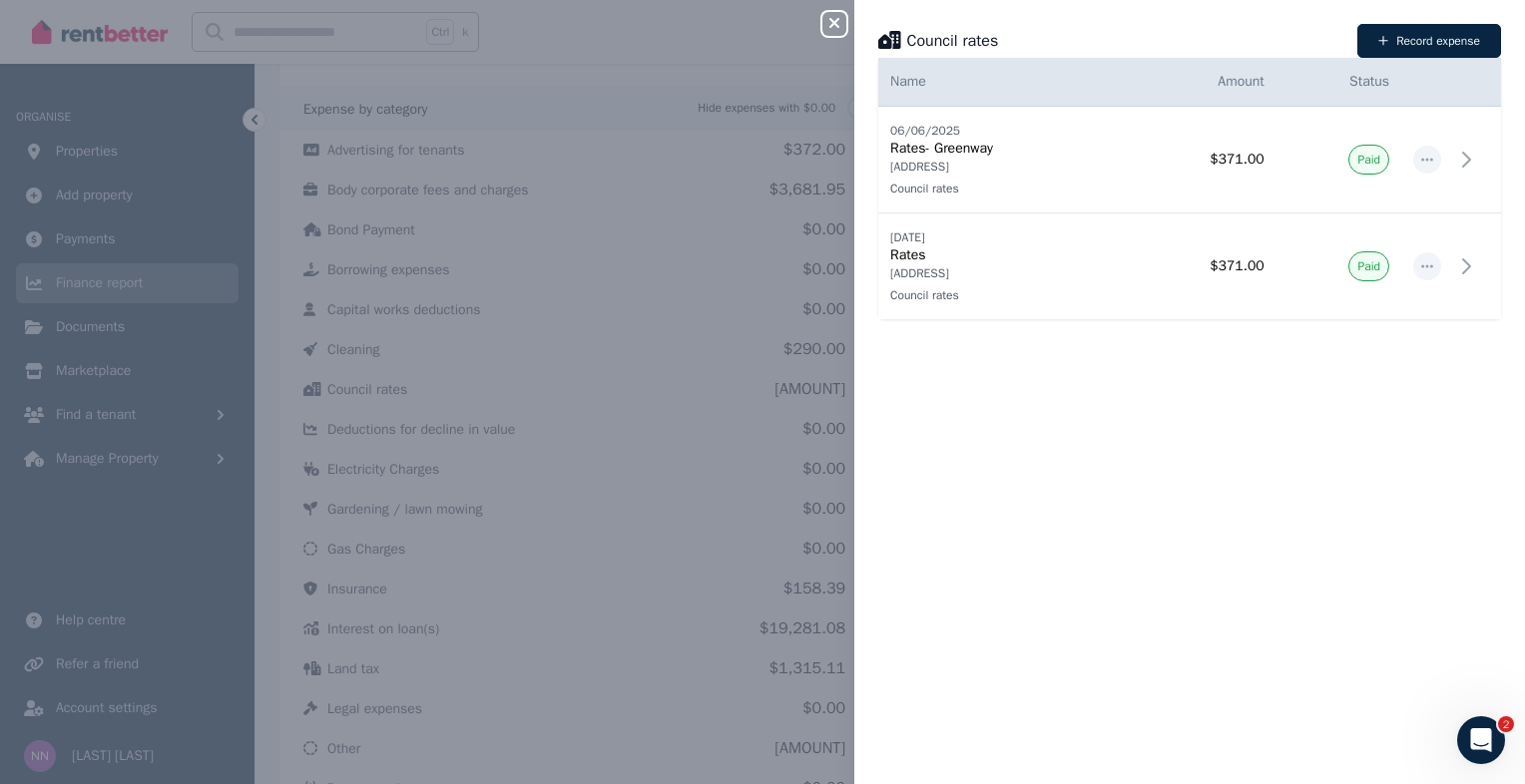 click on "Date Name Address Category Amount Status [DATE] [DATE] Rates-Greenway [ADDRESS], [CITY] Council rates [ADDRESS], [CITY] Council rates $[AMOUNT] Paid [DATE] [DATE] Rates [ADDRESS], [CITY] Council rates [ADDRESS], [CITY] Council rates $[AMOUNT] Paid" at bounding box center [1190, 421] 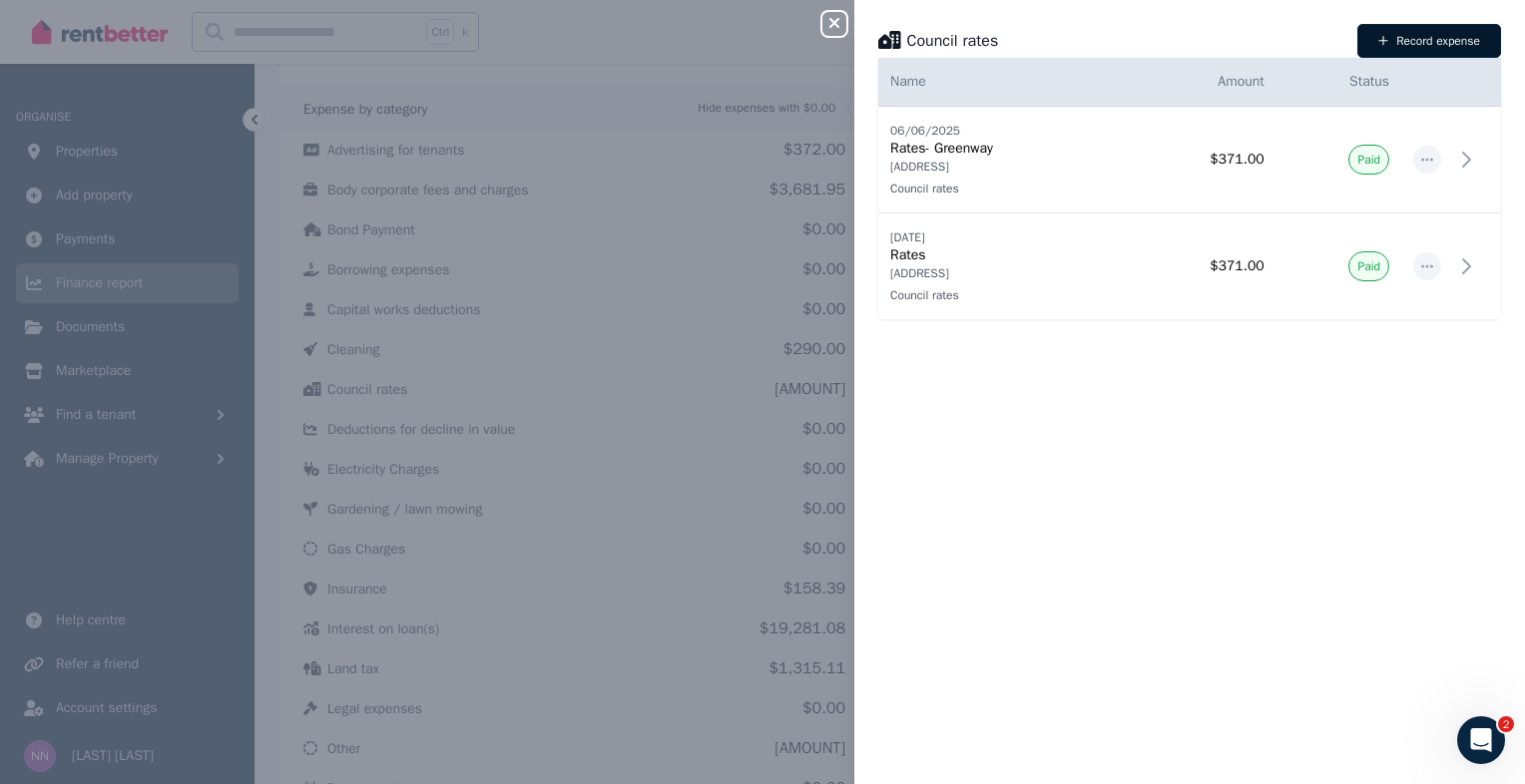 click 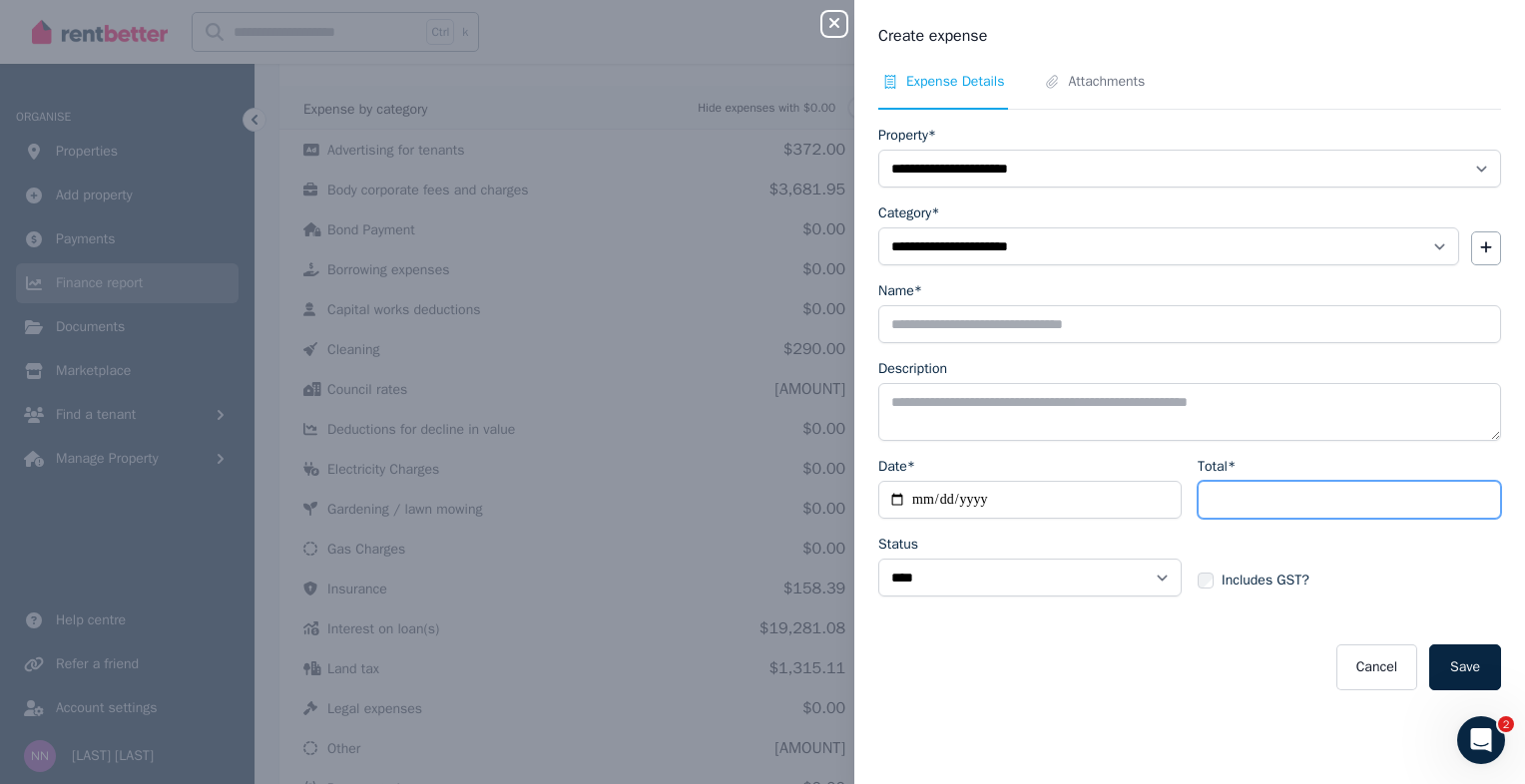 click on "Total*" at bounding box center [1349, 500] 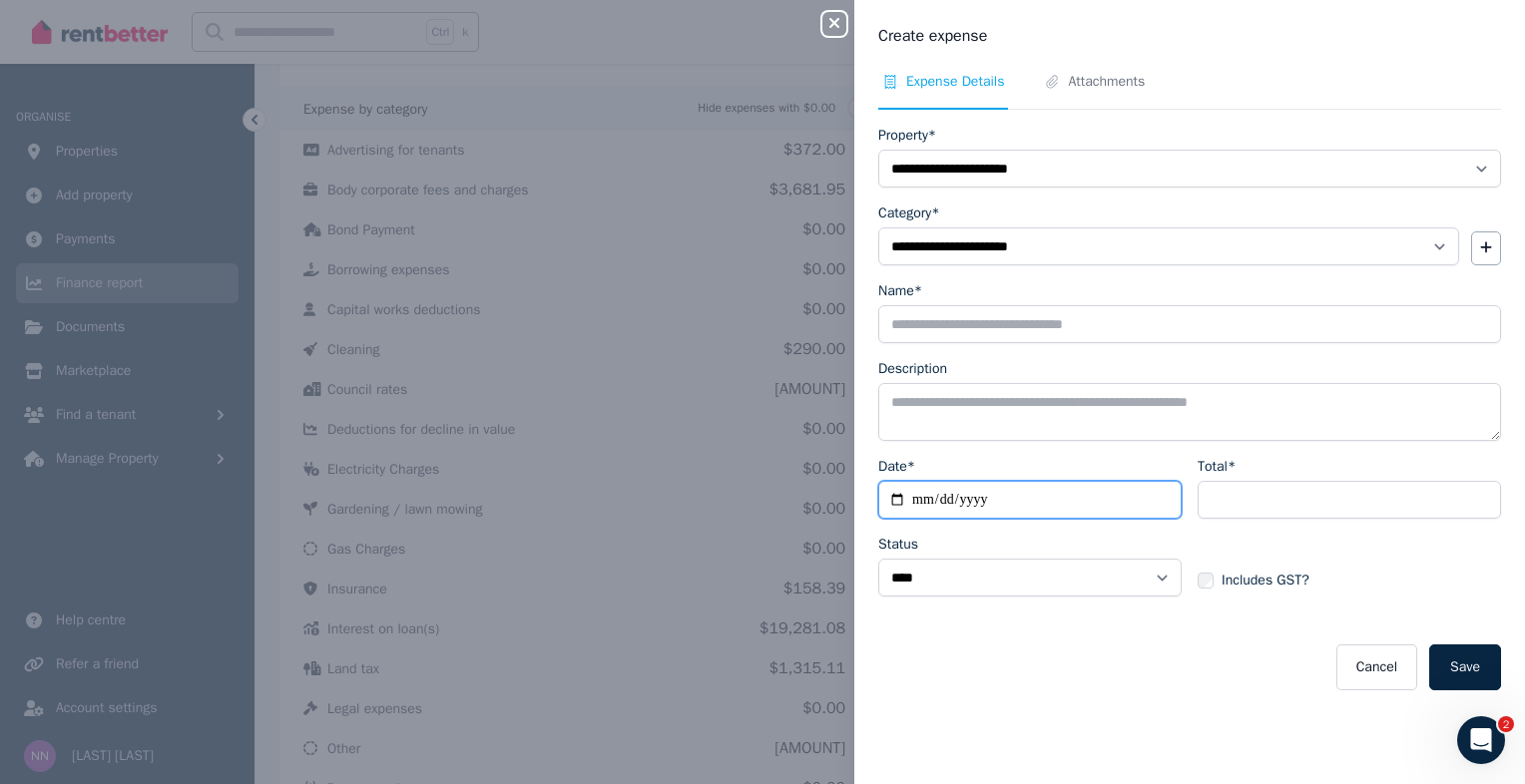 click on "Date*" at bounding box center (1030, 500) 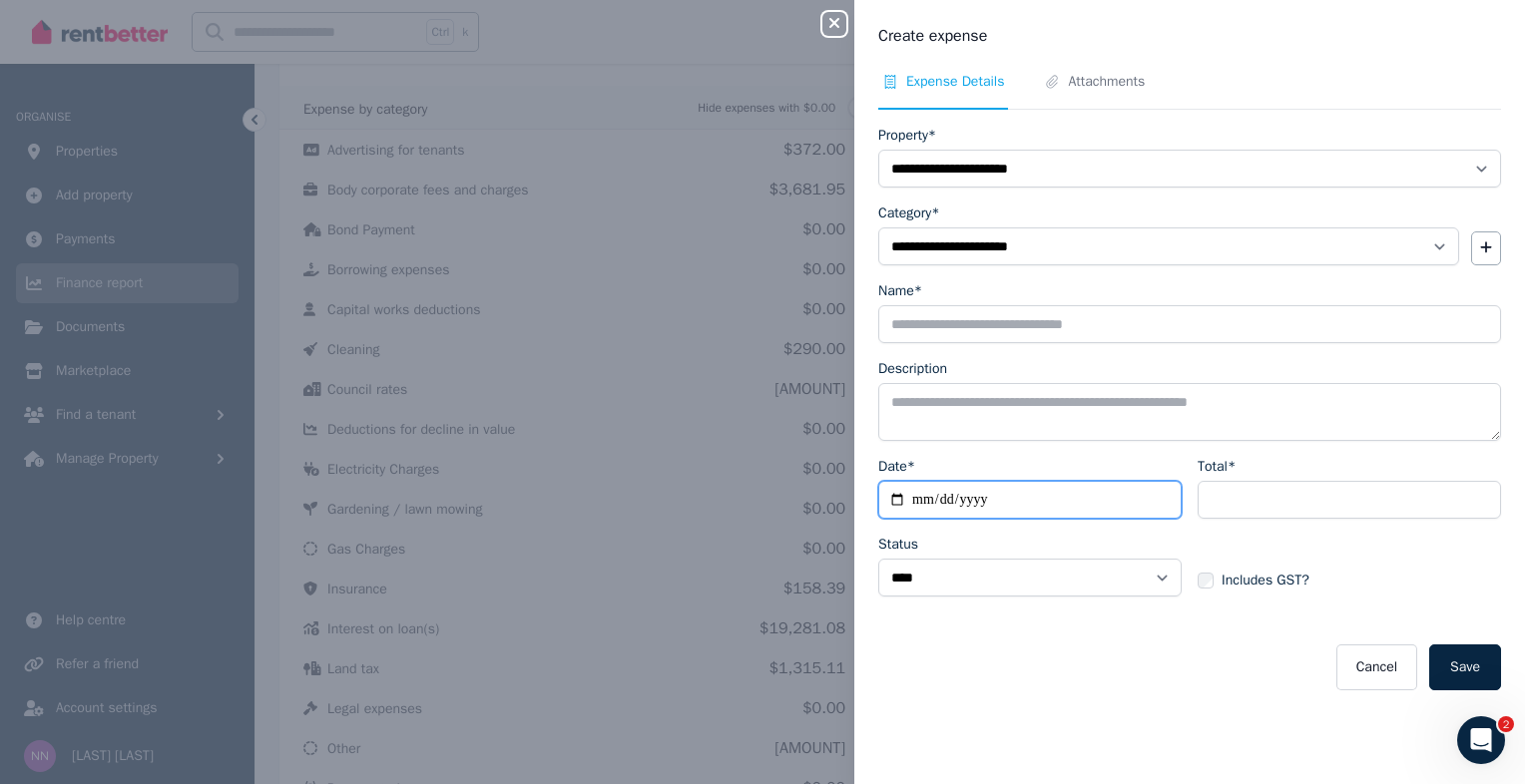 type on "**********" 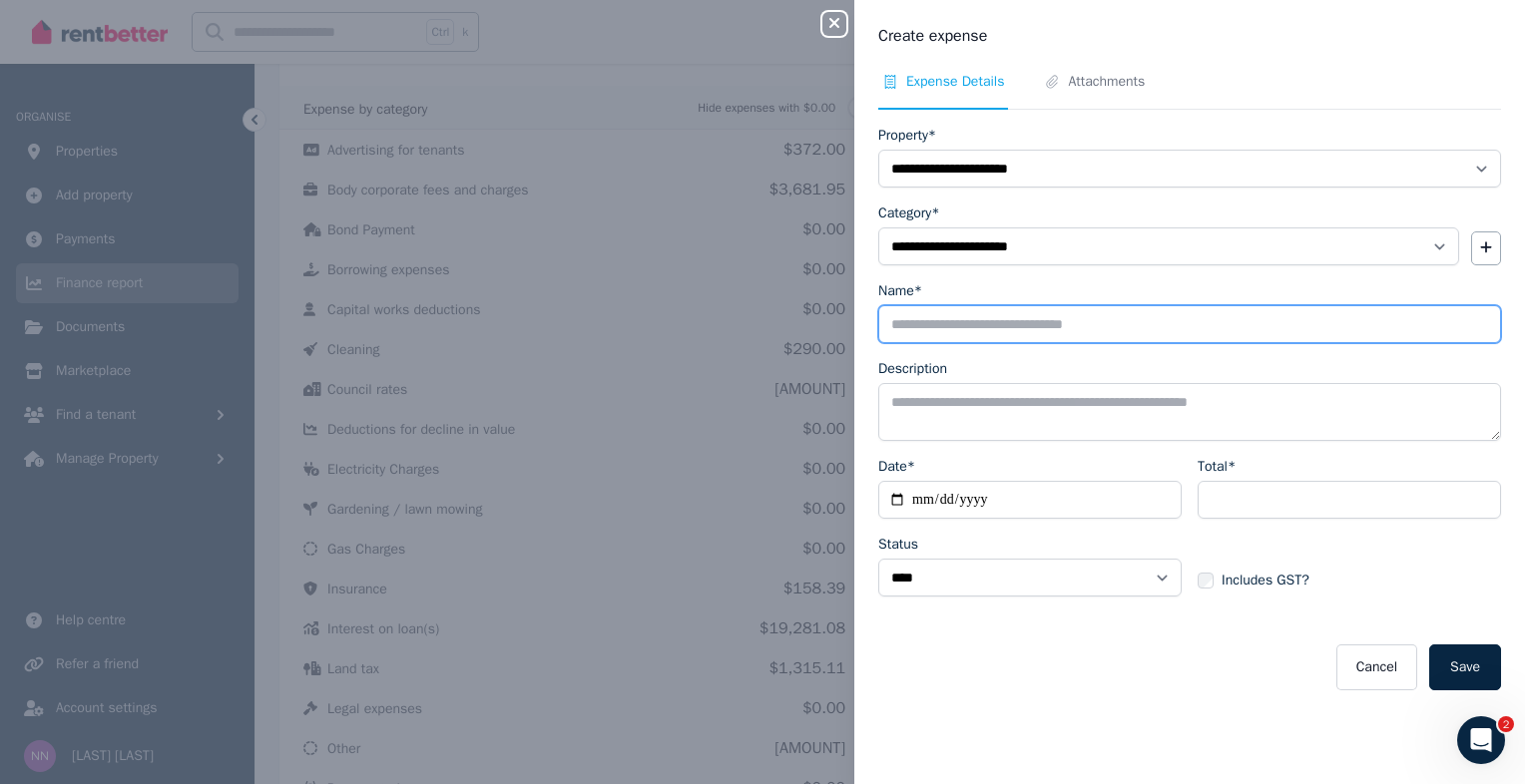 click on "Name*" at bounding box center [1190, 324] 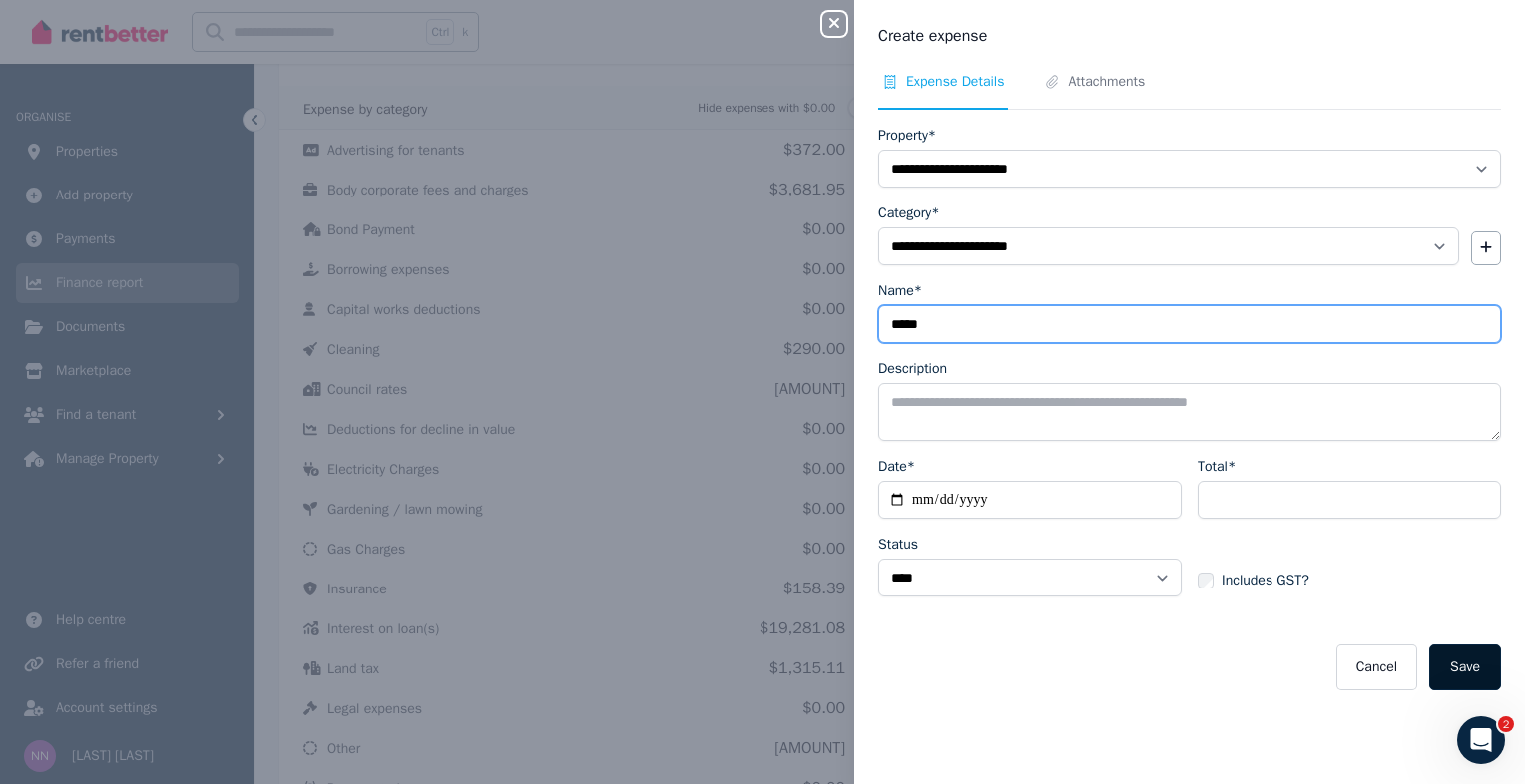 type on "*****" 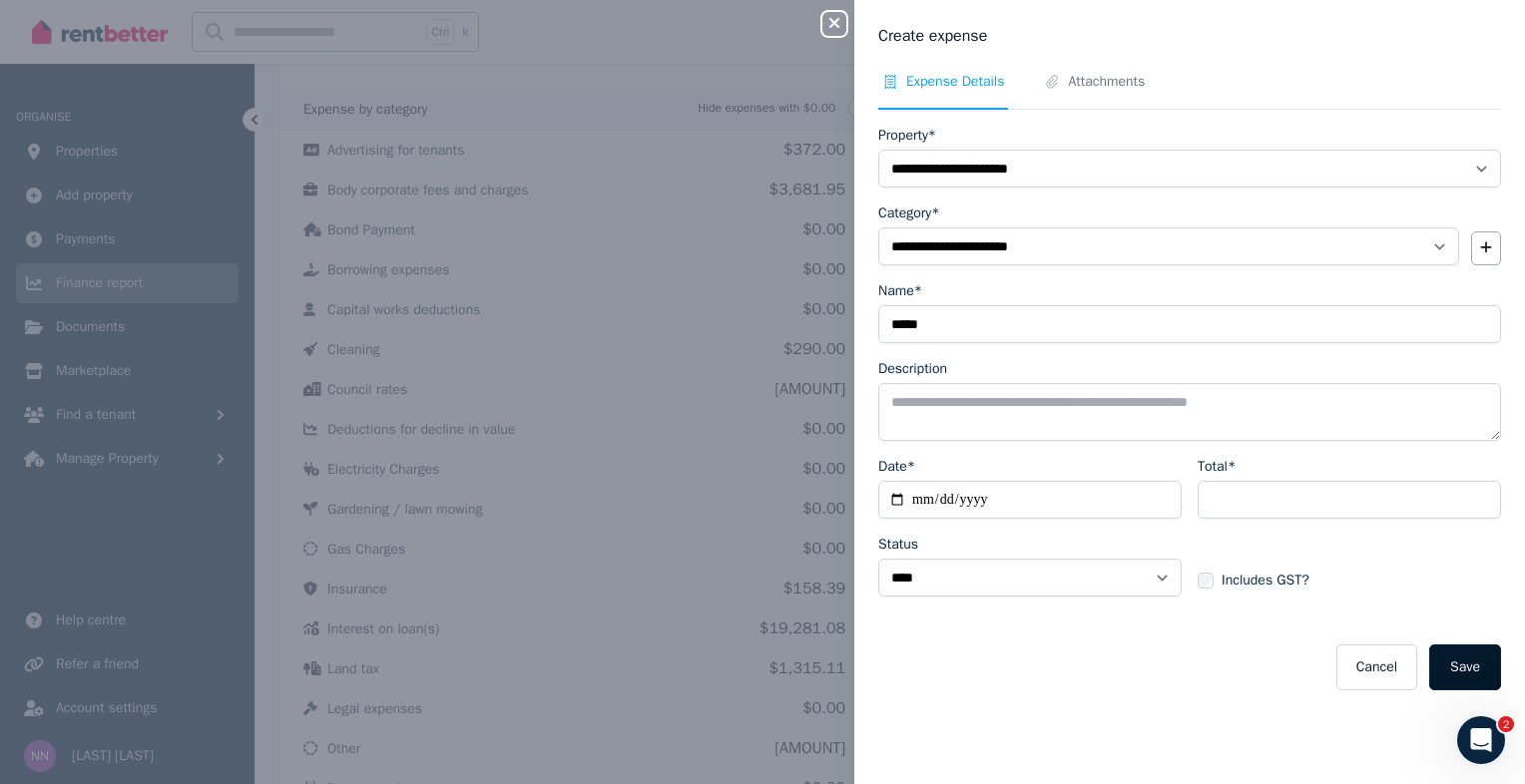 click on "Save" at bounding box center [1465, 667] 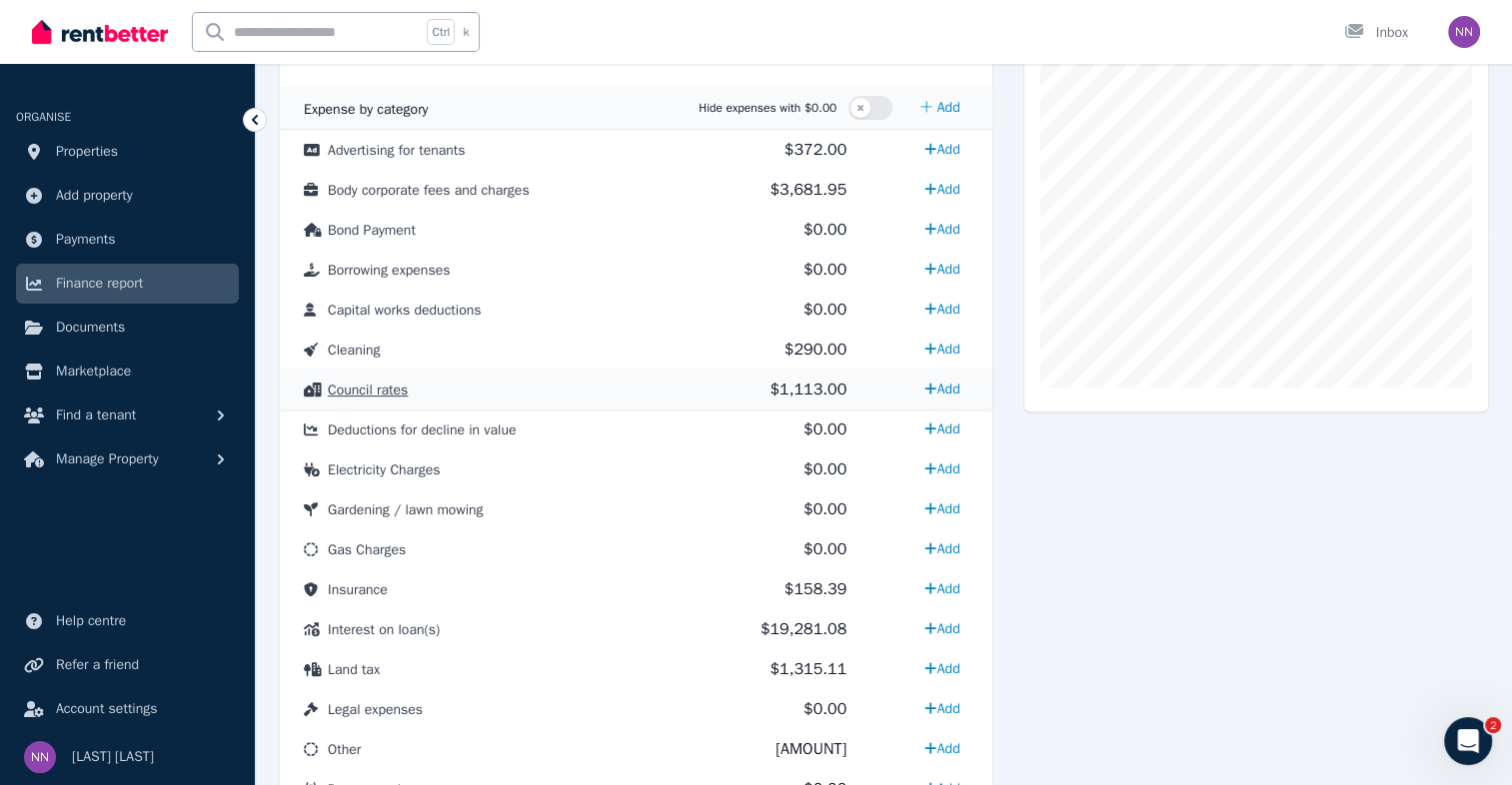 click on "Council rates" at bounding box center (487, 390) 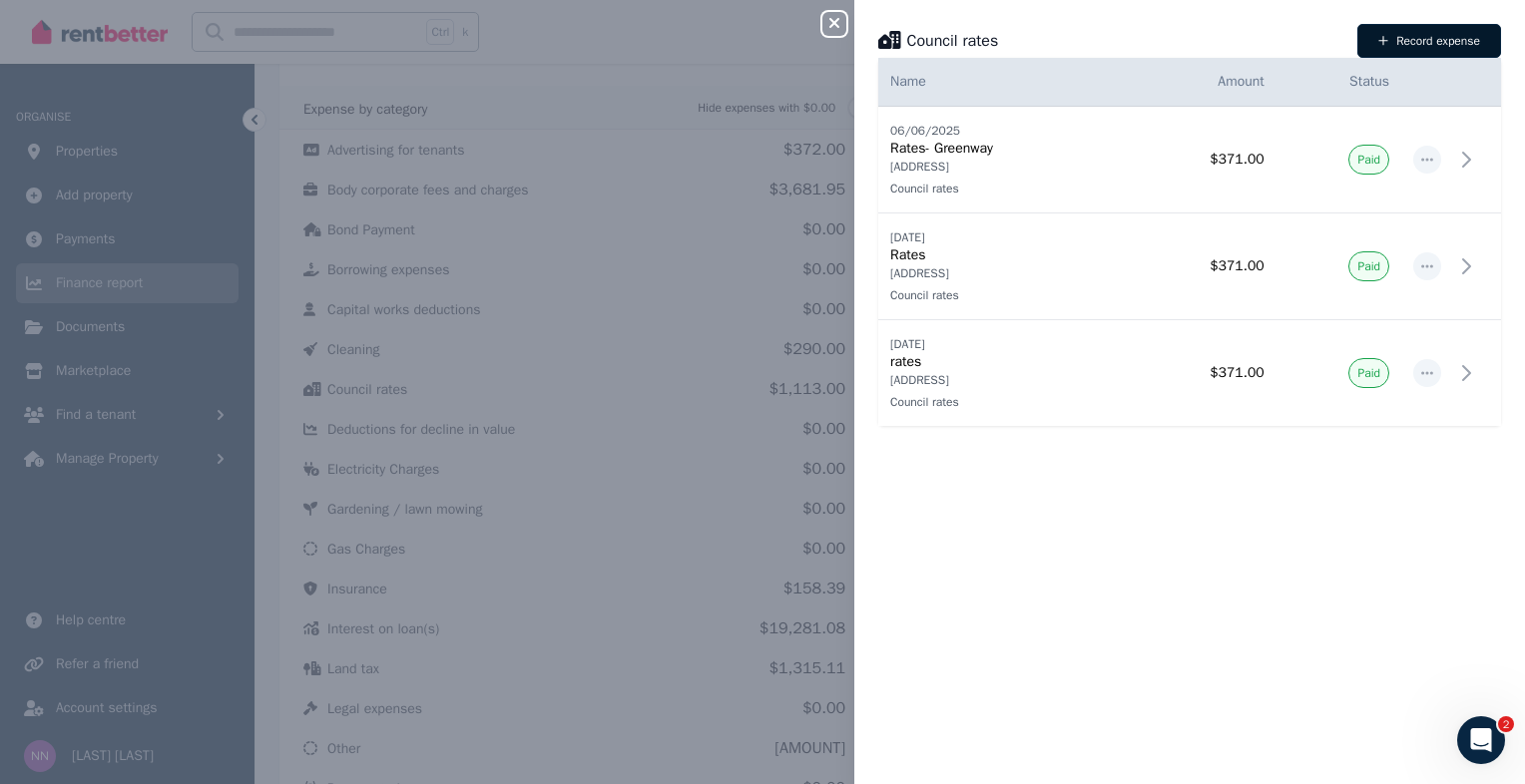 click 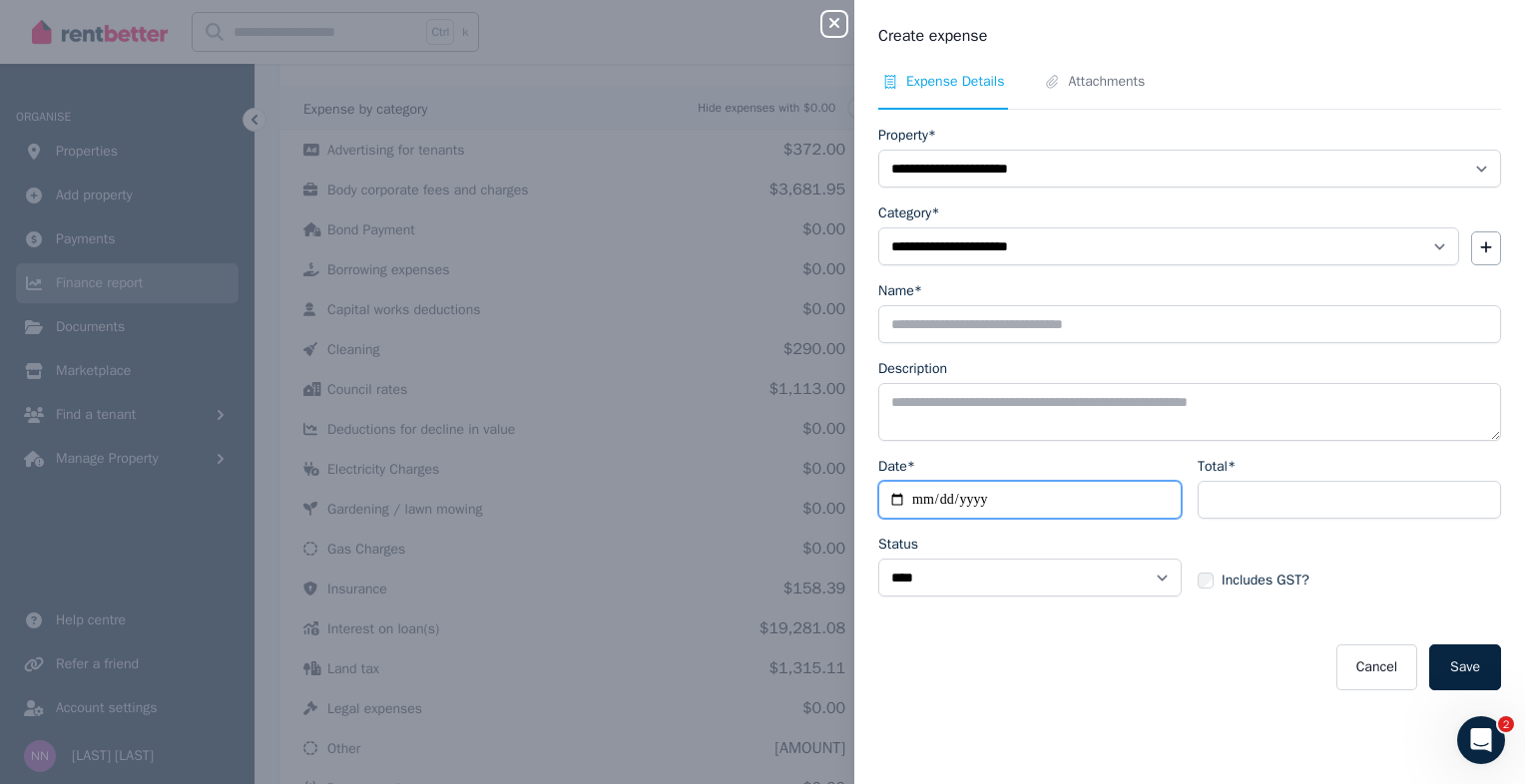 click on "Date*" at bounding box center [1030, 500] 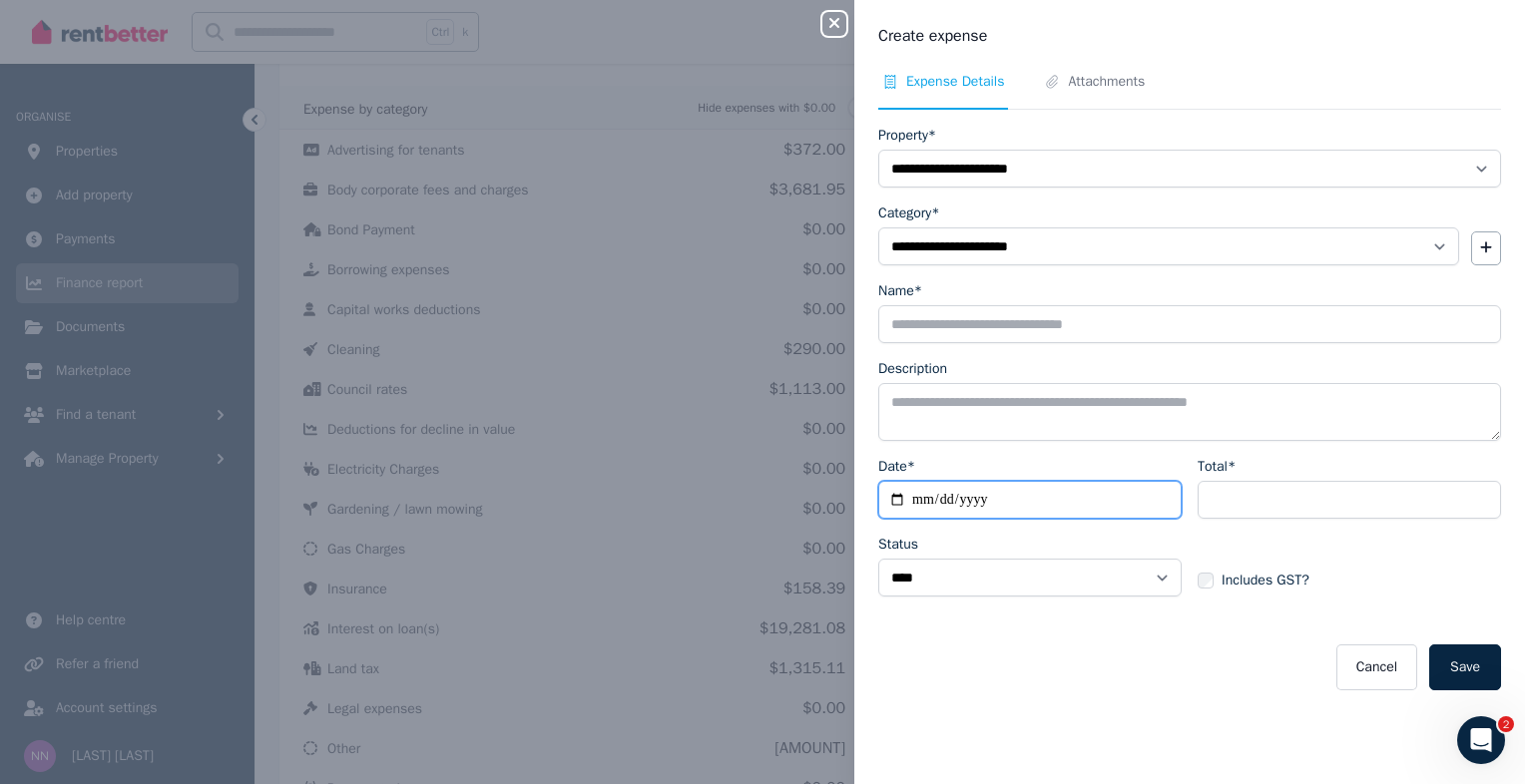 type on "**********" 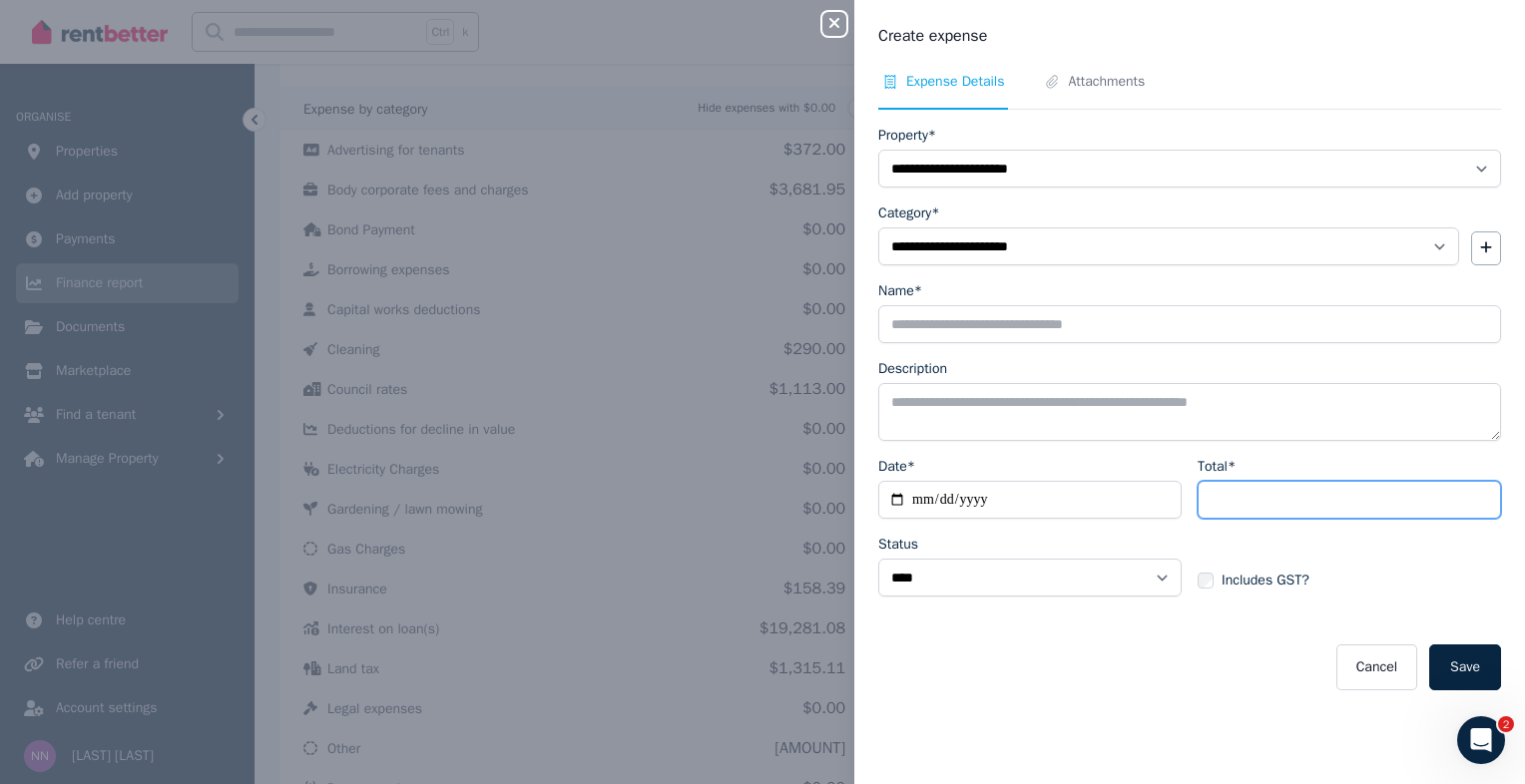 click on "Total*" at bounding box center [1349, 500] 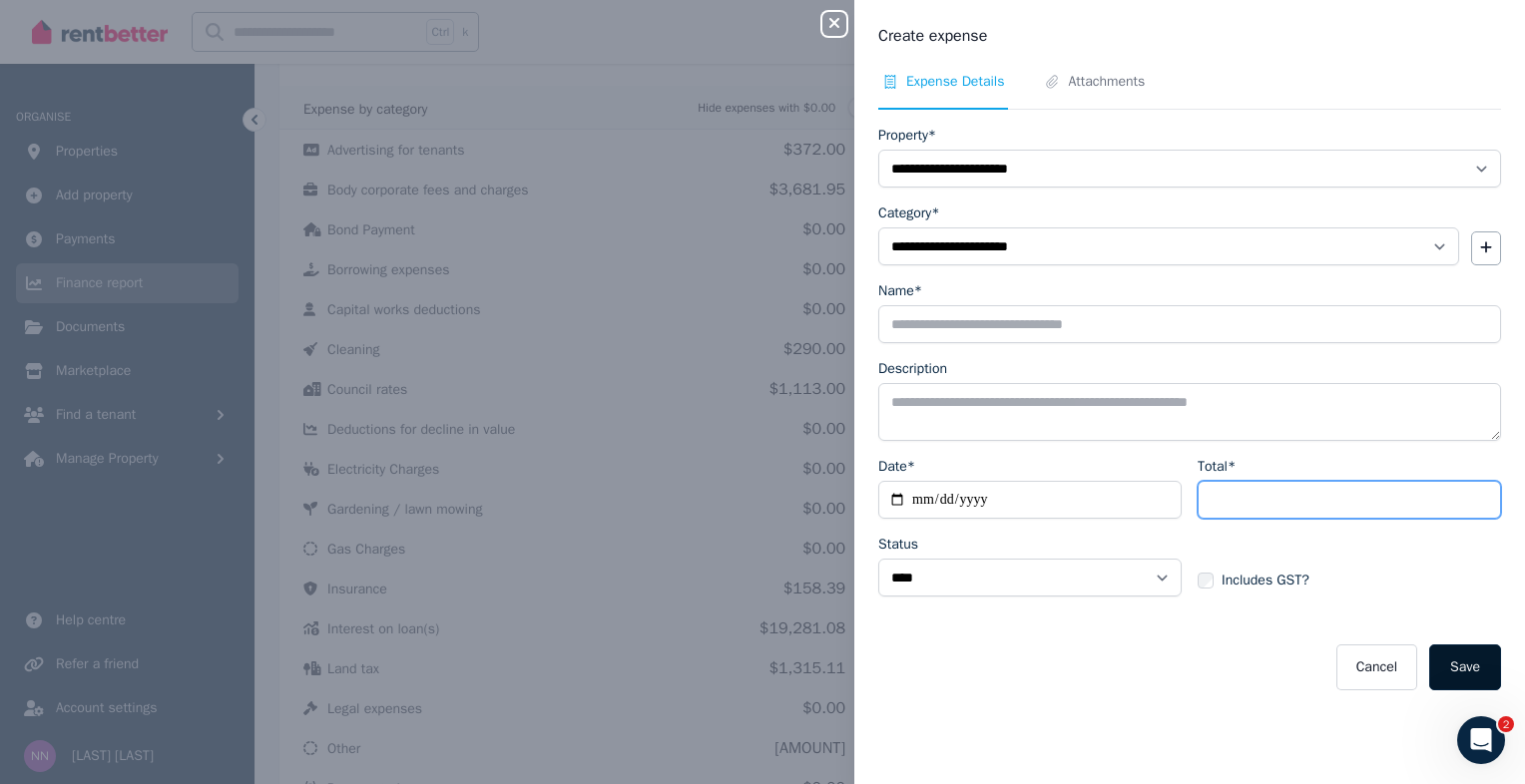 type on "***" 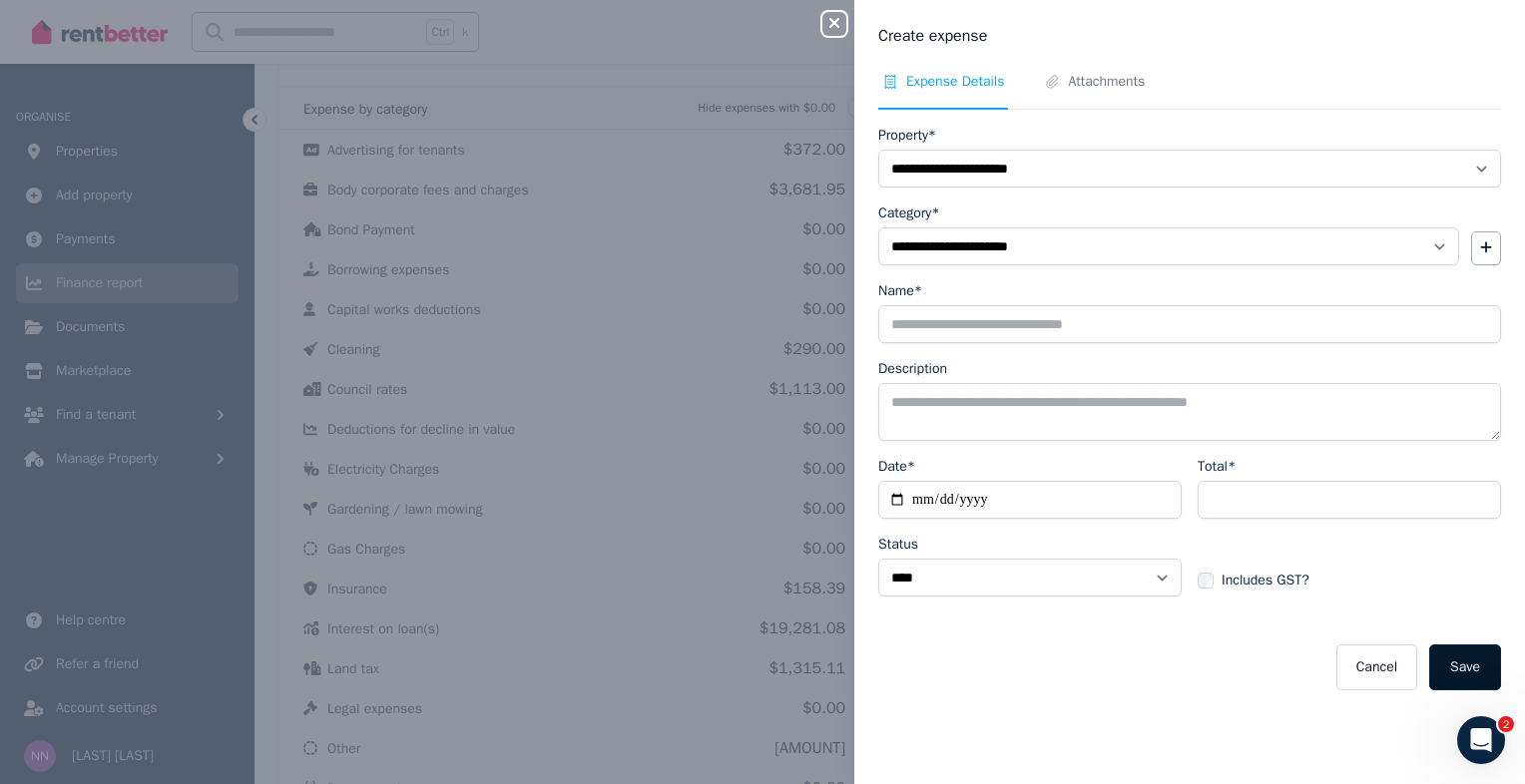 click on "Save" at bounding box center [1465, 667] 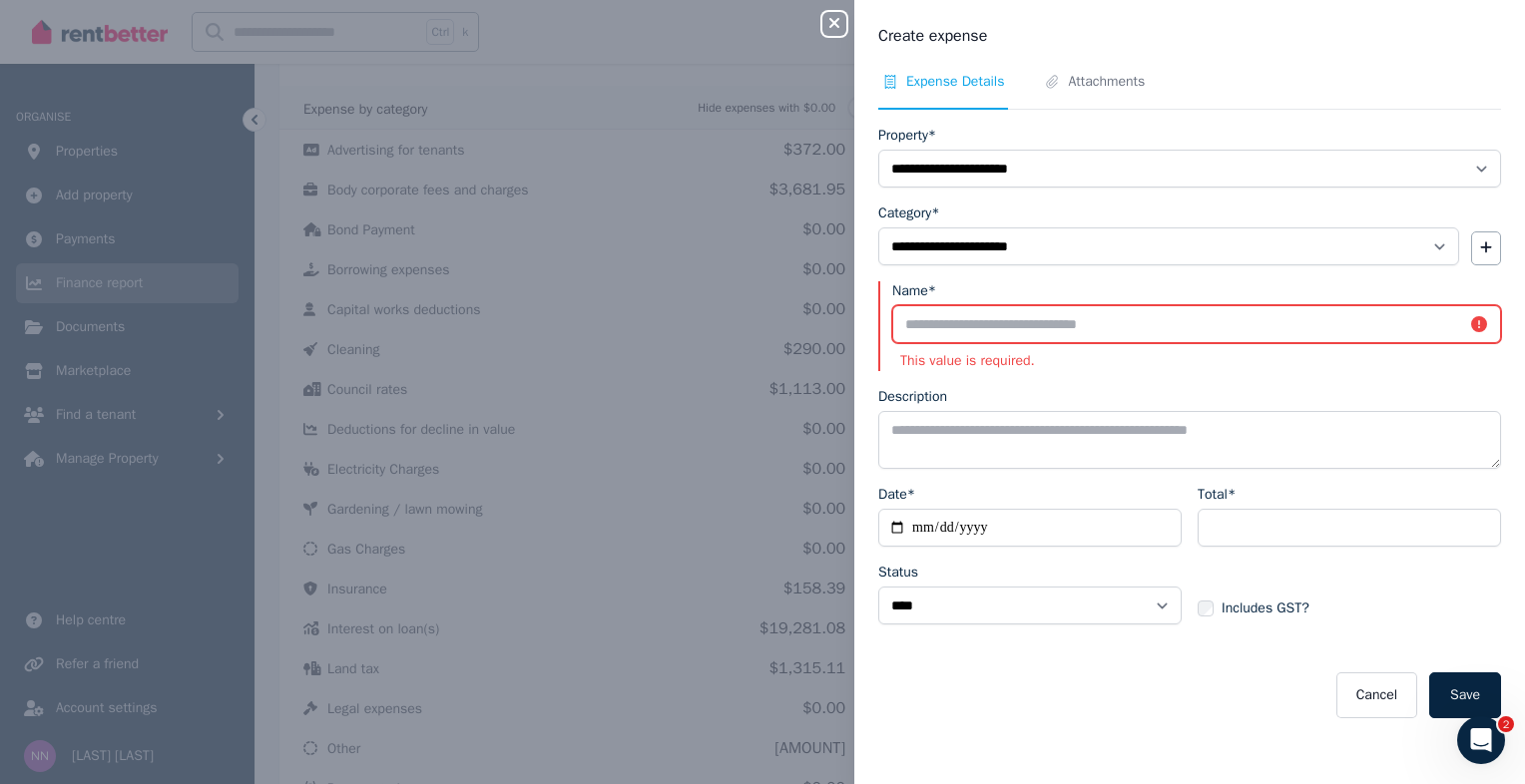 click on "Name*" at bounding box center (1197, 324) 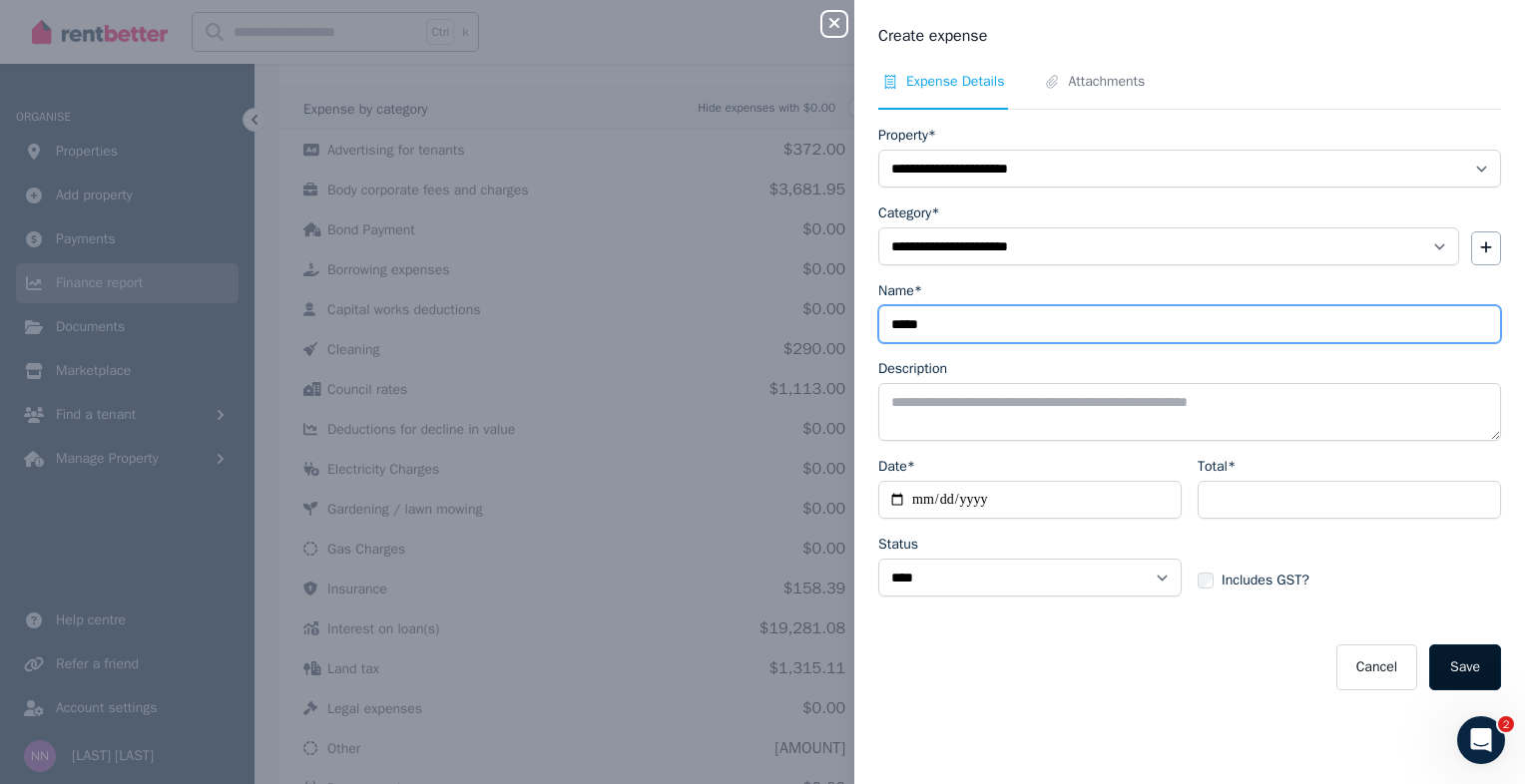type on "*****" 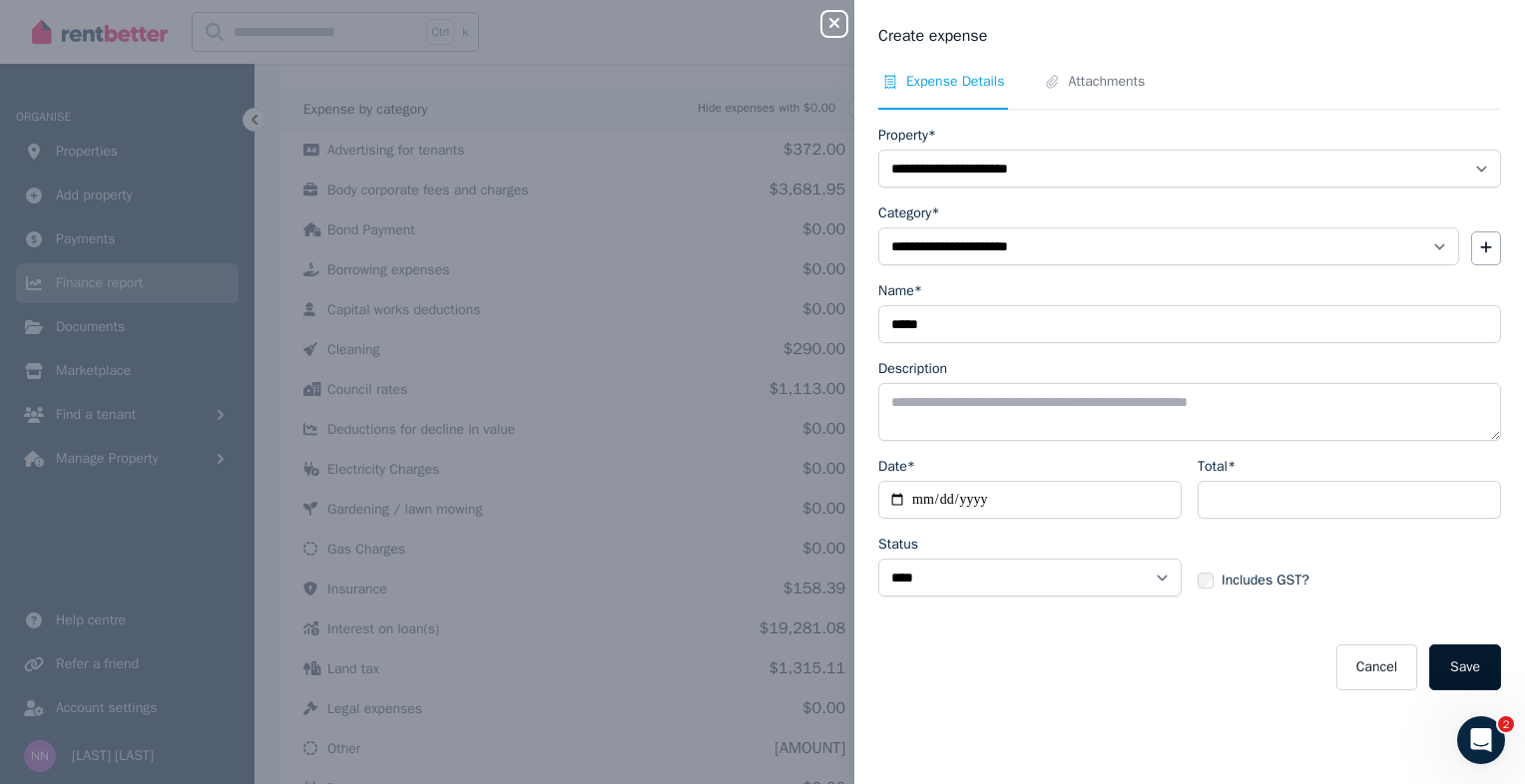 click on "Save" at bounding box center (1465, 667) 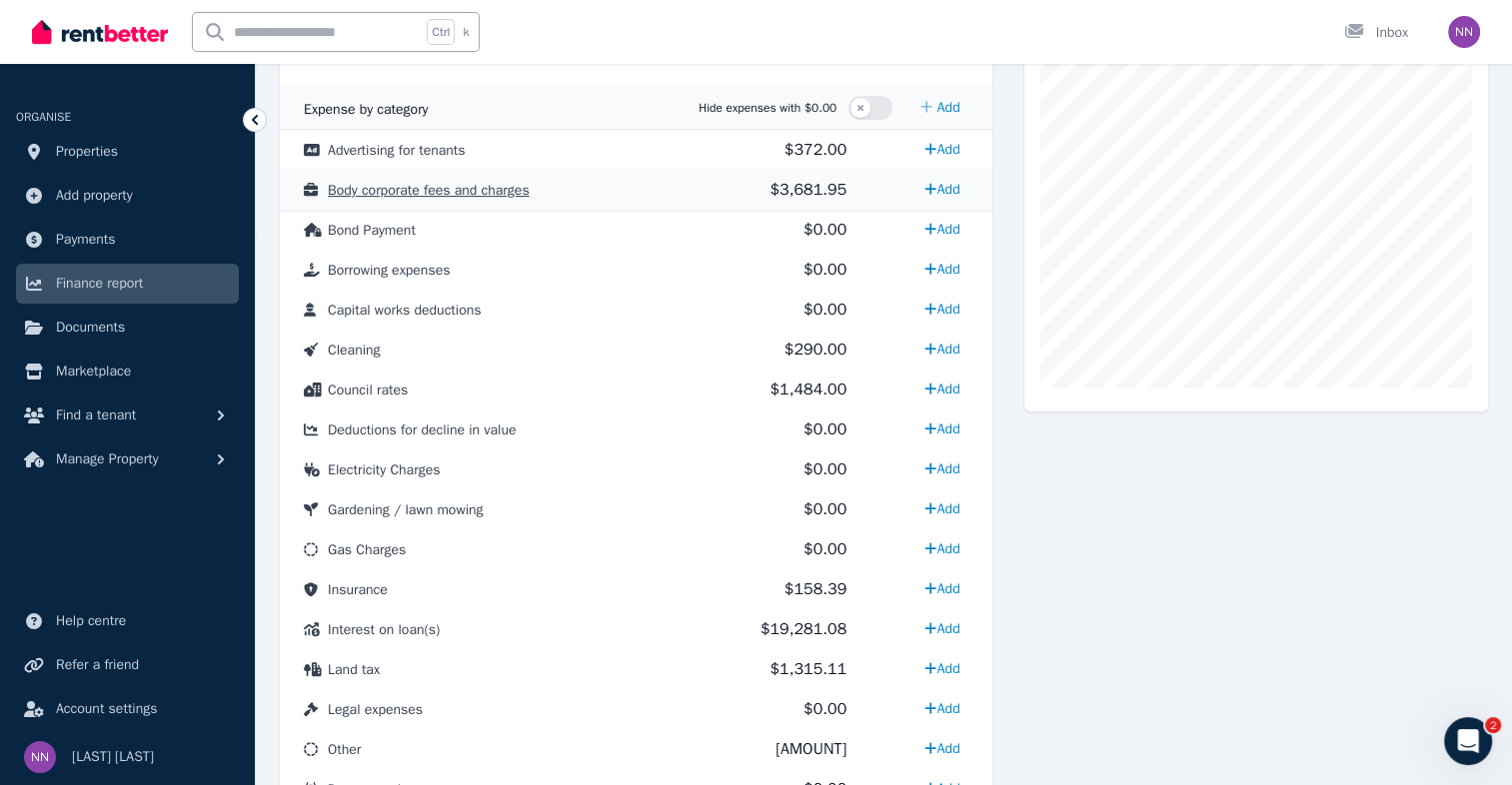click on "Body corporate fees and charges" at bounding box center (429, 190) 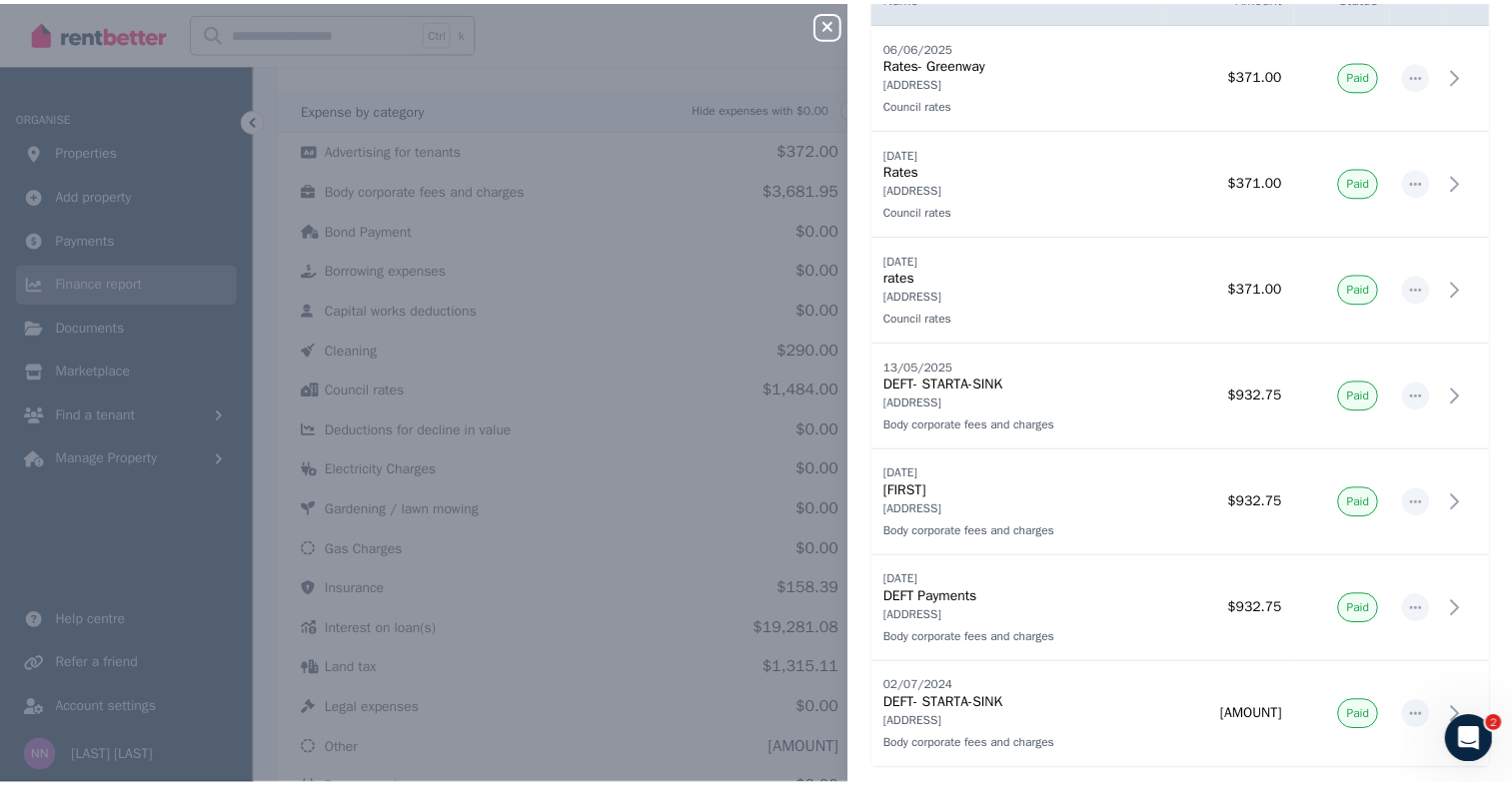 scroll, scrollTop: 128, scrollLeft: 0, axis: vertical 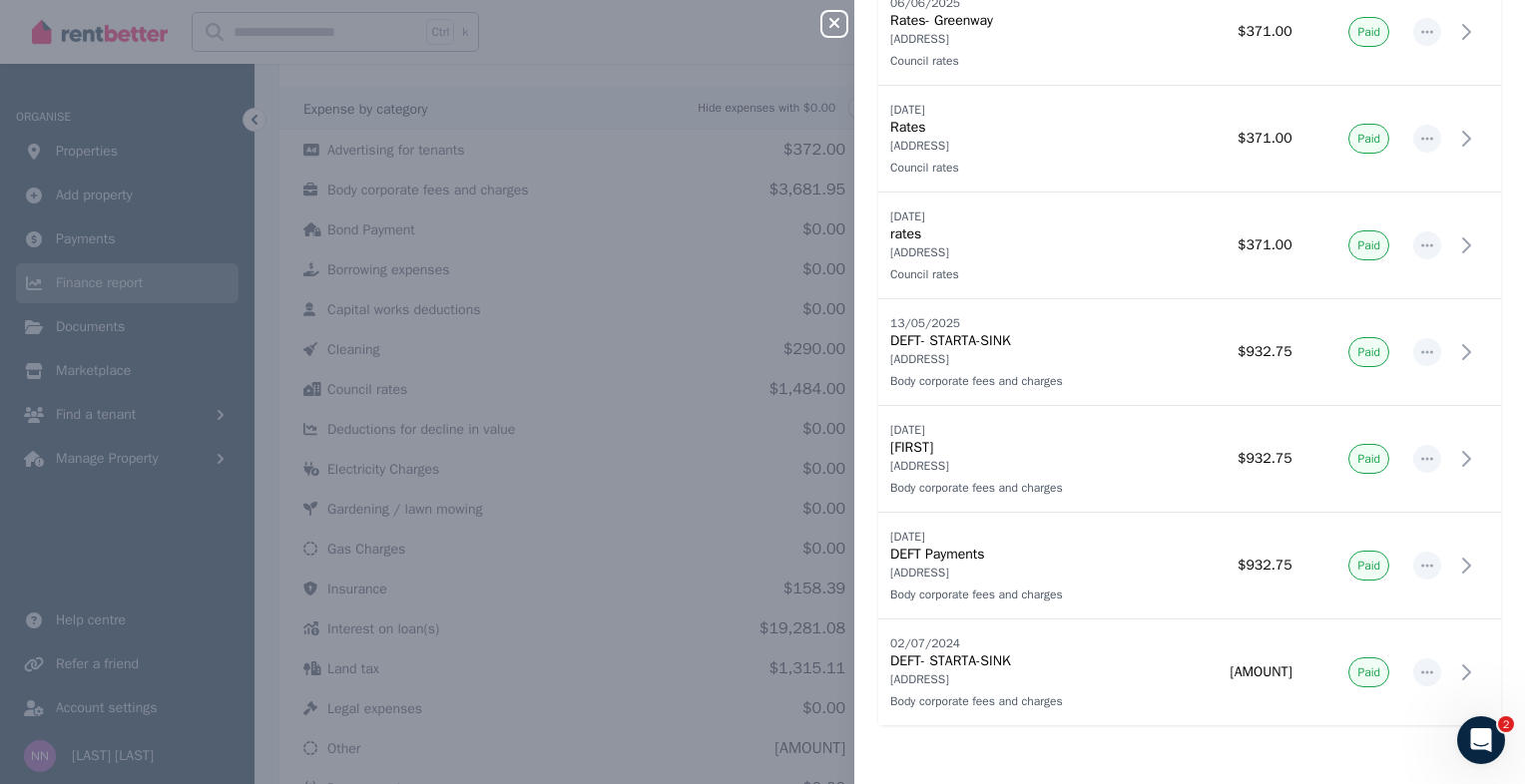 click on "Close panel Body corporate fees and charges Record expense Date Name Address Category Amount Status [DATE] [DATE] Rates-Greenway [ADDRESS], [CITY] Council rates [ADDRESS], [CITY] Council rates $[AMOUNT] Paid [DATE] [DATE] Rates [ADDRESS], [CITY] Council rates [ADDRESS], [CITY] Council rates $[AMOUNT] Paid [DATE] [DATE] rates [ADDRESS], [CITY] Council rates [ADDRESS], [CITY] Council rates $[AMOUNT] Paid [DATE] [DATE] DEFT- STARTA-SINK [ADDRESS], [CITY] Body corporate fees and charges [ADDRESS], [CITY] Body corporate fees and charges $[AMOUNT] Paid [DATE] [DATE] STARTA [ADDRESS], [CITY] Body corporate fees and charges [ADDRESS], [CITY] Body corporate fees and charges $[AMOUNT] Paid [DATE] [DATE] DEFT Payments [ADDRESS], [CITY] Body corporate fees and charges [ADDRESS], [CITY] Body corporate fees and charges $[AMOUNT] Paid [DATE]" at bounding box center (762, 392) 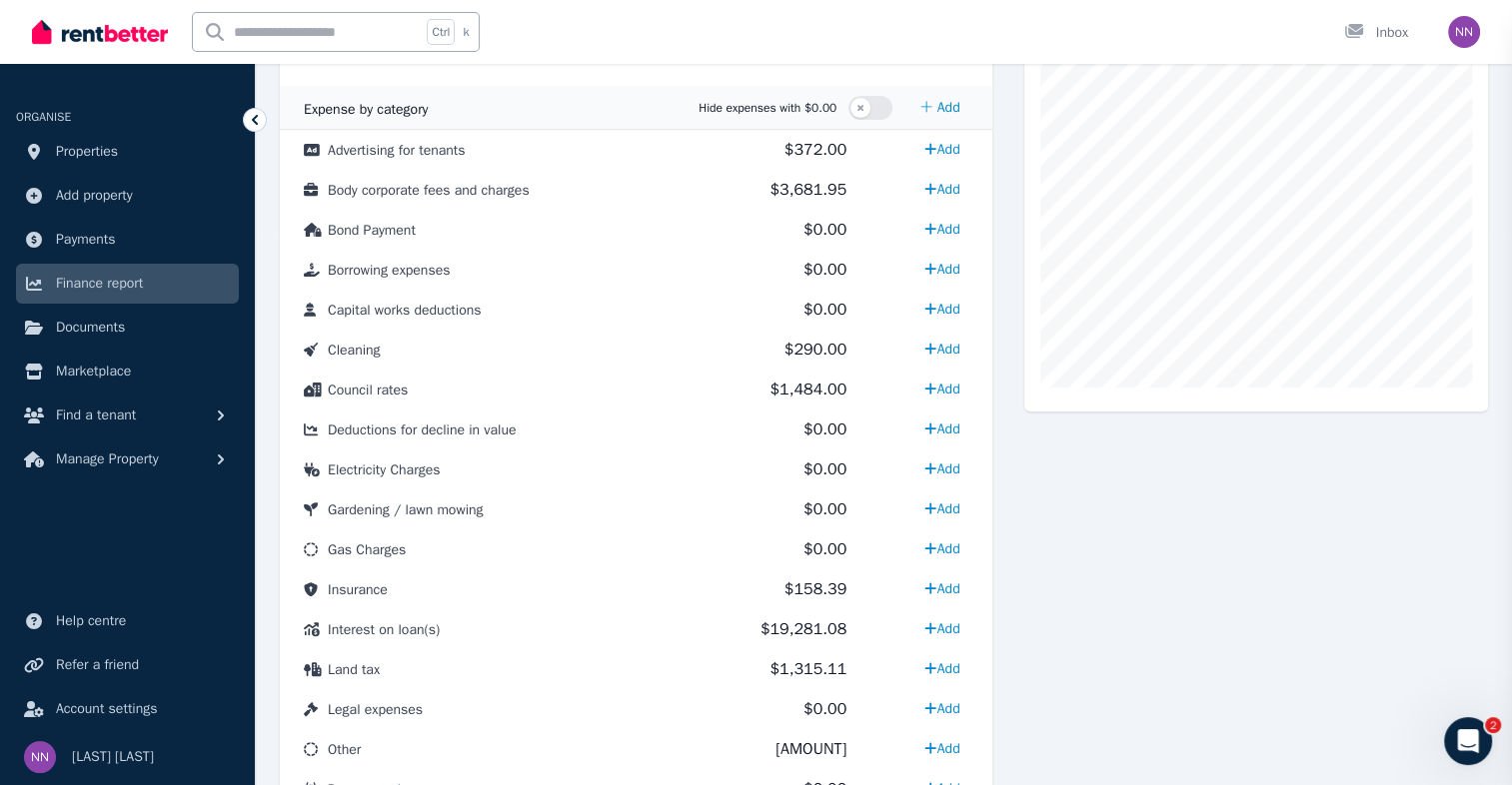 scroll, scrollTop: 0, scrollLeft: 0, axis: both 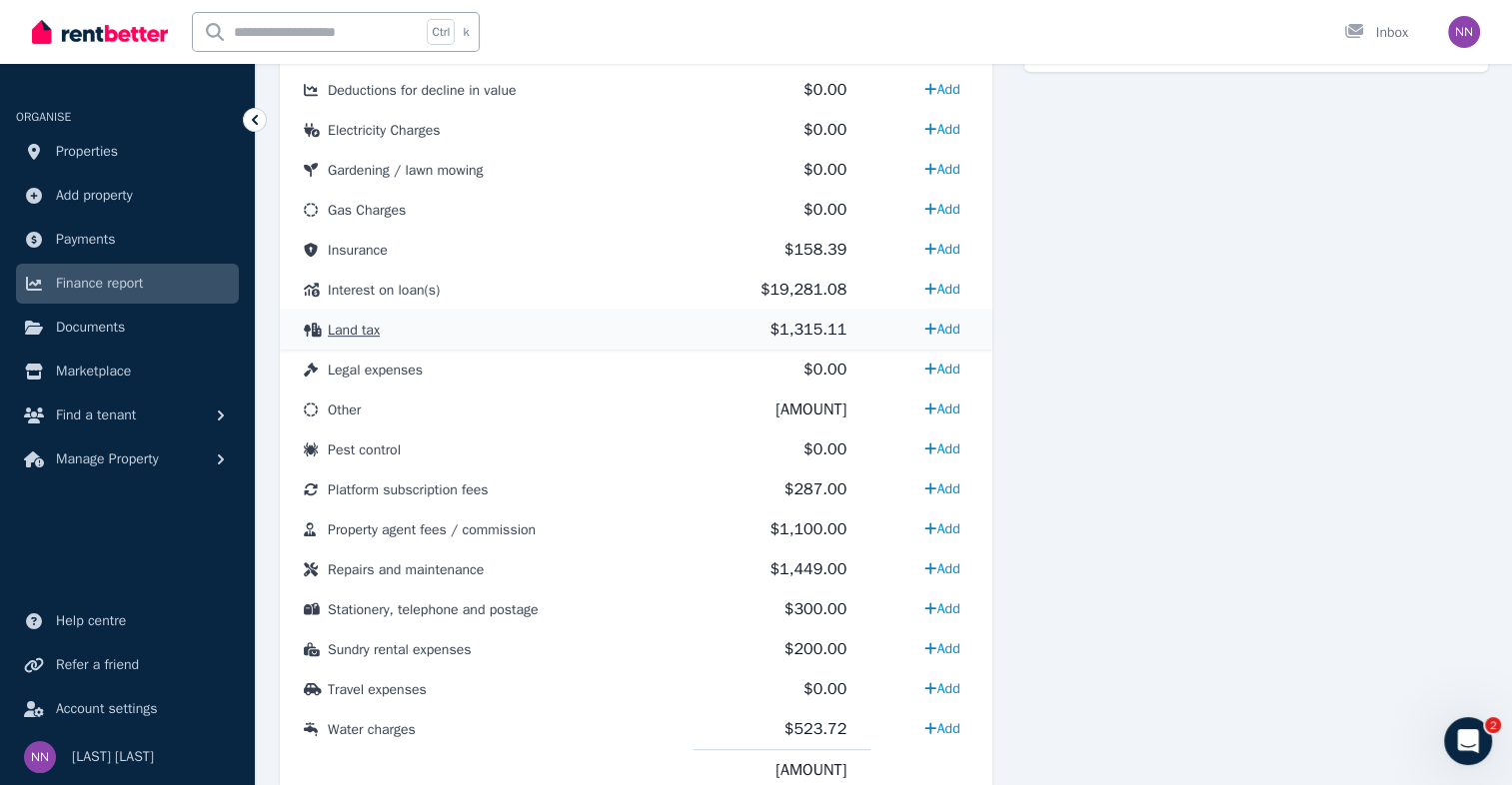 click on "Land tax" at bounding box center (487, 330) 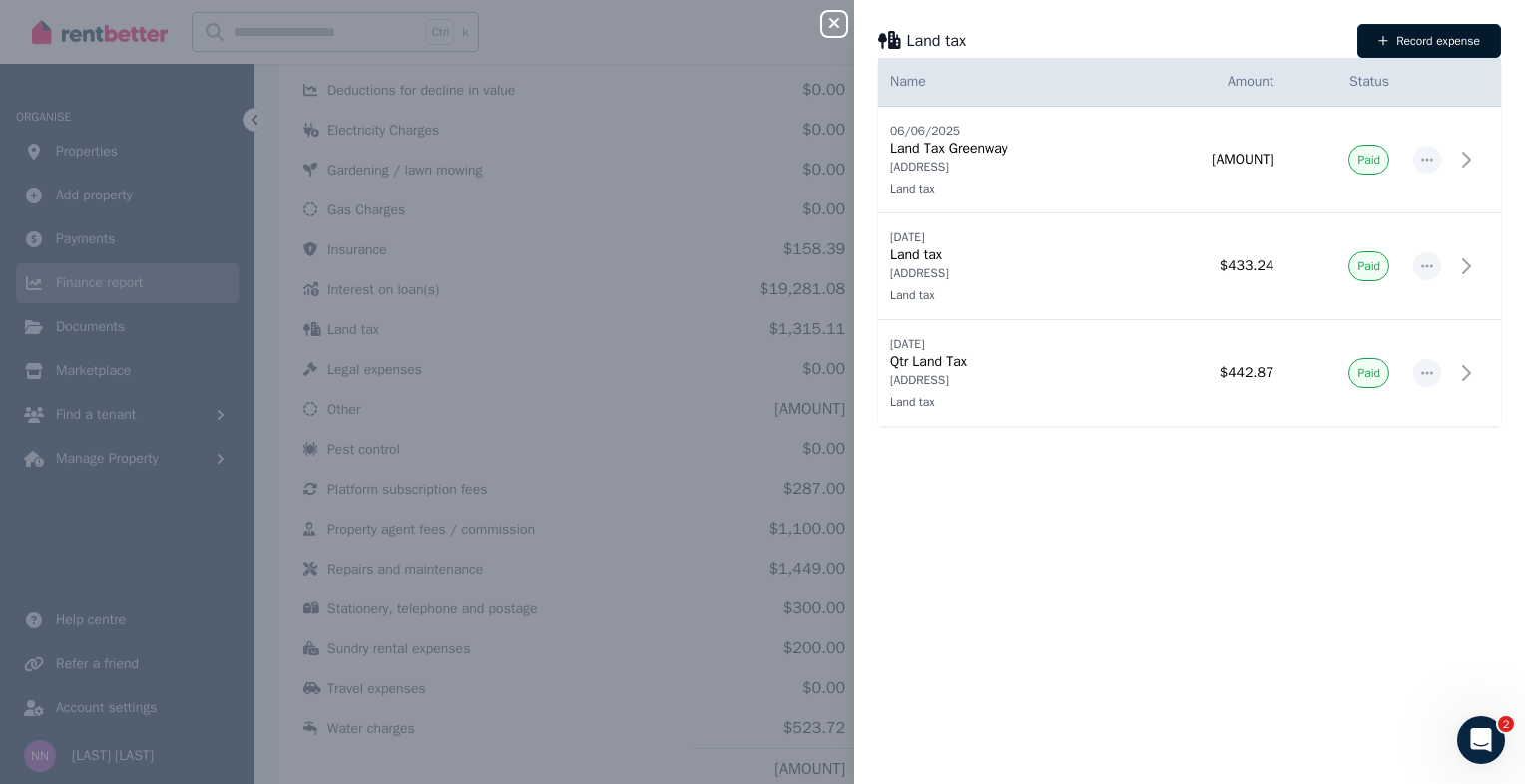 click on "Record expense" at bounding box center [1429, 41] 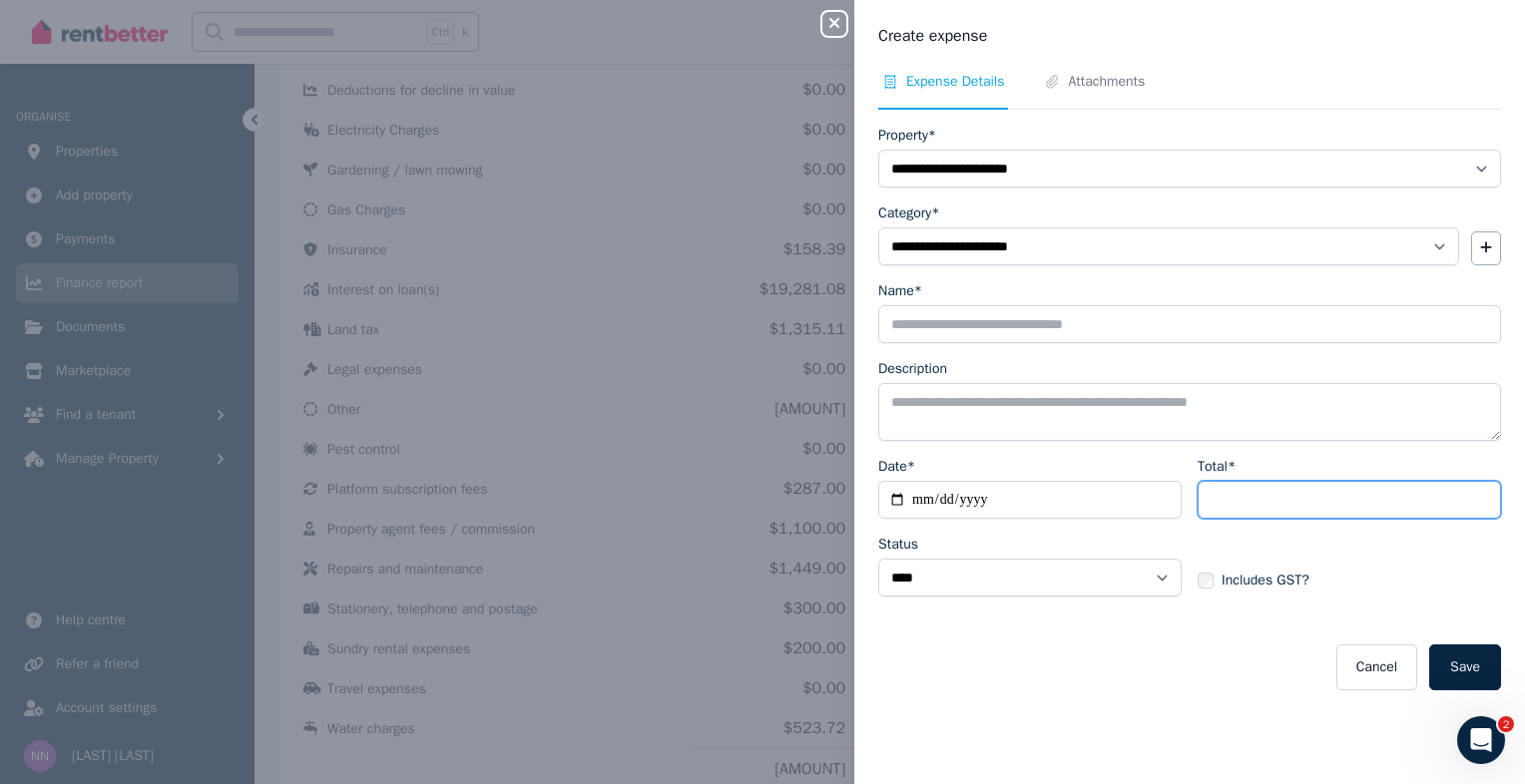 click on "Total*" at bounding box center (1349, 500) 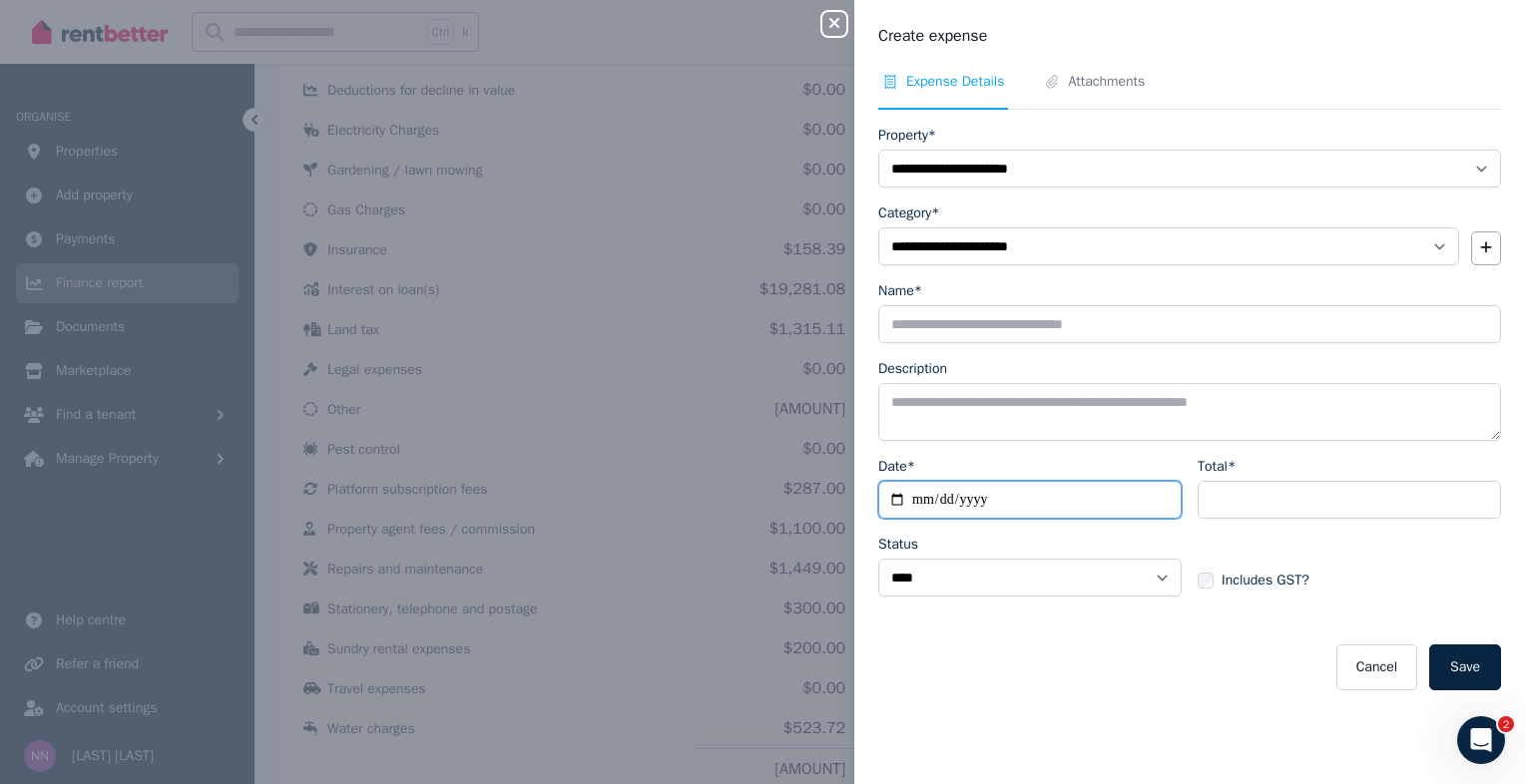 click on "Date*" at bounding box center [1030, 500] 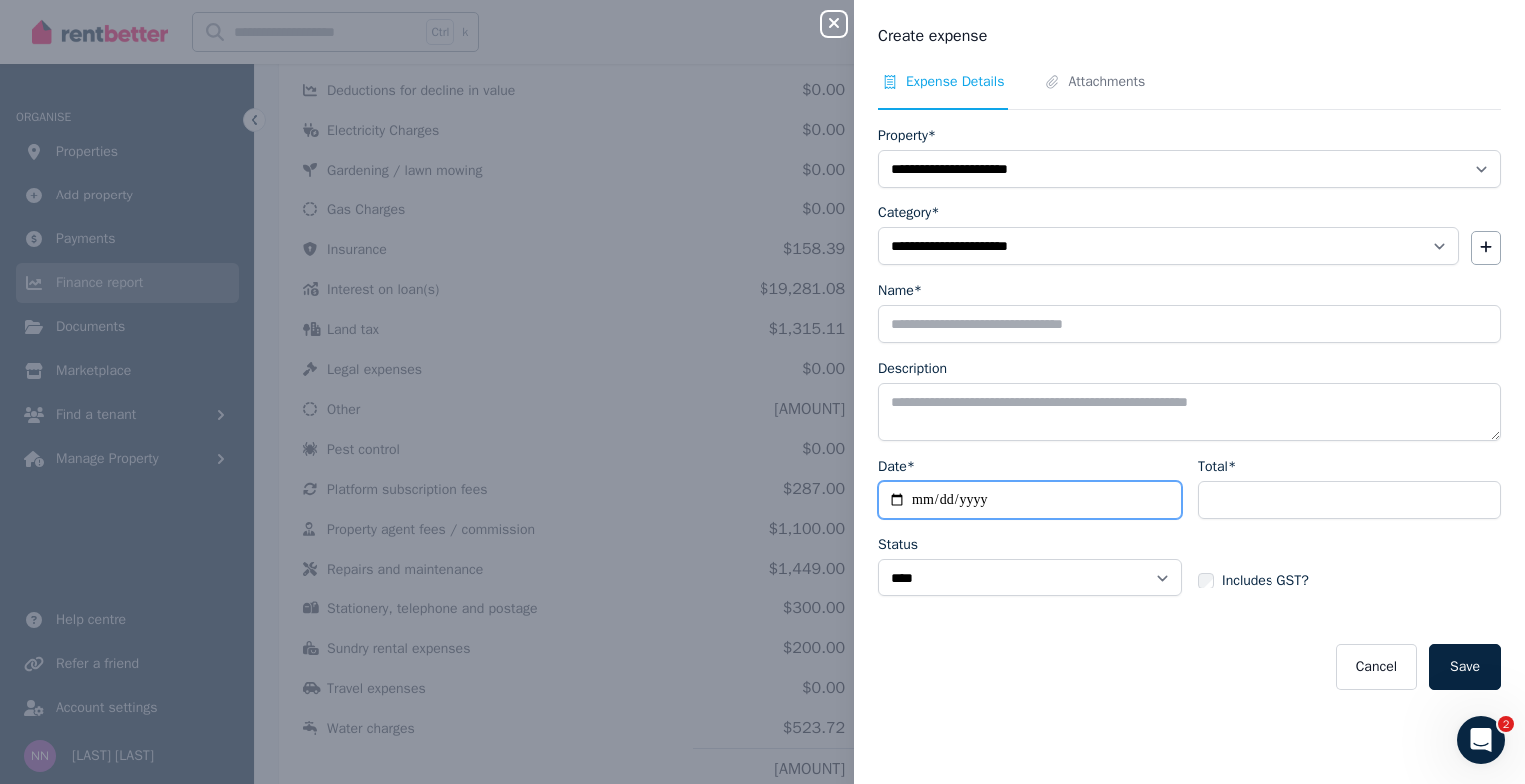 type on "**********" 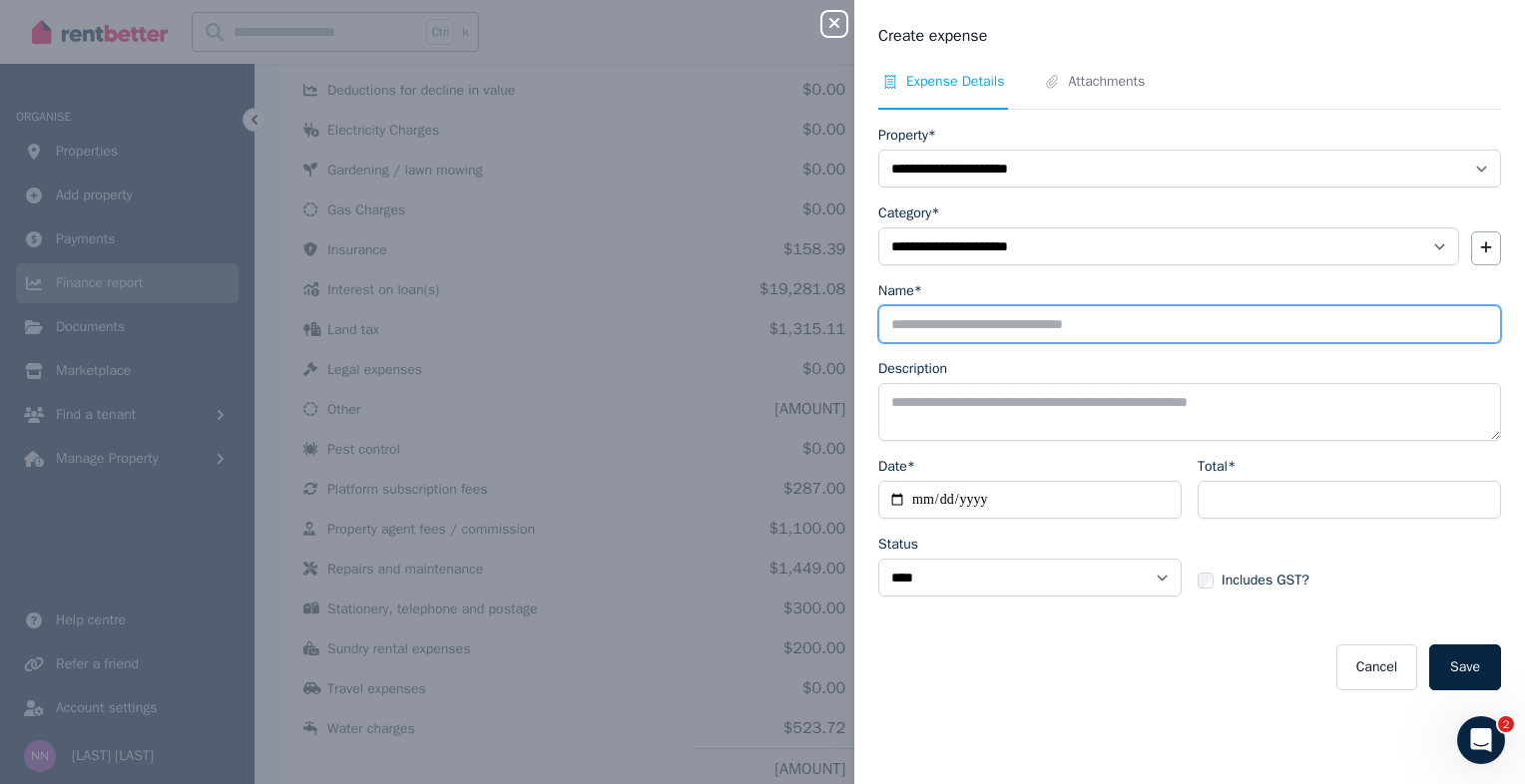click on "Name*" at bounding box center [1190, 324] 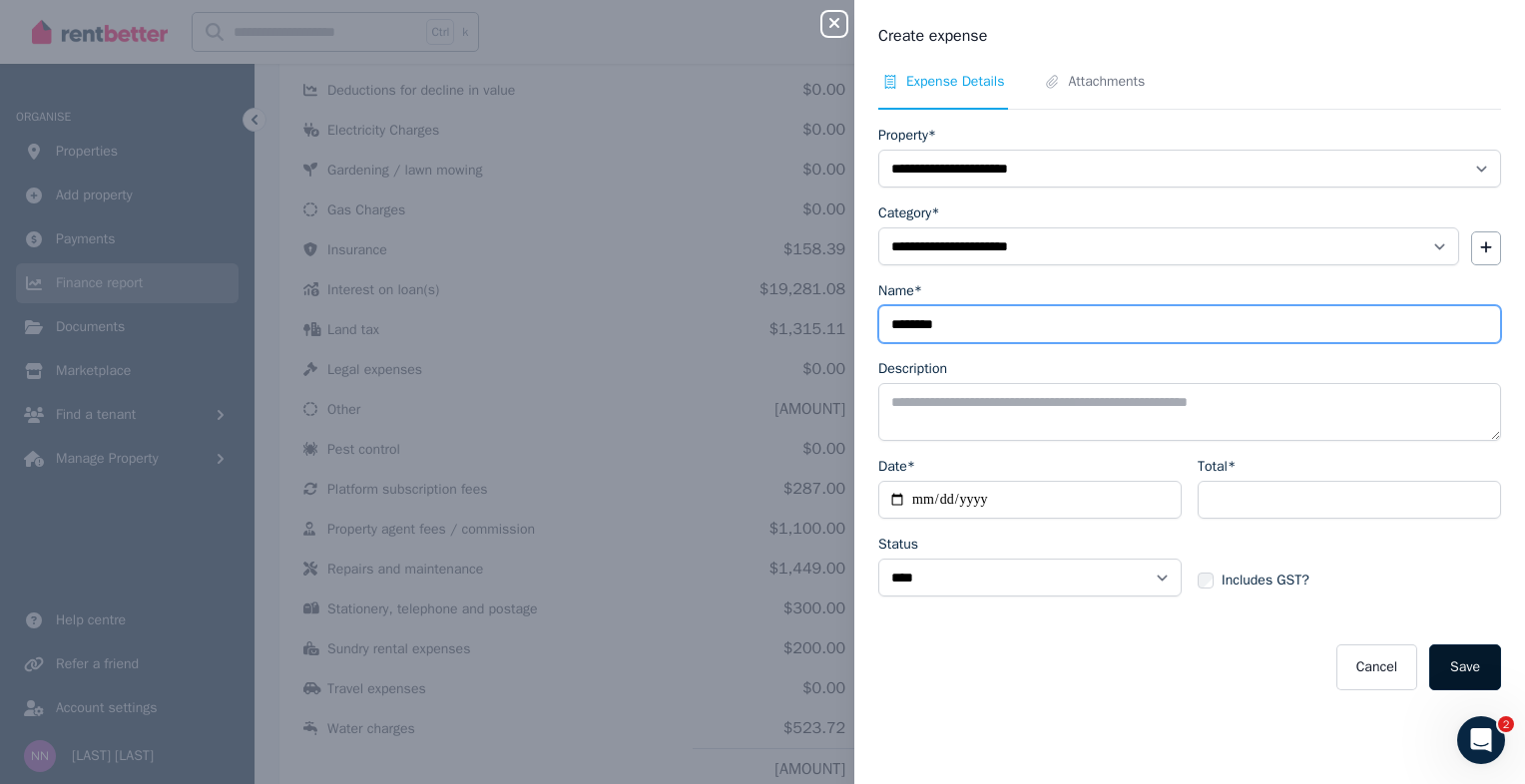 type on "********" 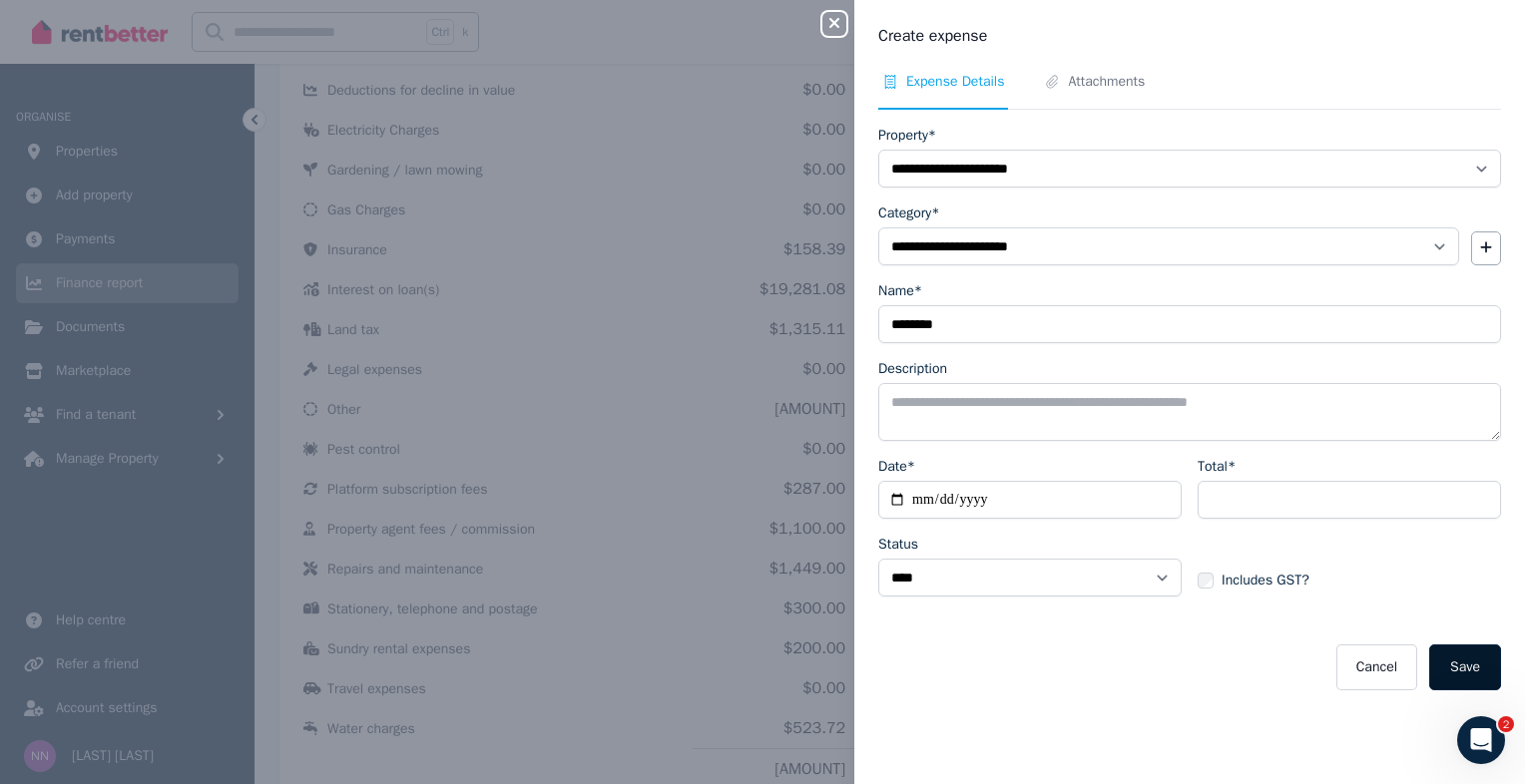click on "Save" at bounding box center [1465, 667] 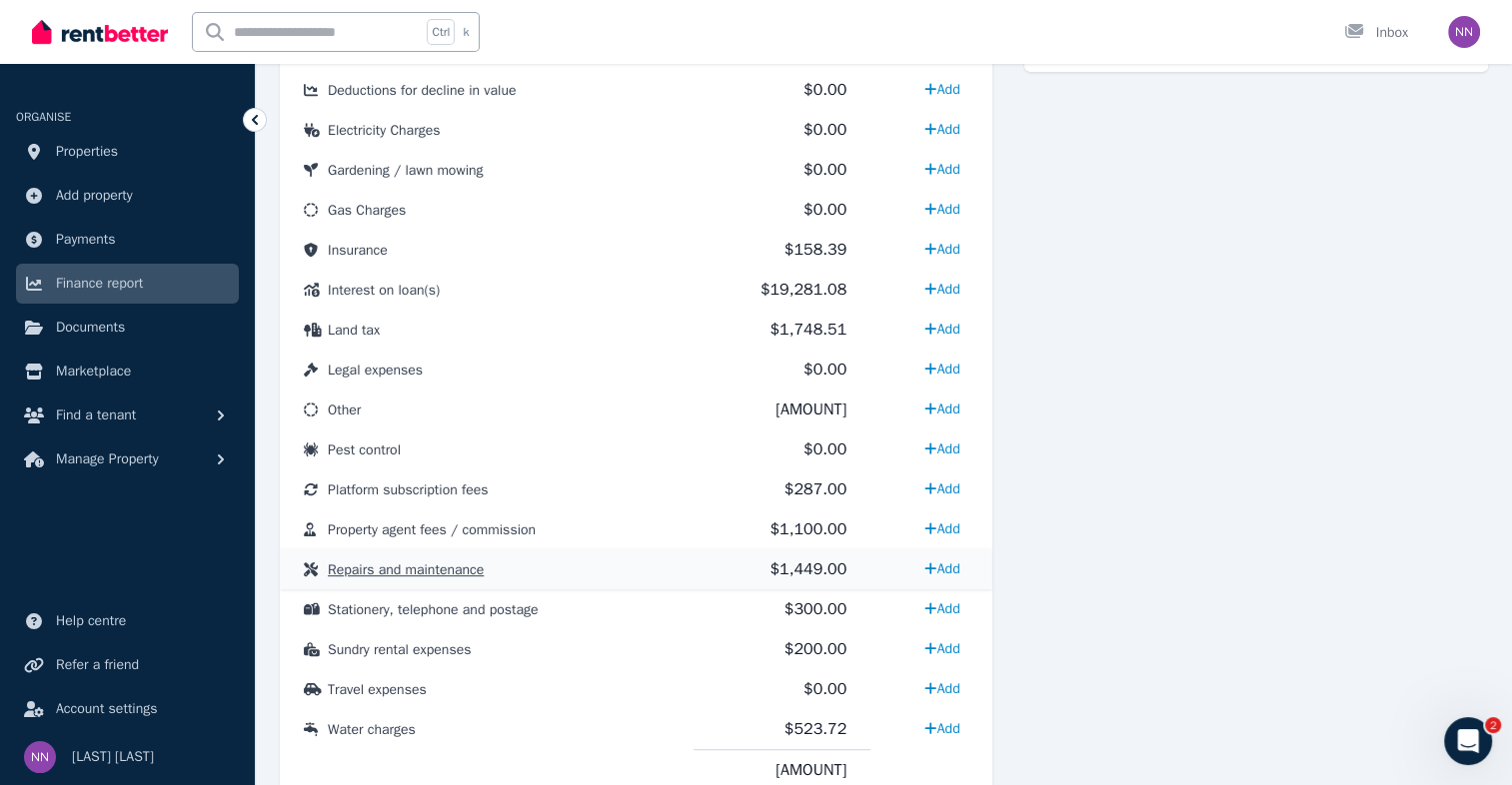 click on "Repairs and maintenance" at bounding box center [406, 569] 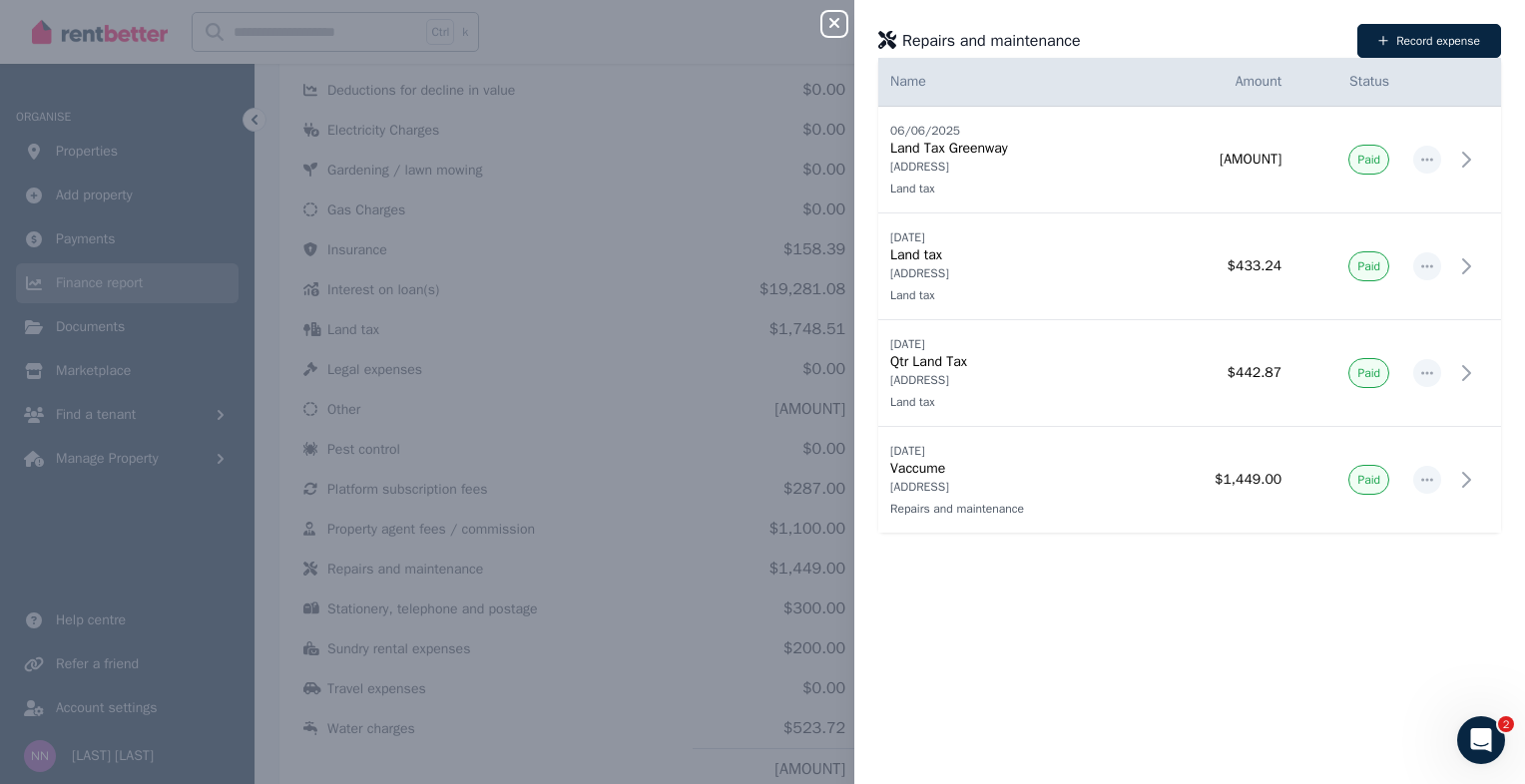 click on "Close panel Repairs and maintenance Record expense Date Name Address Category Amount Status [DATE] [DATE] Land Tax Greenway [ADDRESS], [CITY] Land tax [ADDRESS], [CITY] Land tax $[AMOUNT] Paid [DATE] [DATE] Land tax [ADDRESS], [CITY] Land tax [ADDRESS], [CITY] Land tax $[AMOUNT] Paid [DATE] [DATE] Qtr Land Tax [ADDRESS], [CITY] Land tax [ADDRESS], [CITY] Land tax $[AMOUNT] Paid [DATE] [DATE] Vaccume [ADDRESS], [CITY] Repairs and maintenance [ADDRESS], [CITY] Repairs and maintenance $[AMOUNT] Paid" at bounding box center (762, 392) 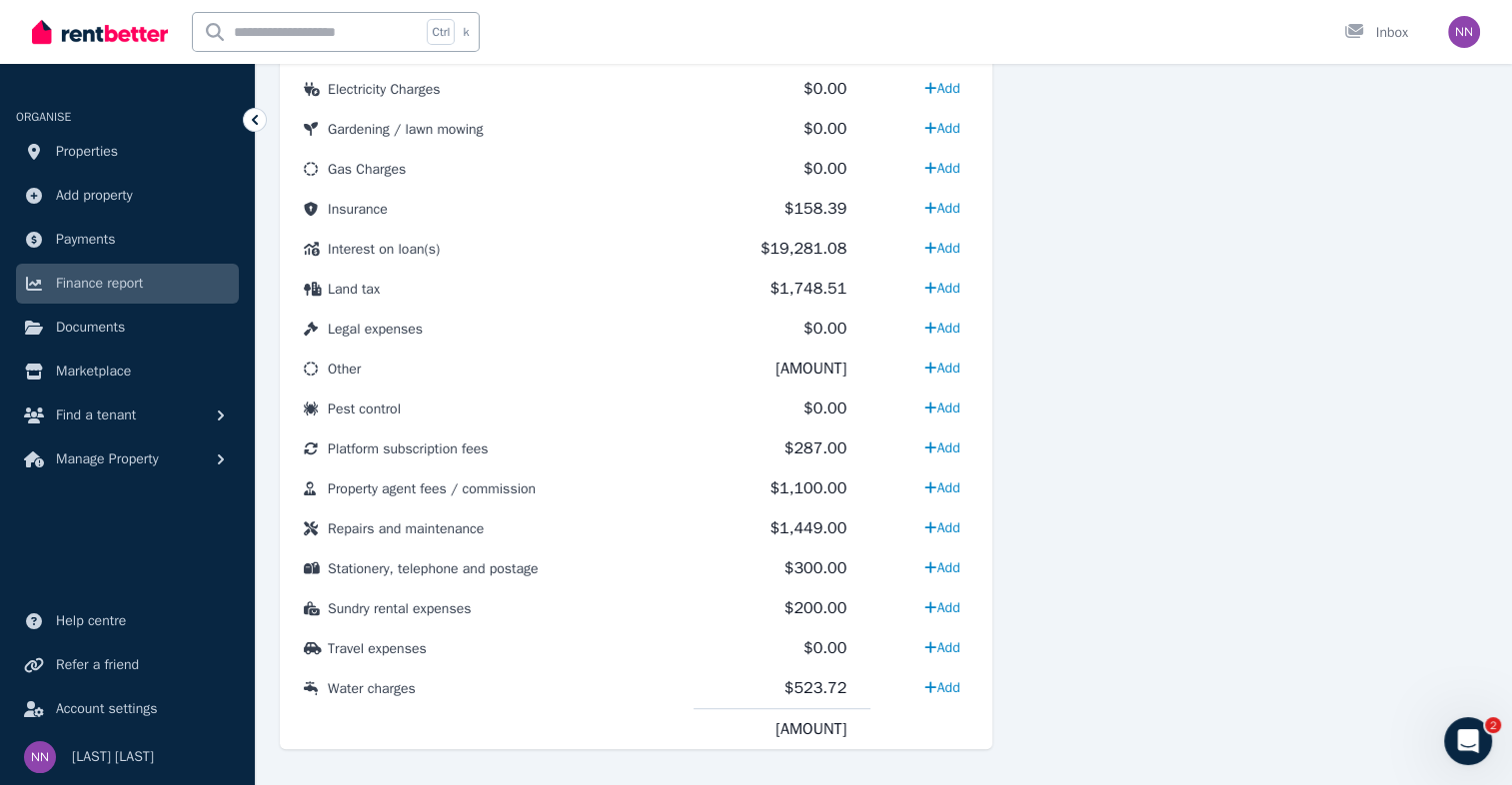scroll, scrollTop: 963, scrollLeft: 0, axis: vertical 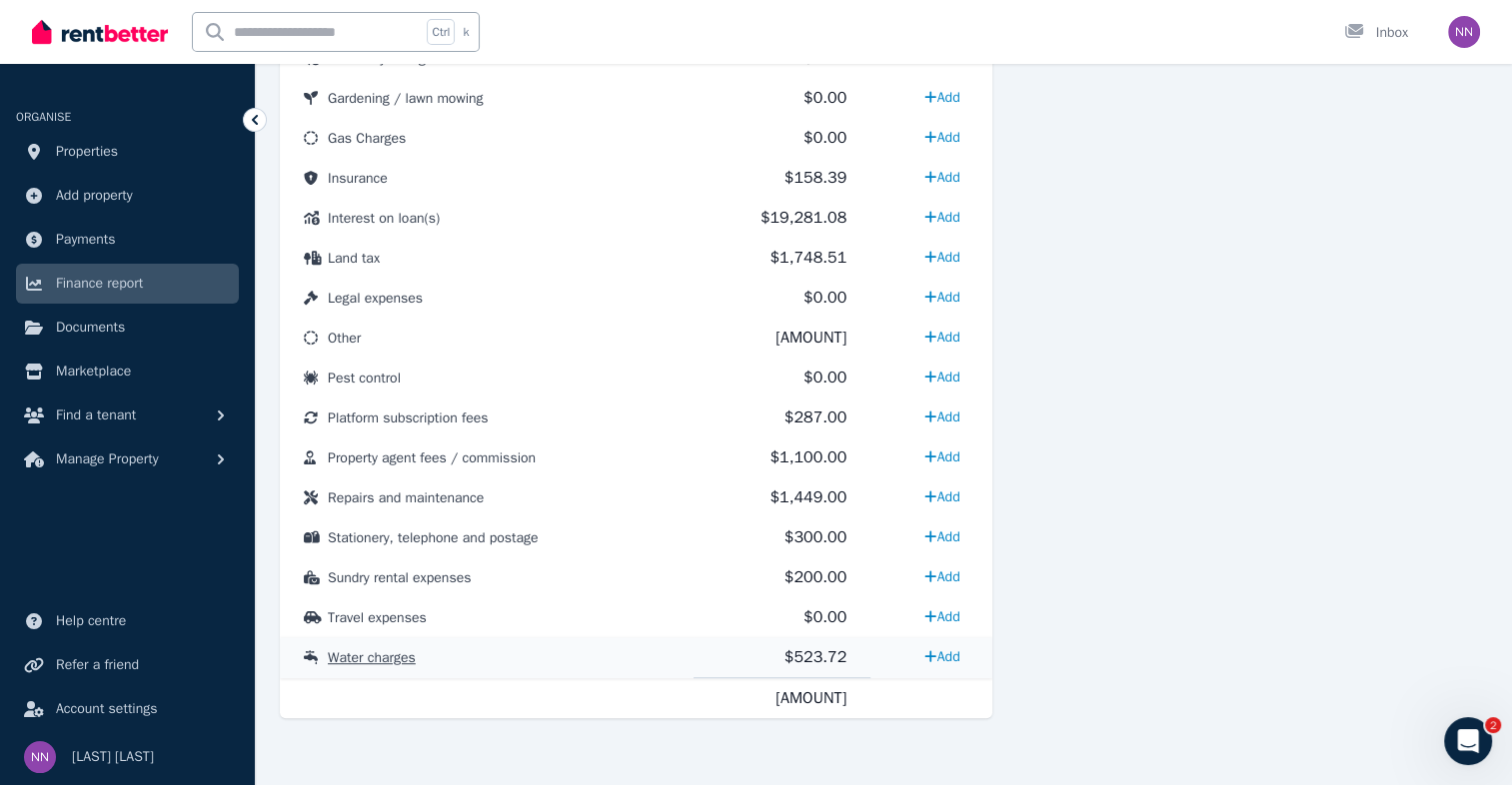 click on "Water charges" at bounding box center (372, 657) 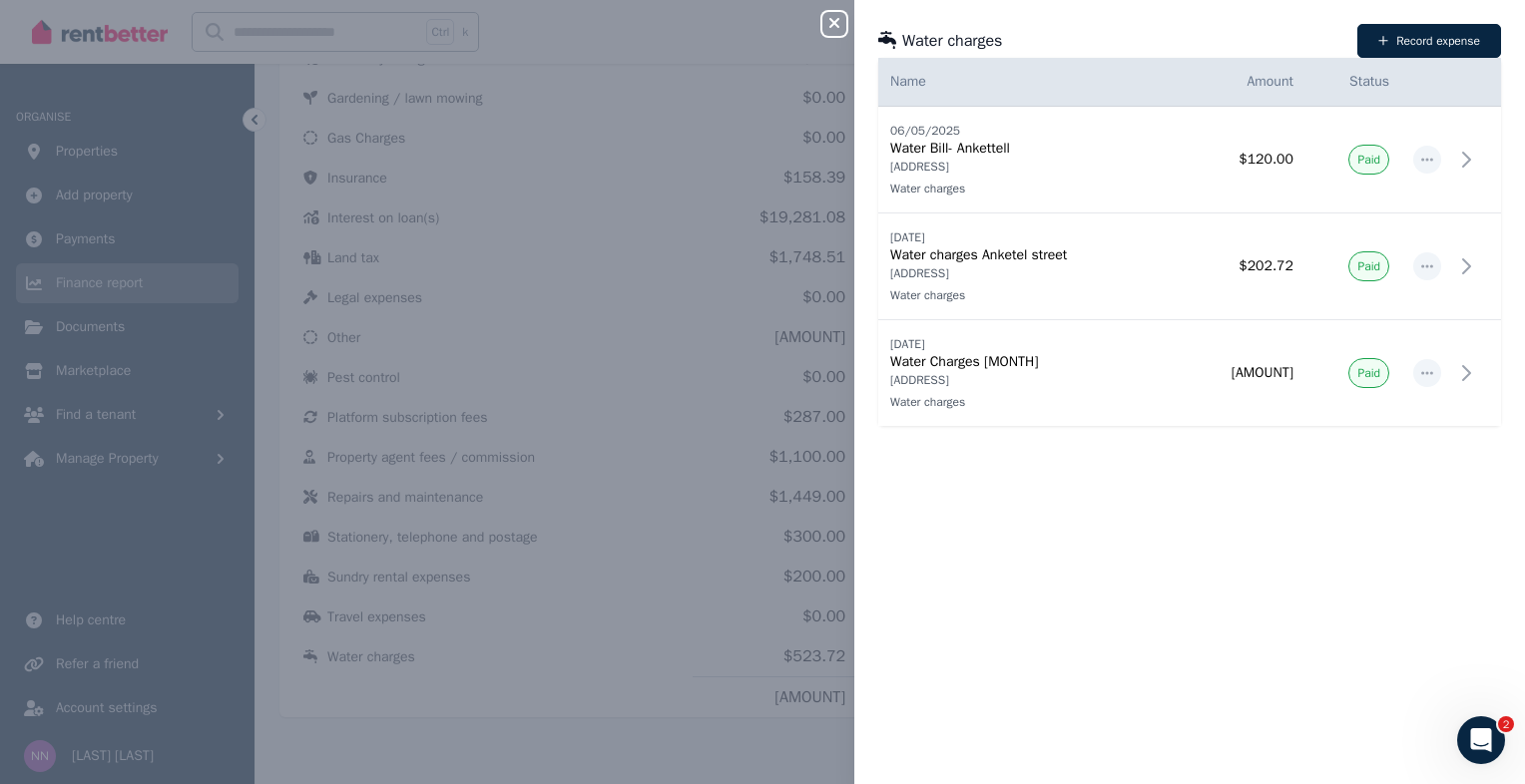 click 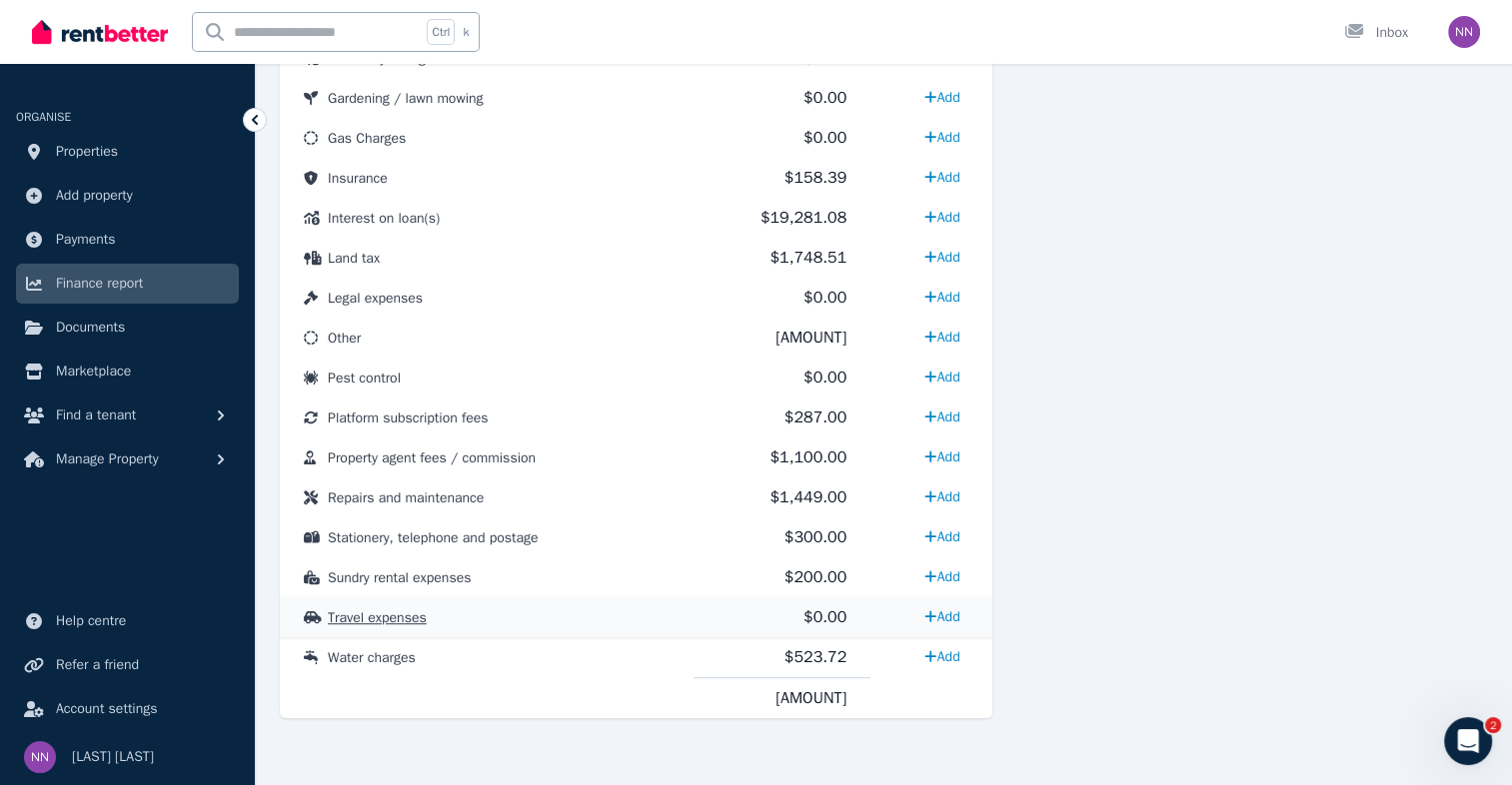 click on "Travel expenses" at bounding box center [377, 617] 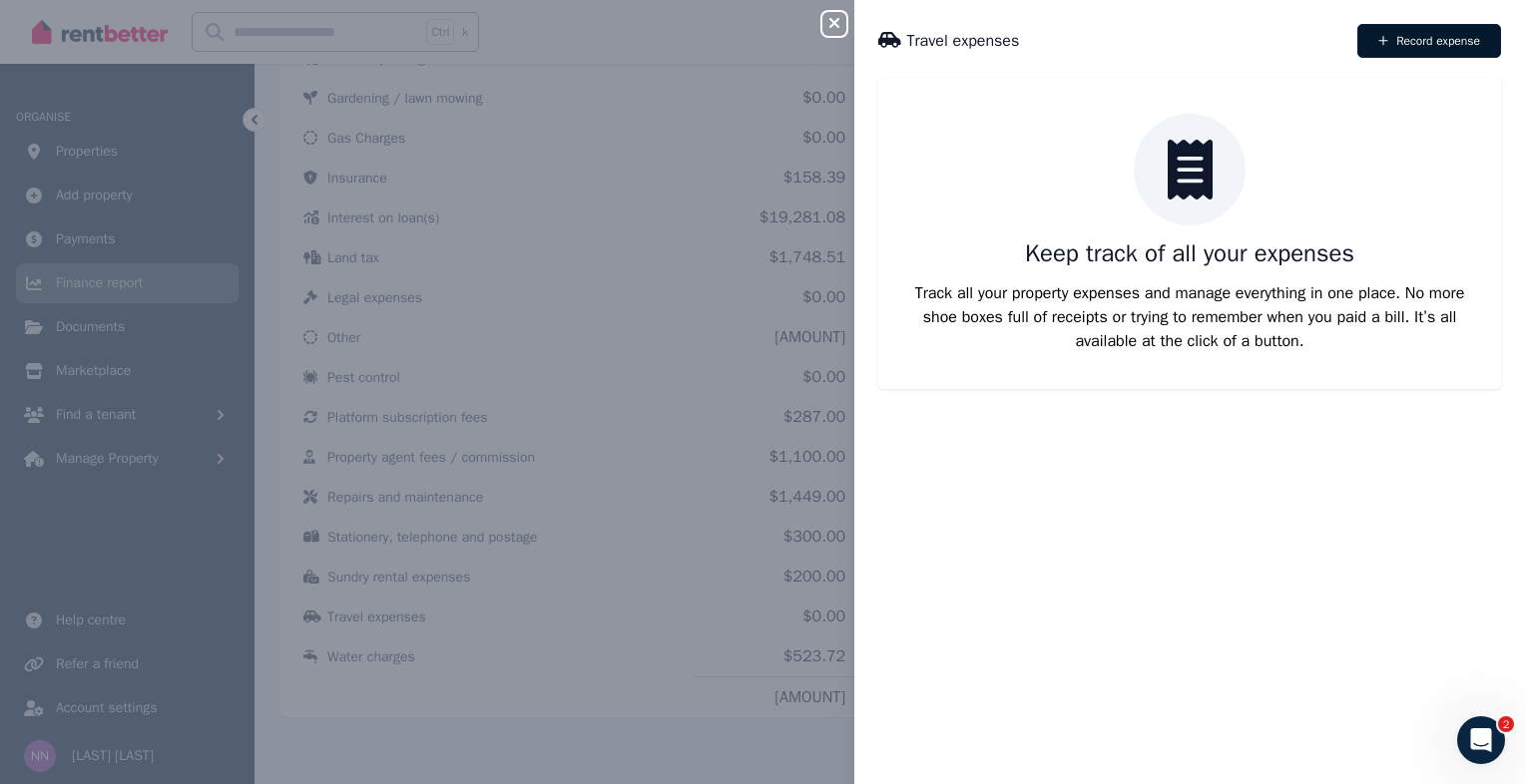 click on "Record expense" at bounding box center [1429, 41] 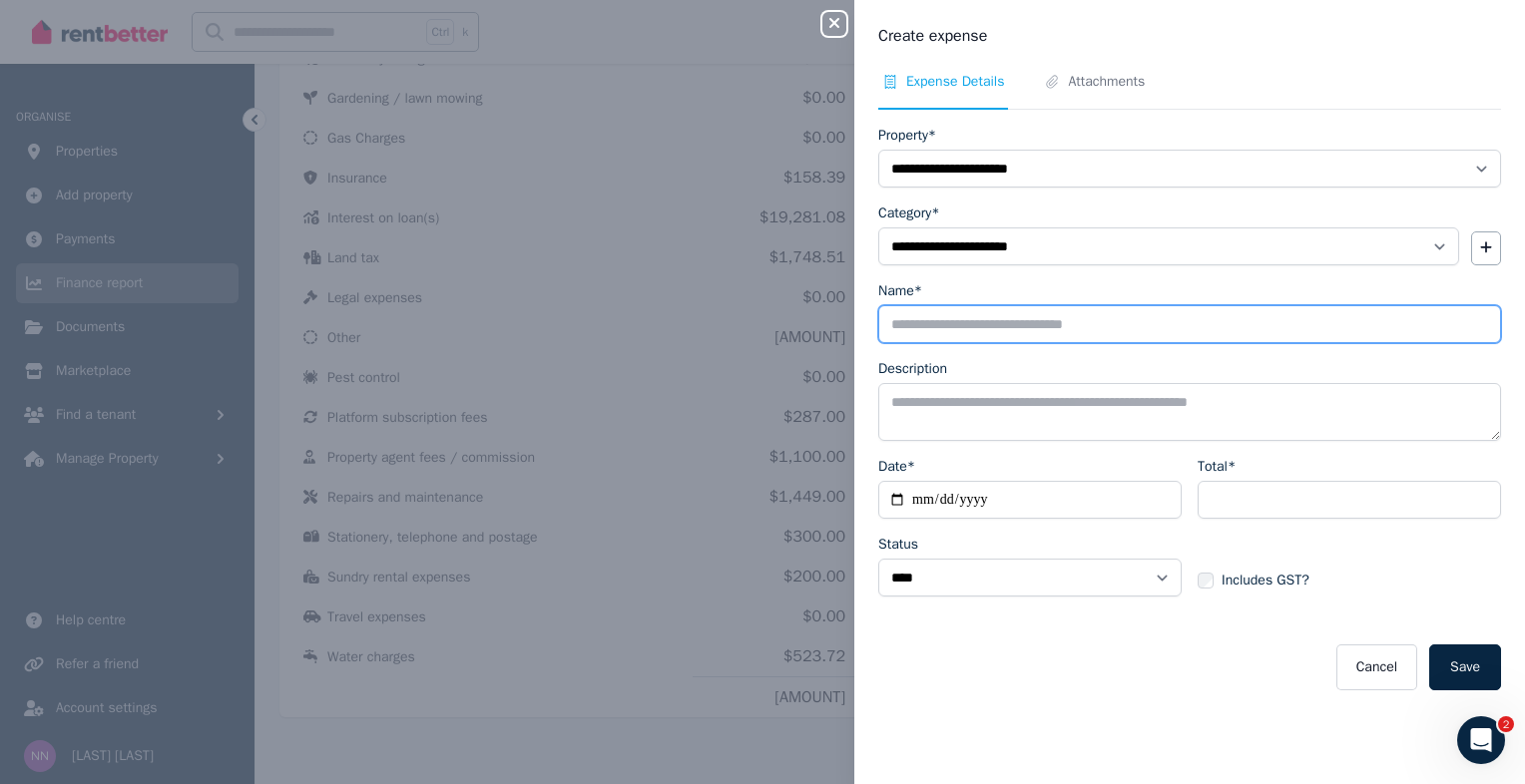 click on "Name*" at bounding box center (1190, 324) 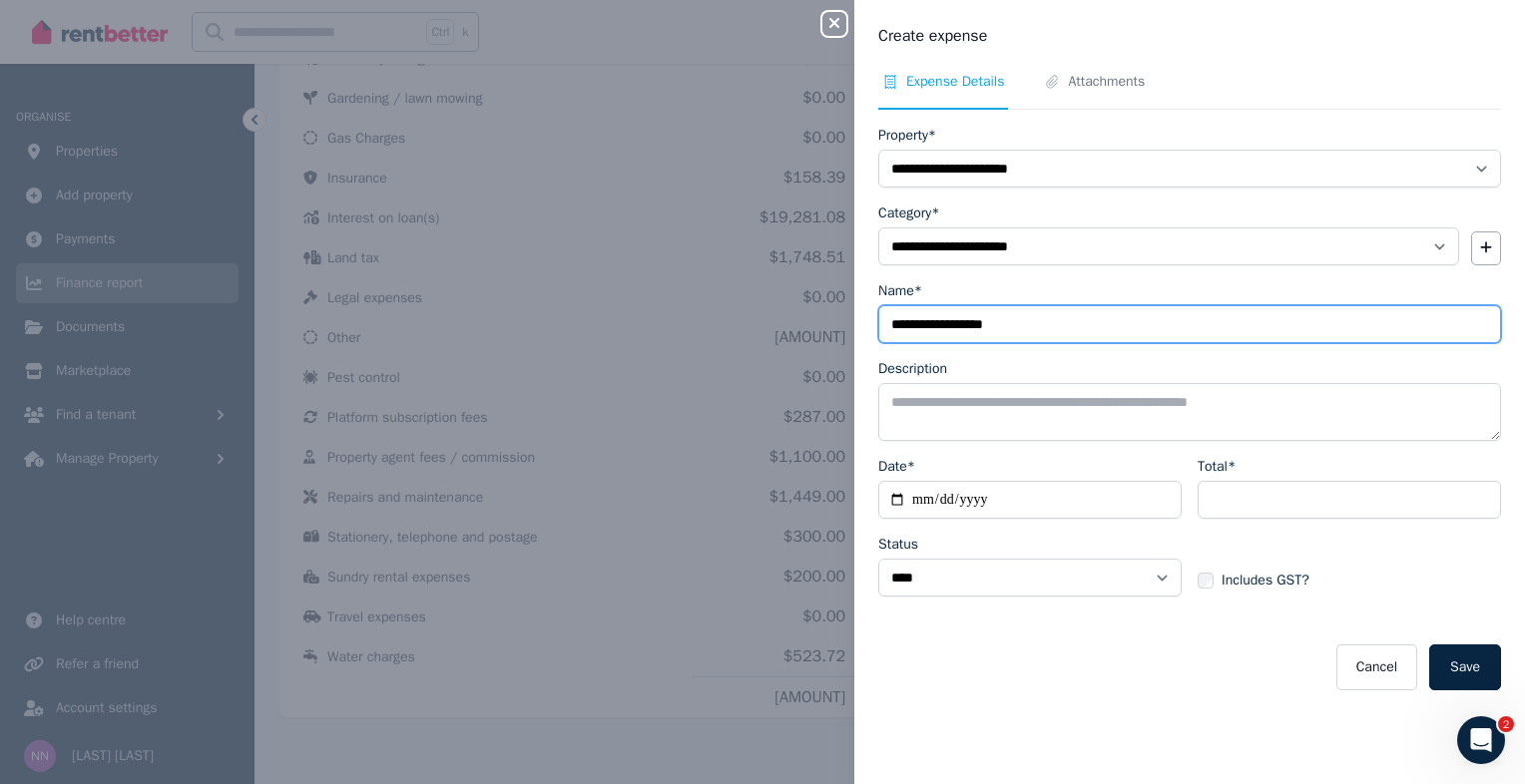 click on "**********" at bounding box center [1190, 324] 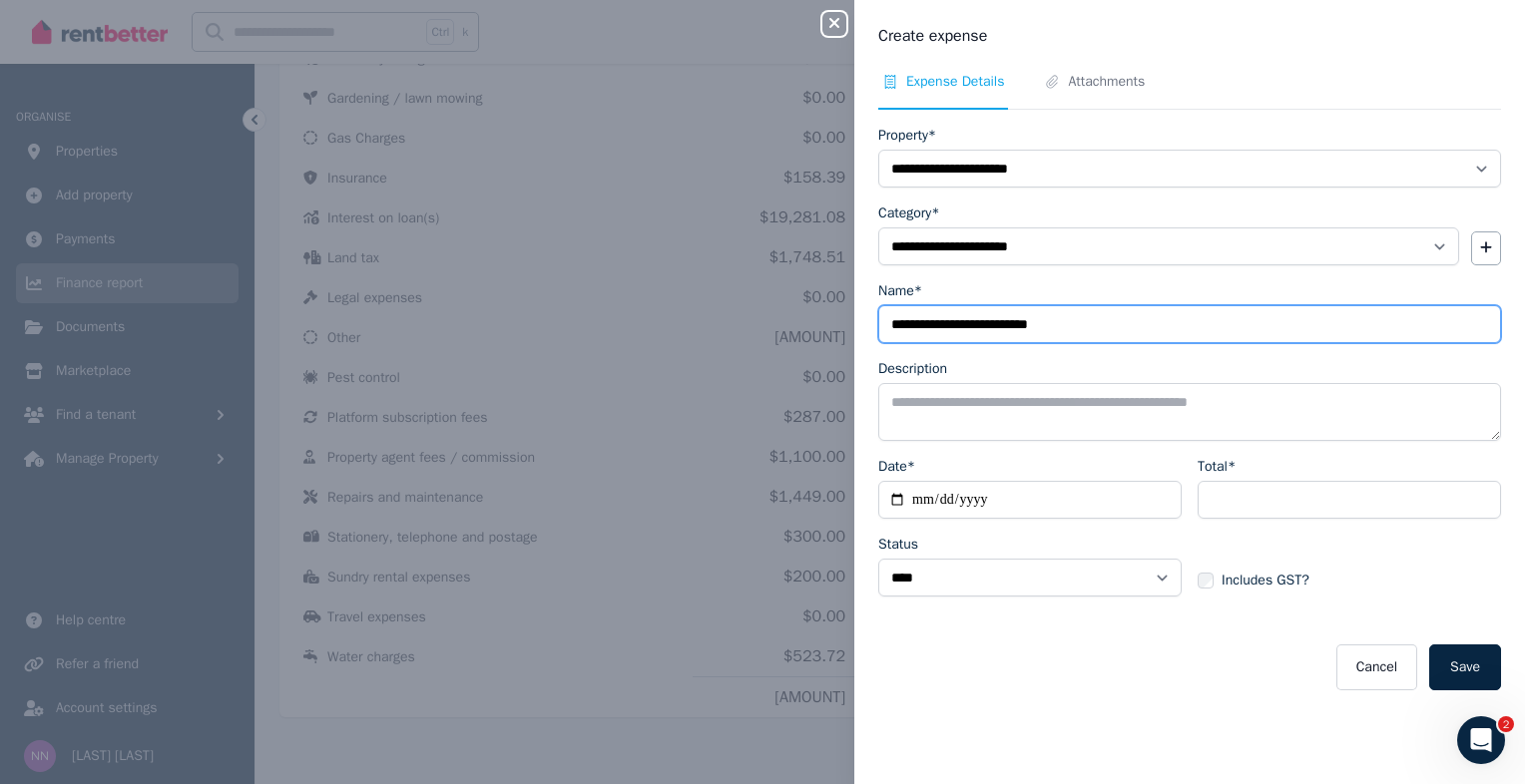 type on "**********" 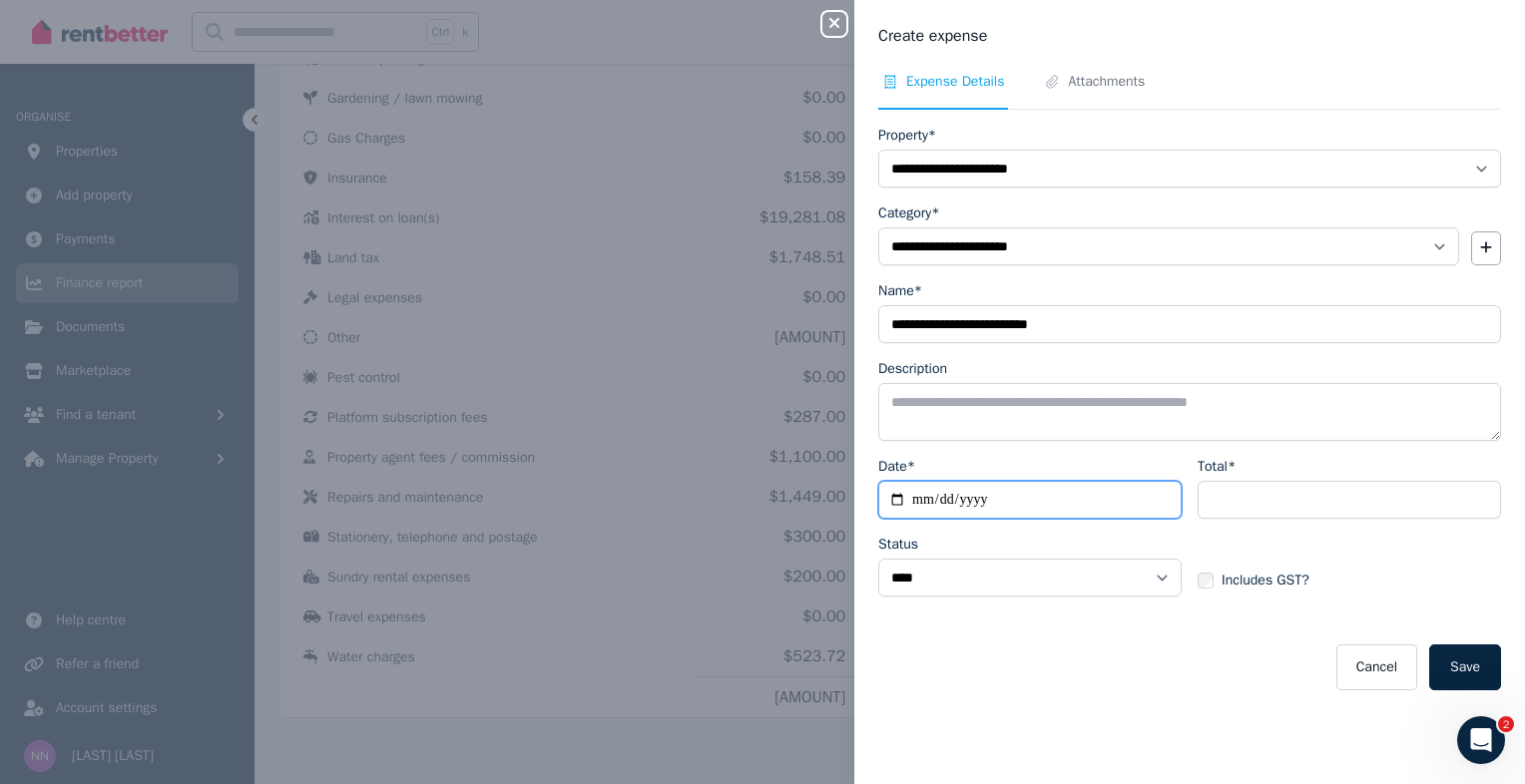 click on "Date*" at bounding box center [1030, 500] 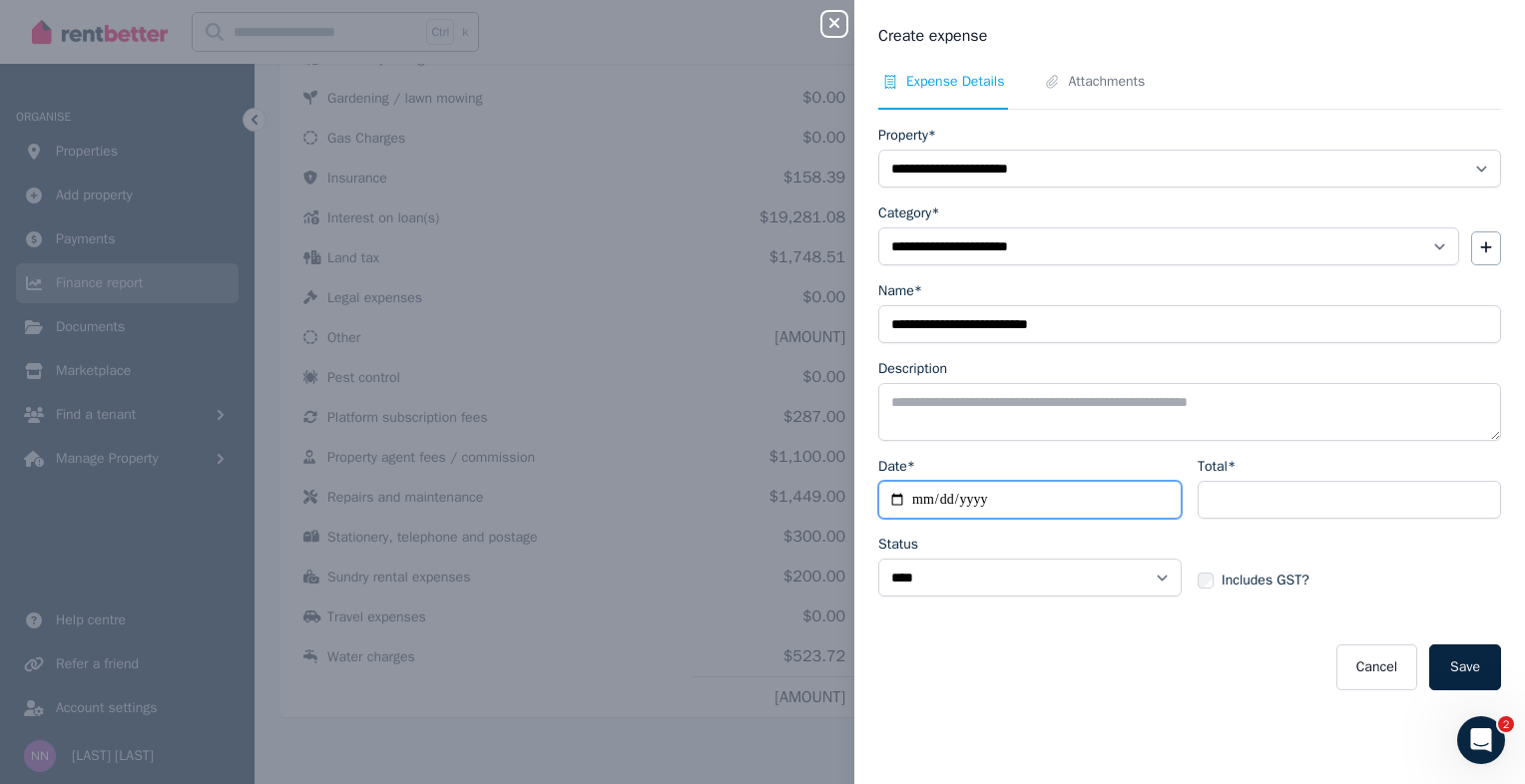 type on "**********" 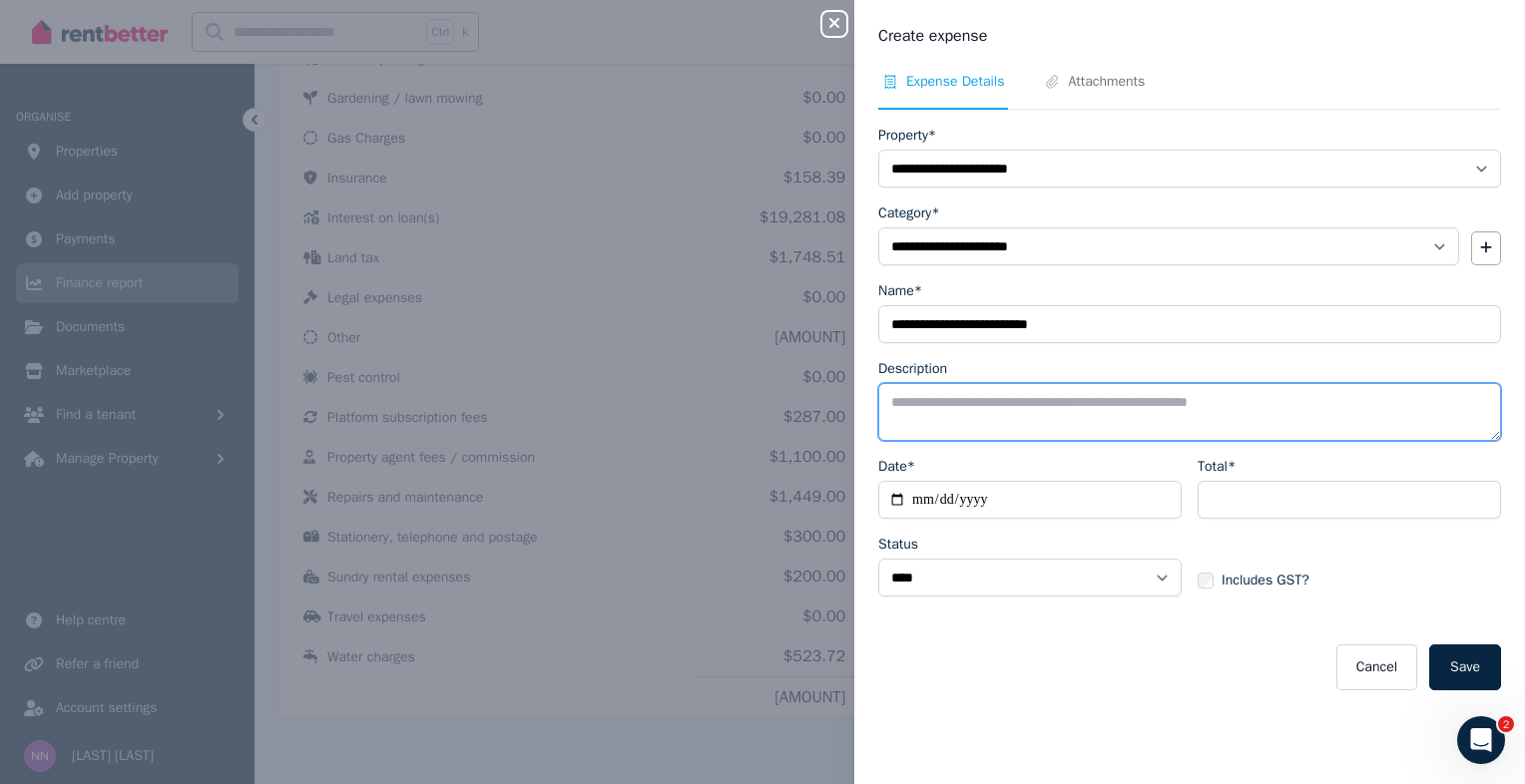 click on "Description" at bounding box center [1190, 412] 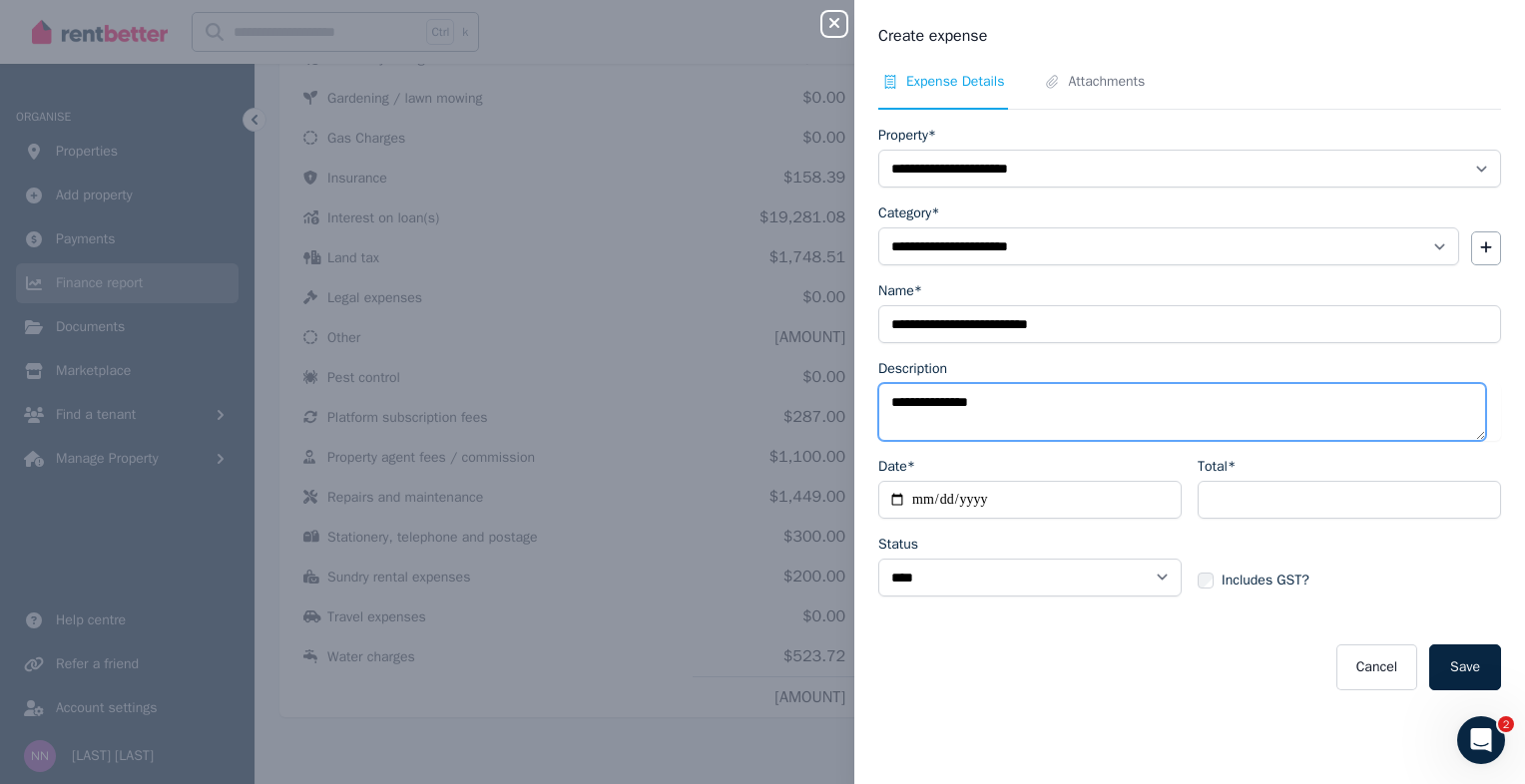 type on "**********" 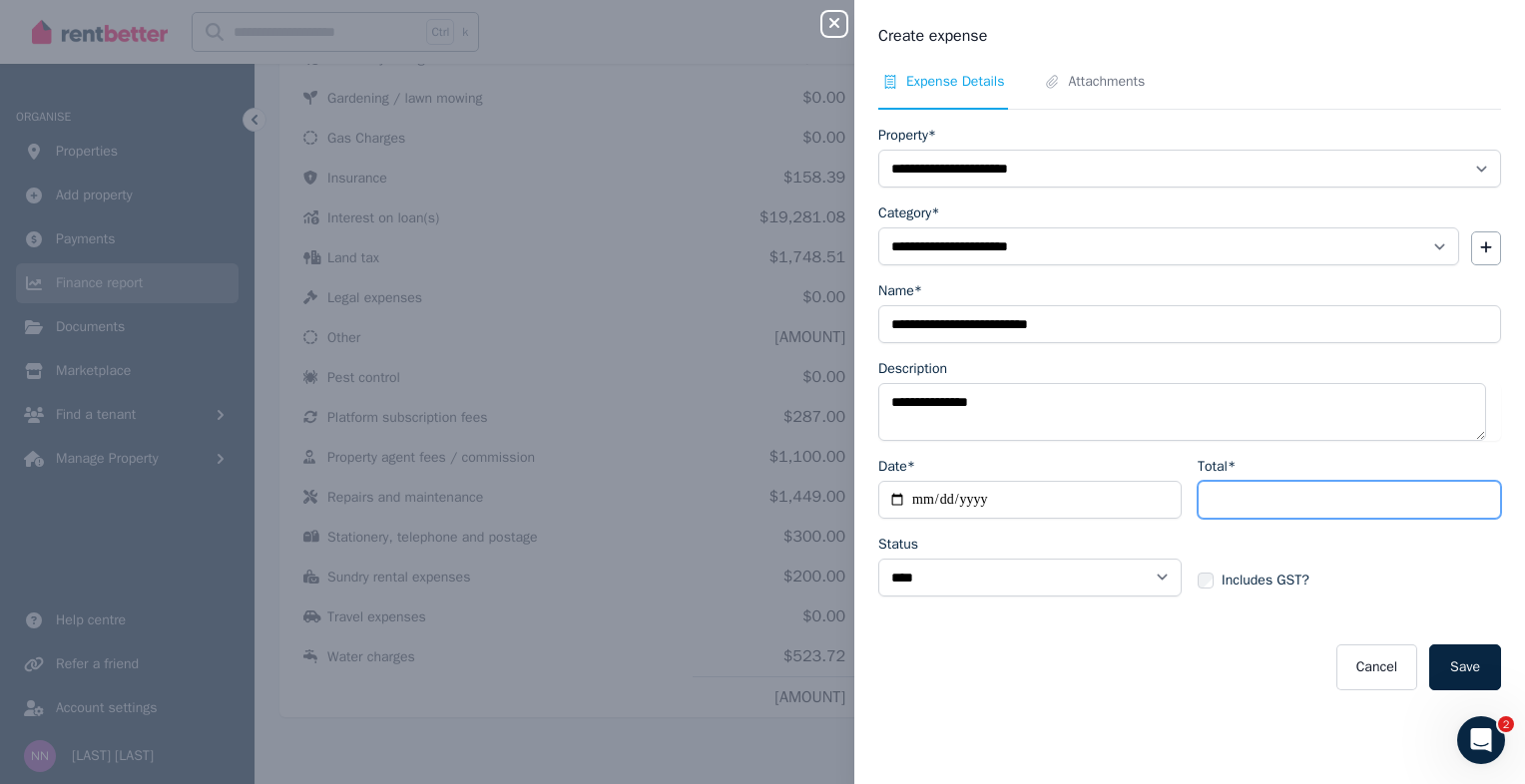 click on "Total*" at bounding box center [1349, 500] 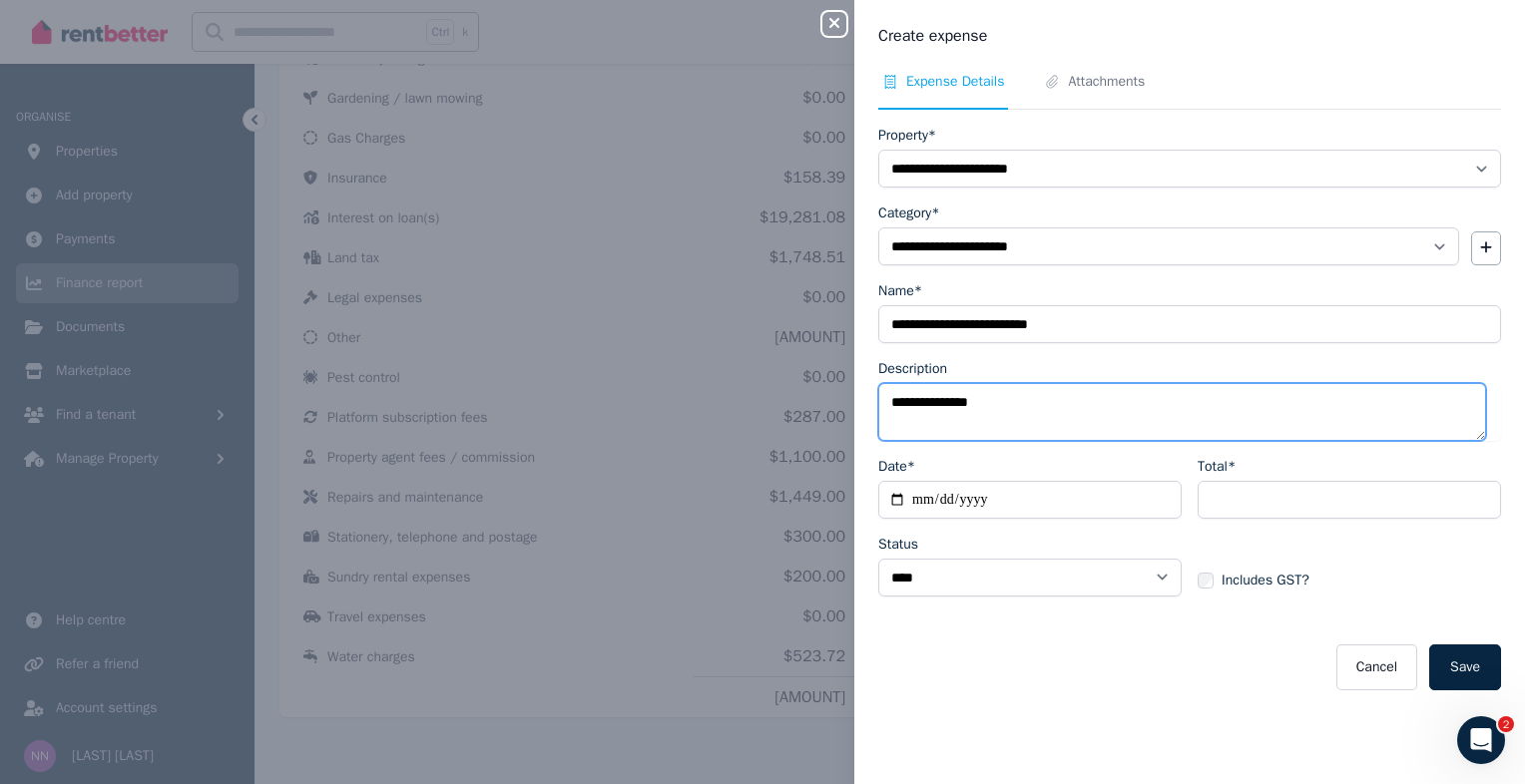 click on "**********" at bounding box center [1182, 412] 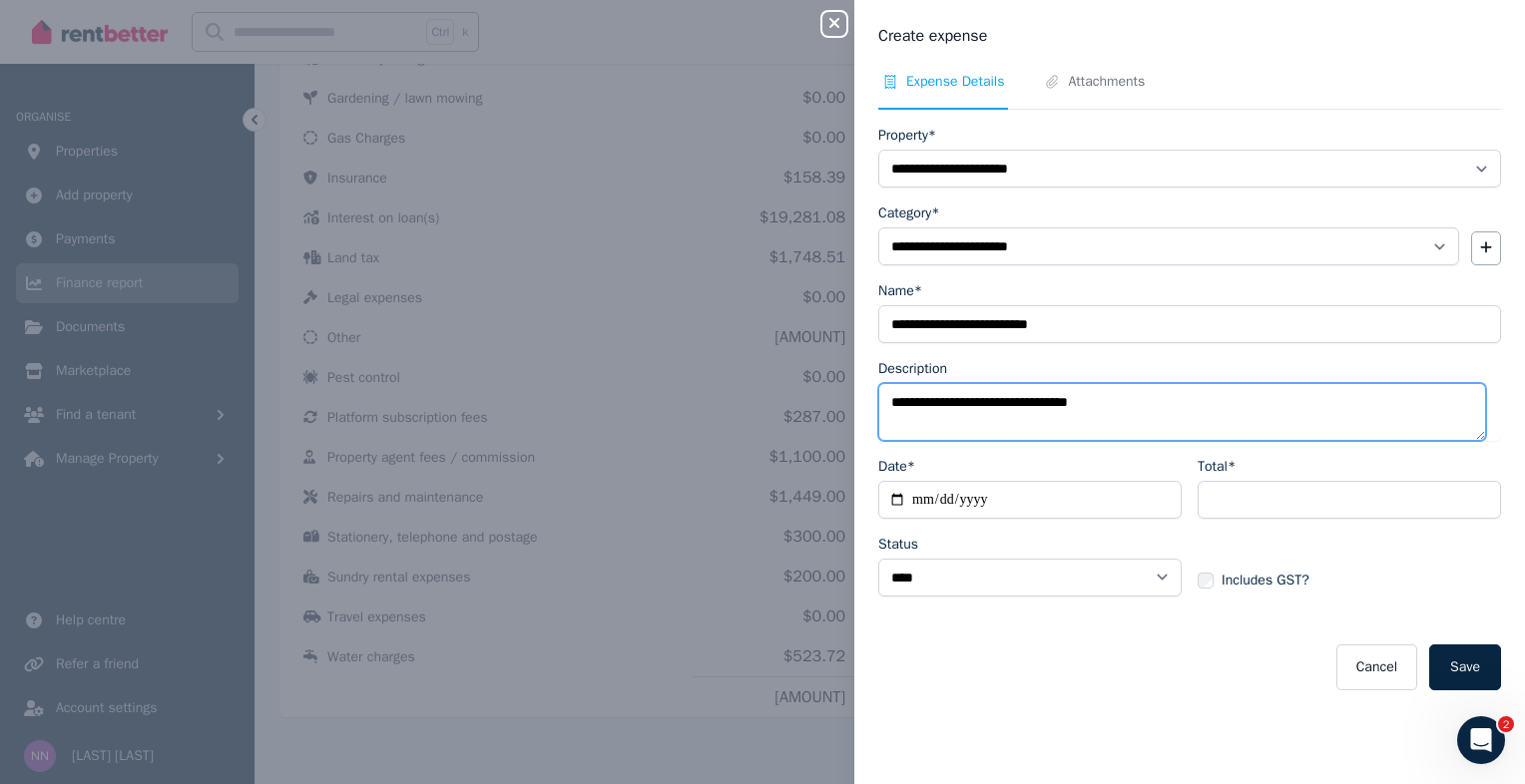 type on "**********" 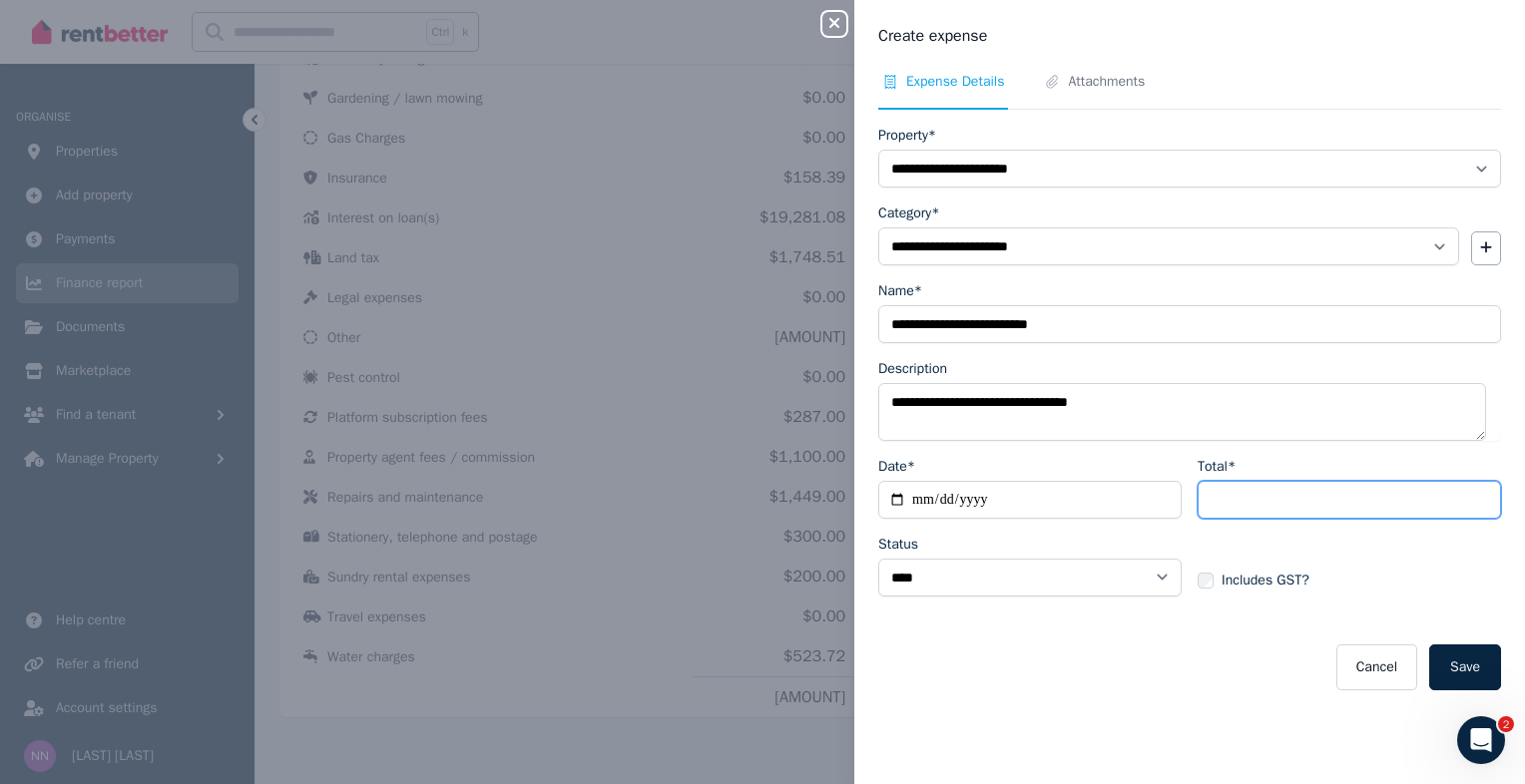 click on "***" at bounding box center (1349, 500) 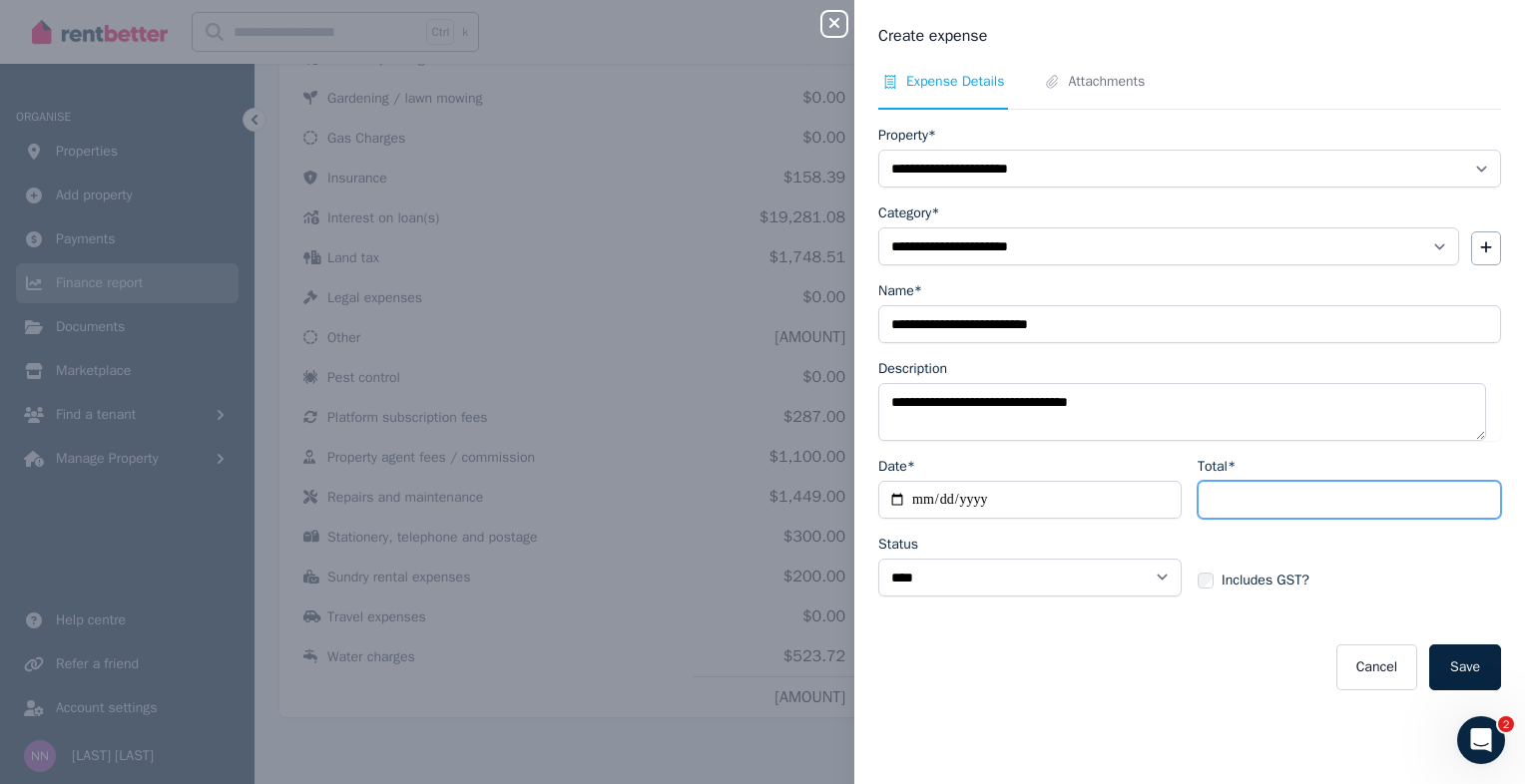 type on "*" 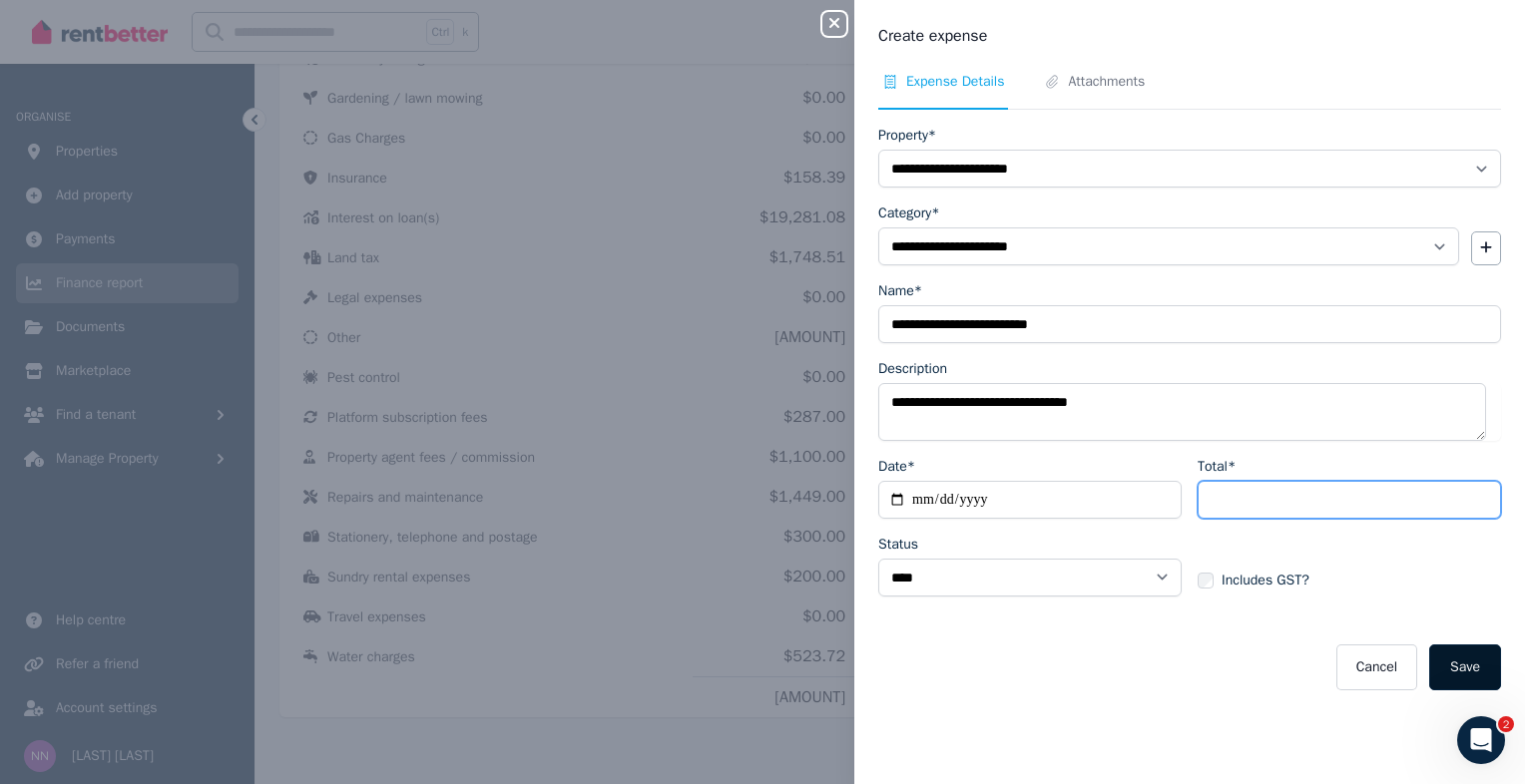 type on "***" 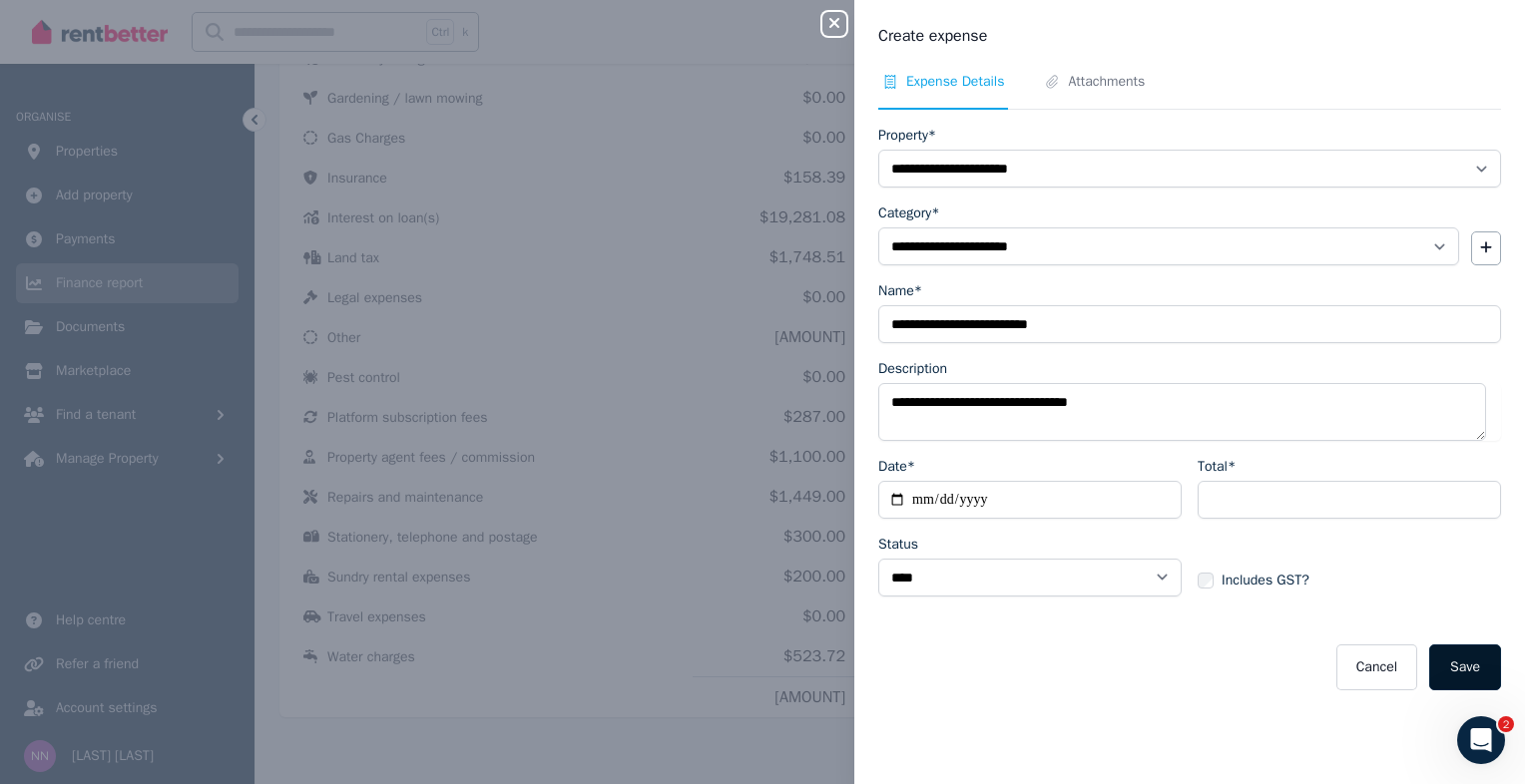 click on "Save" at bounding box center [1465, 667] 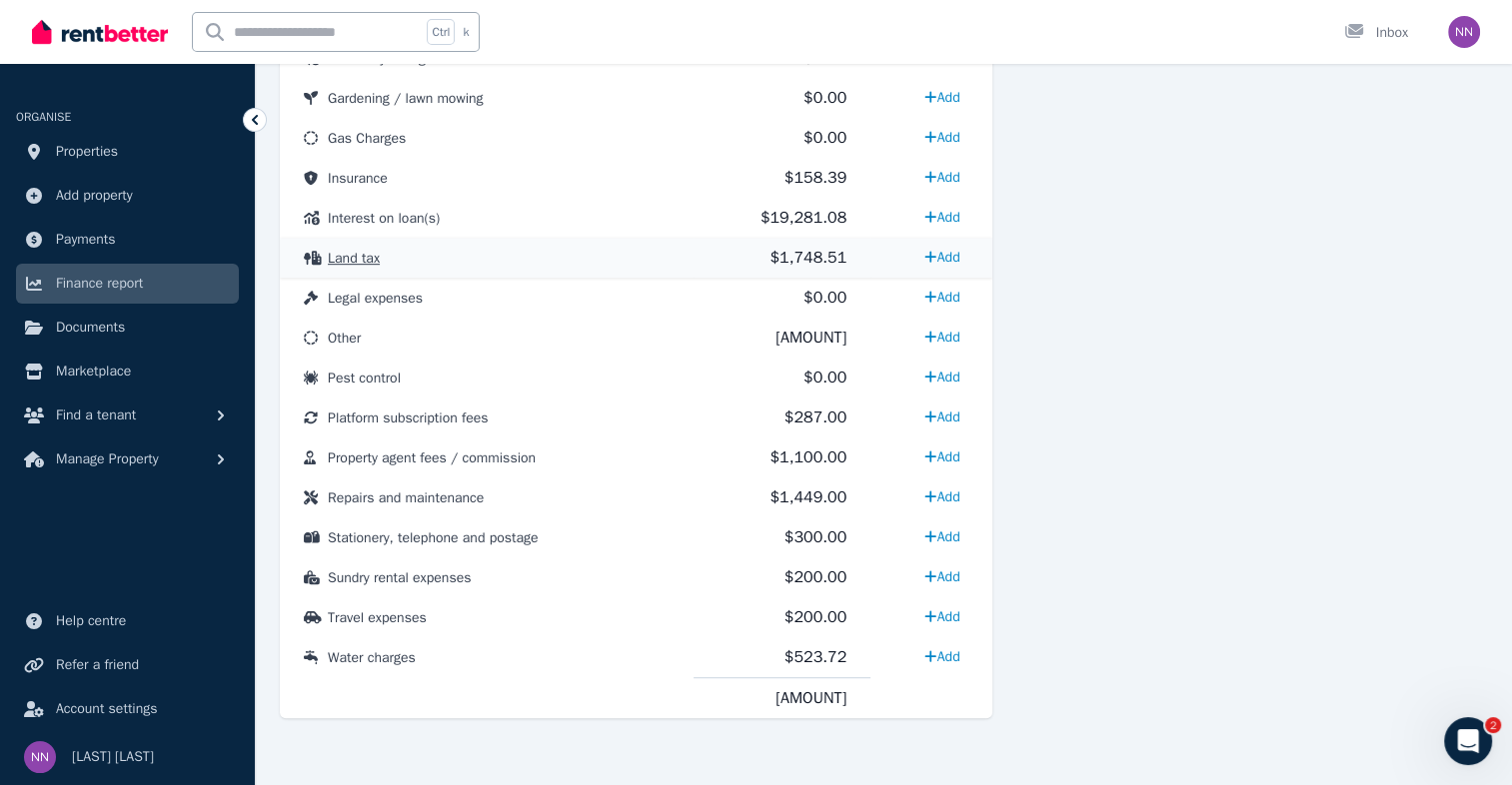 click on "Land tax" at bounding box center (354, 258) 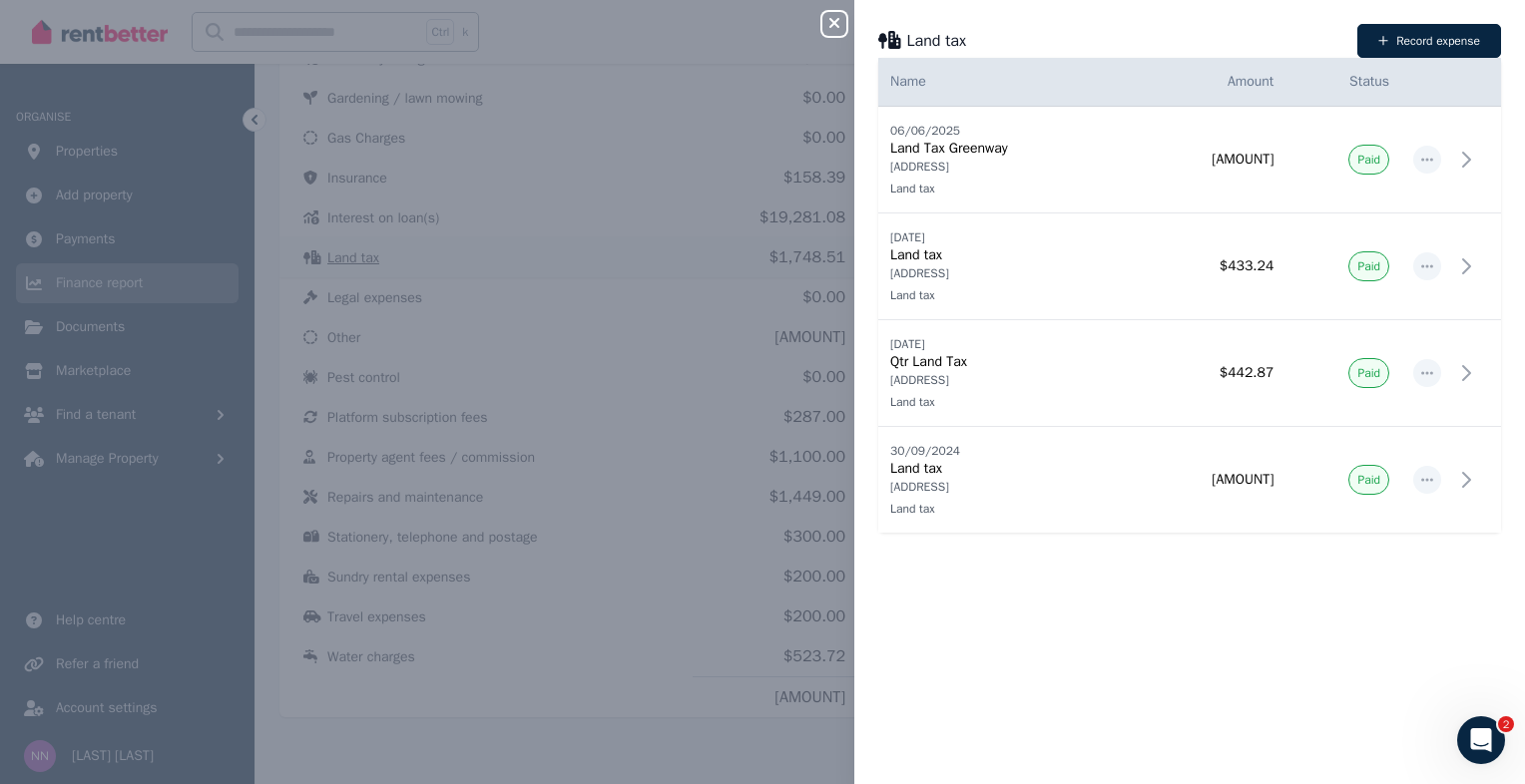 click on "Close panel Land tax Record expense Date Name Address Category Amount Status [DATE] [DATE] Land Tax Greenway [ADDRESS], [CITY] Land tax [ADDRESS], [CITY] Land tax $[AMOUNT] Paid [DATE] [DATE] Land tax [ADDRESS], [CITY] Land tax [ADDRESS], [CITY] Land tax $[AMOUNT] Paid [DATE] [DATE] Qtr Land Tax [ADDRESS], [CITY] Land tax [ADDRESS], [CITY] Land tax $[AMOUNT] Paid [DATE] [DATE] Land tax [ADDRESS], [CITY] Land tax [ADDRESS], [CITY] Land tax $[AMOUNT] Paid" at bounding box center [762, 392] 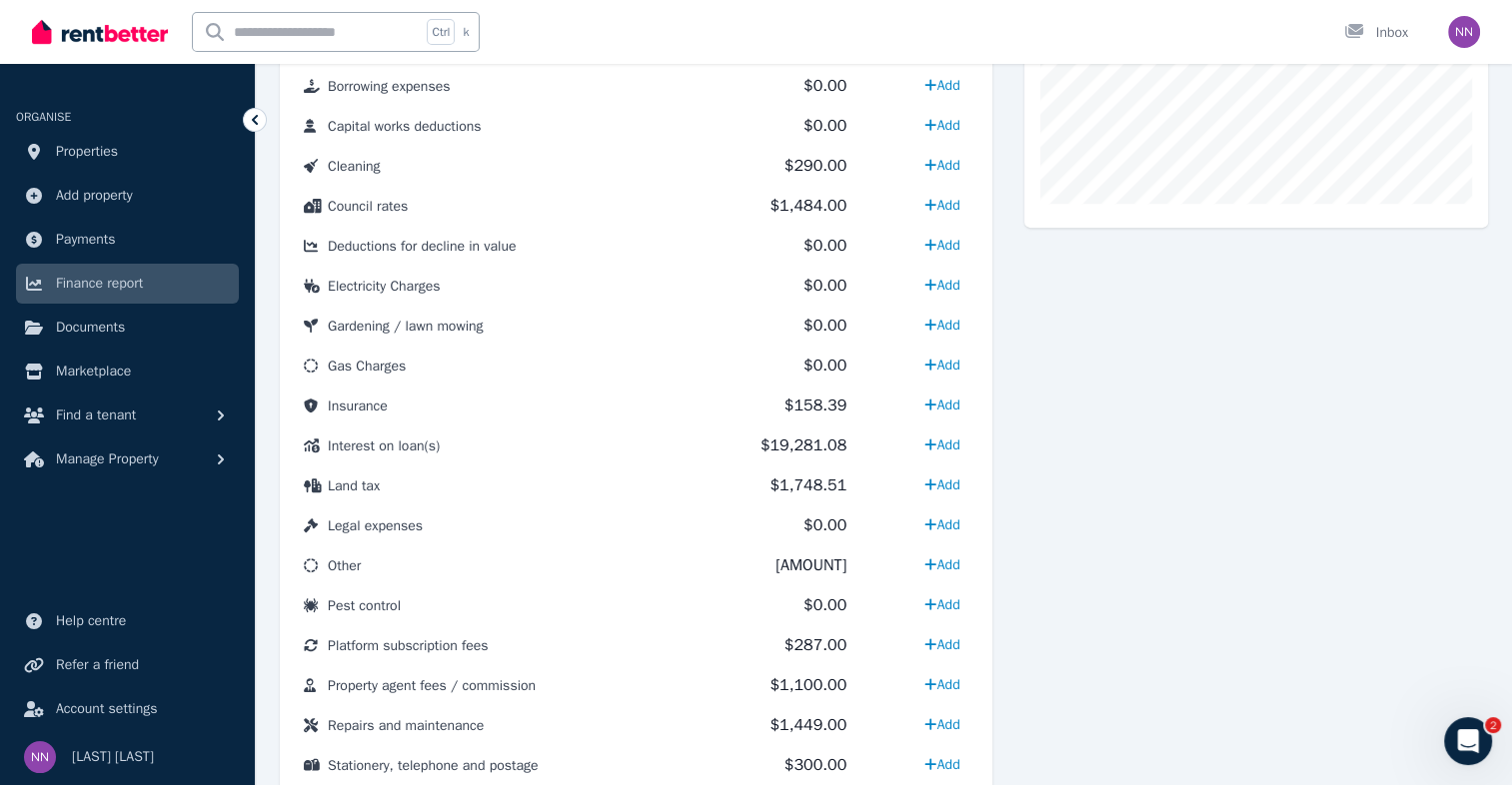 scroll, scrollTop: 710, scrollLeft: 0, axis: vertical 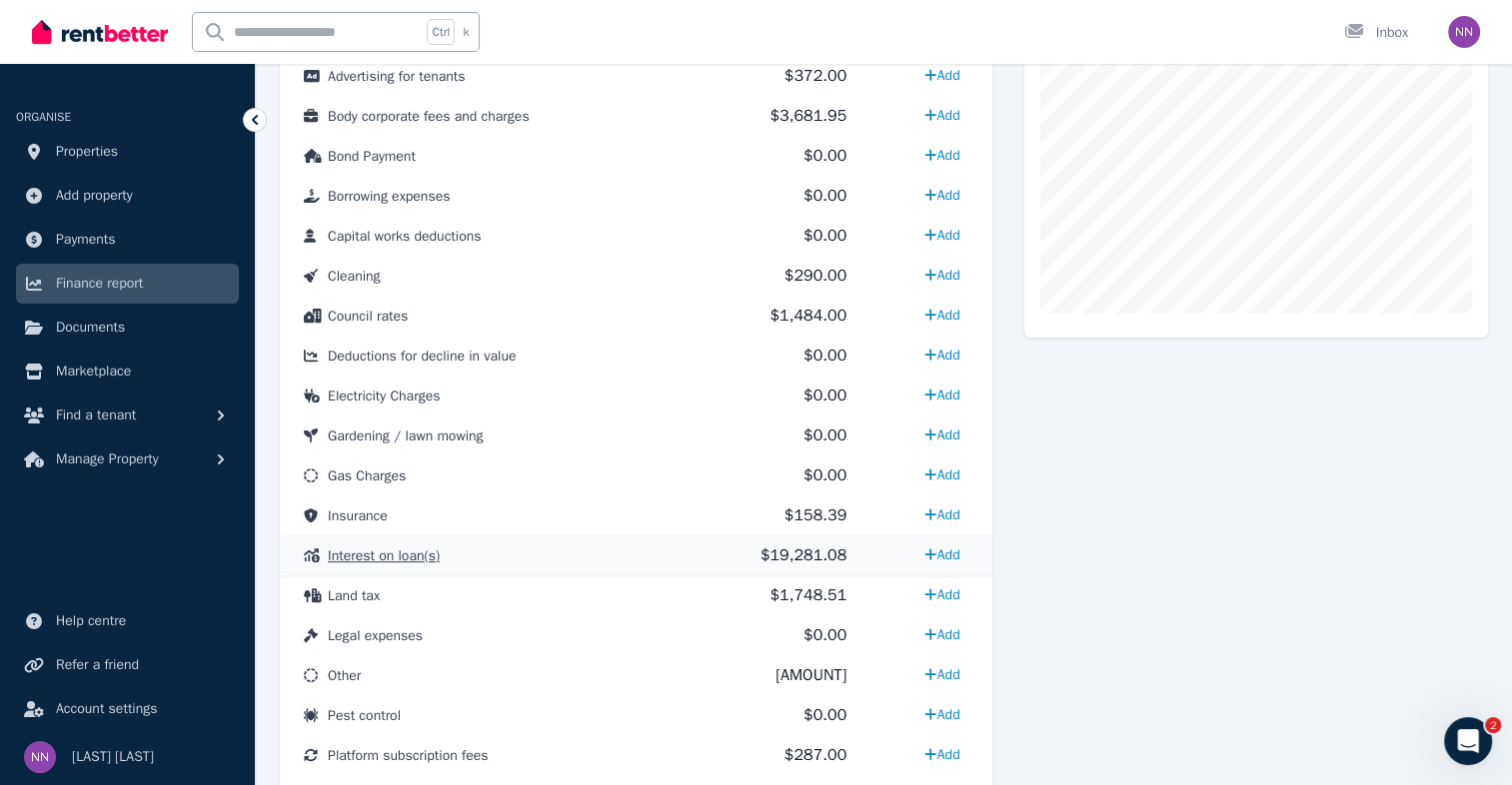 click on "Interest on loan(s)" at bounding box center [384, 555] 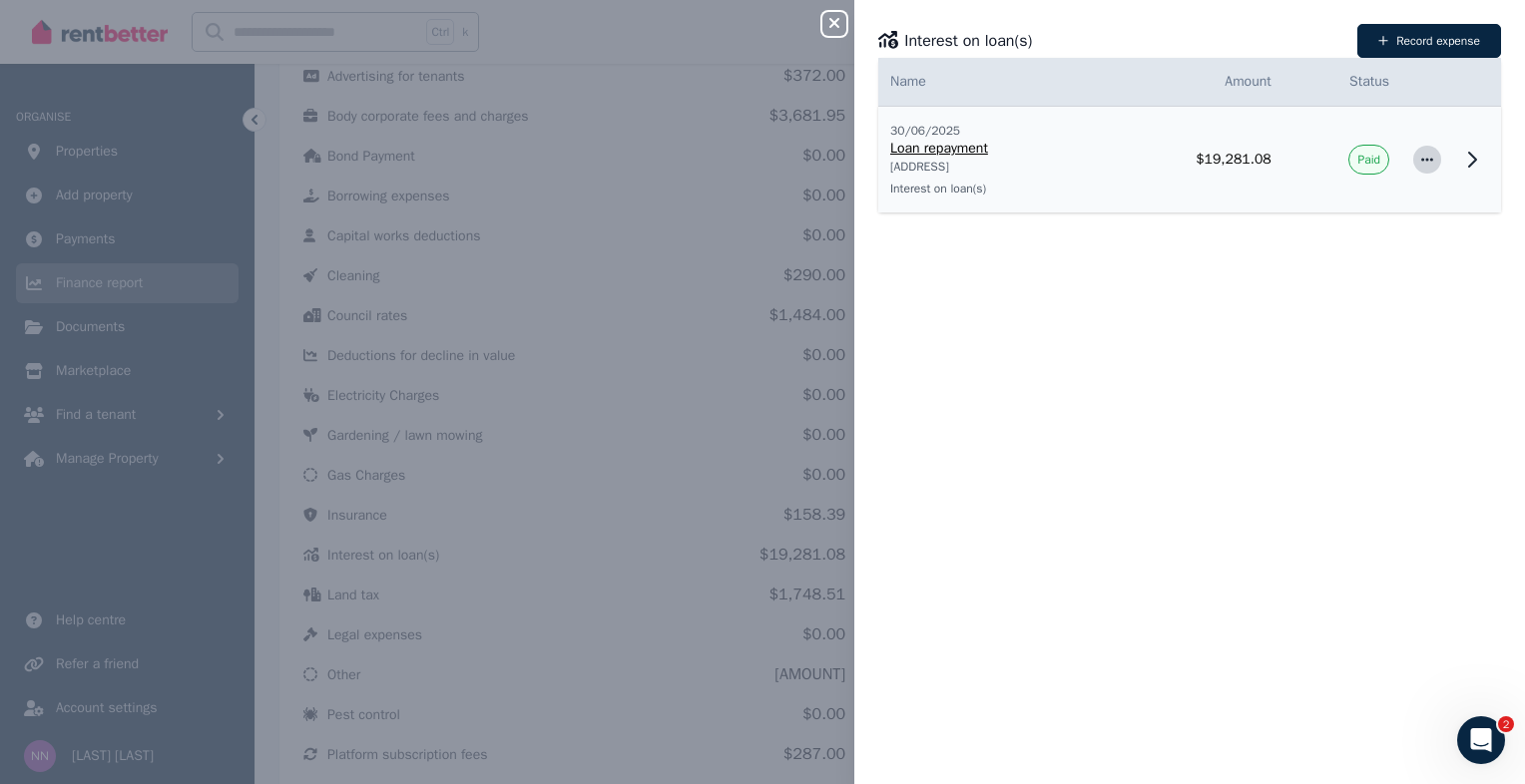 click 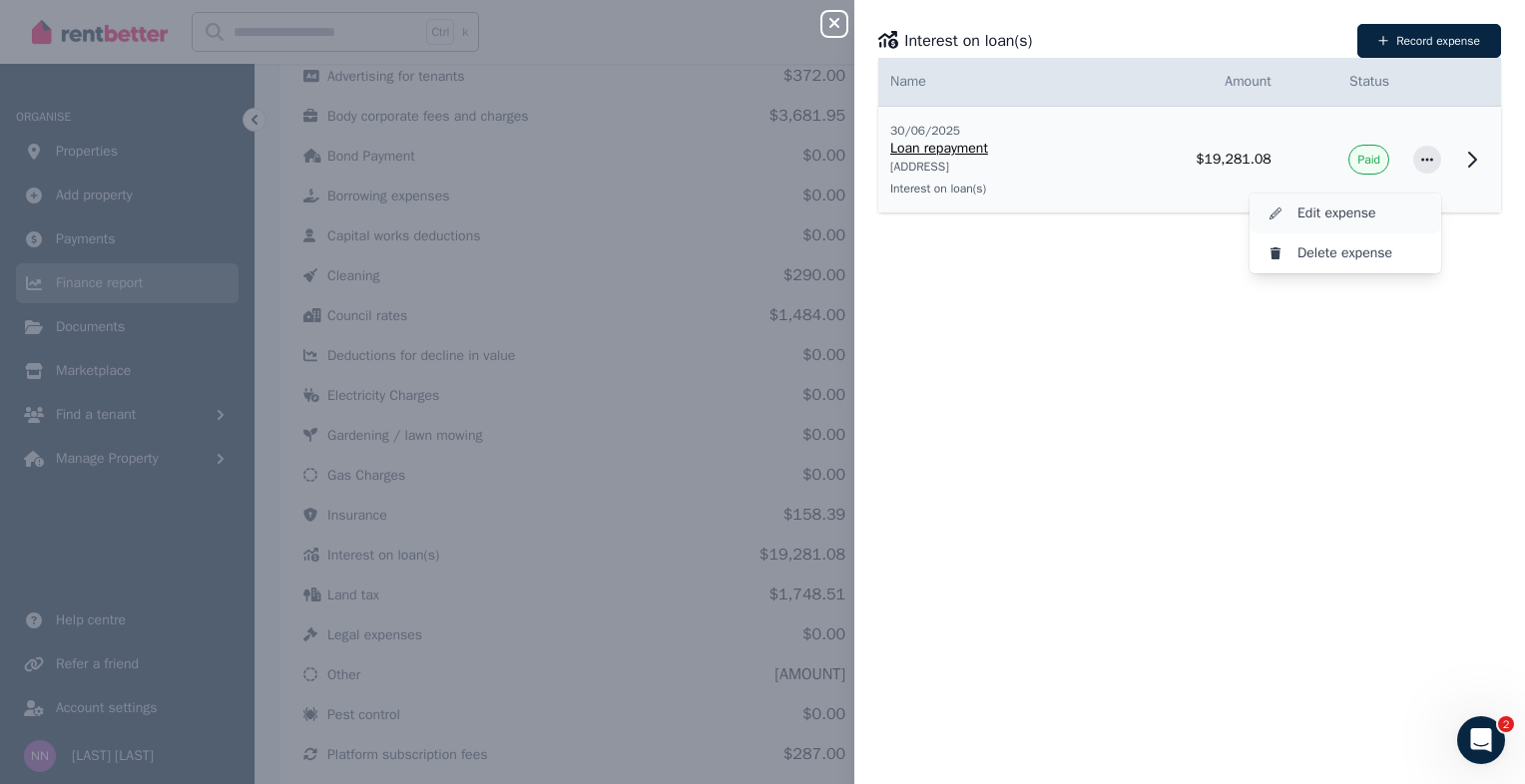 click on "Edit expense" at bounding box center (1361, 213) 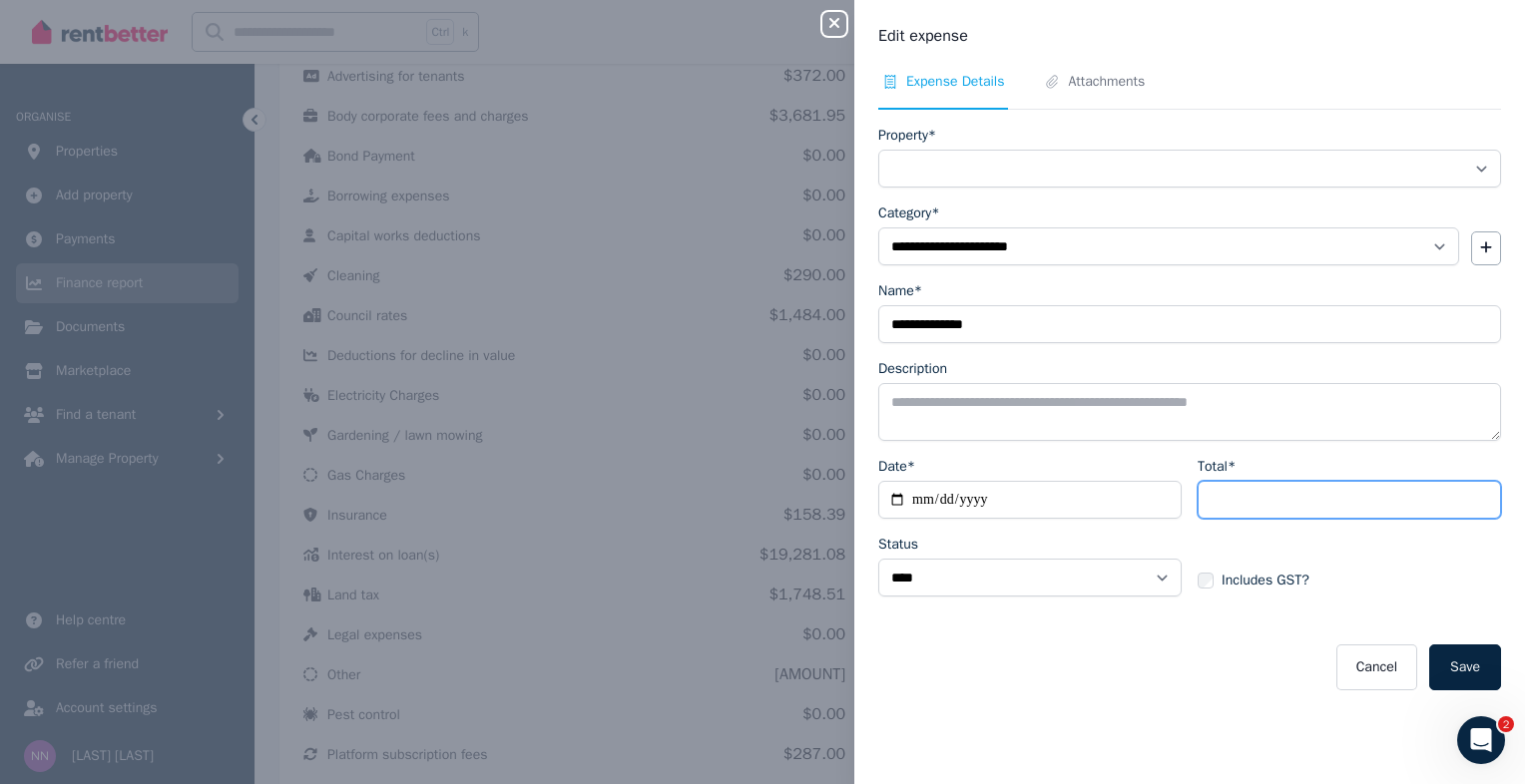 click on "********" at bounding box center (1349, 500) 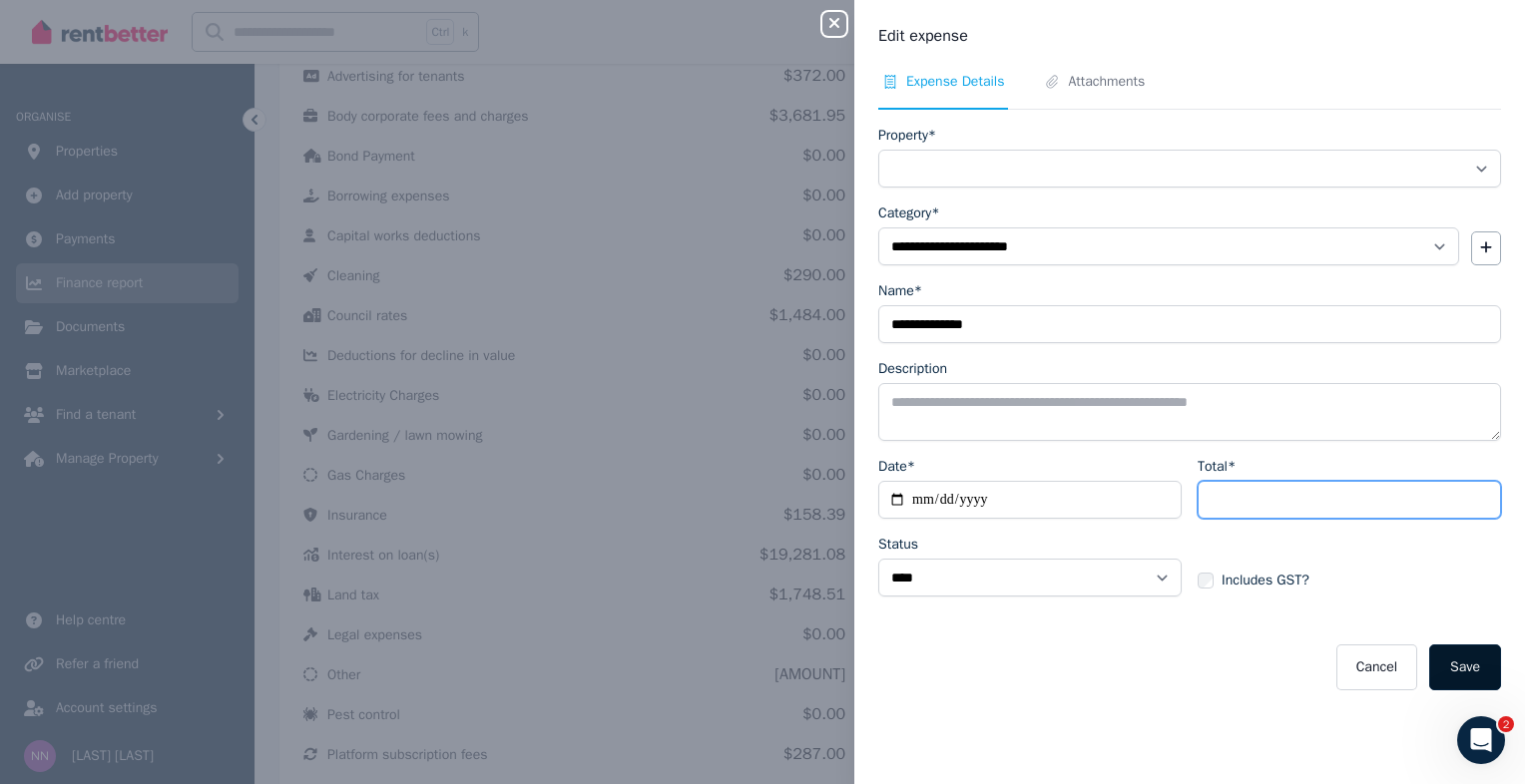 type on "*****" 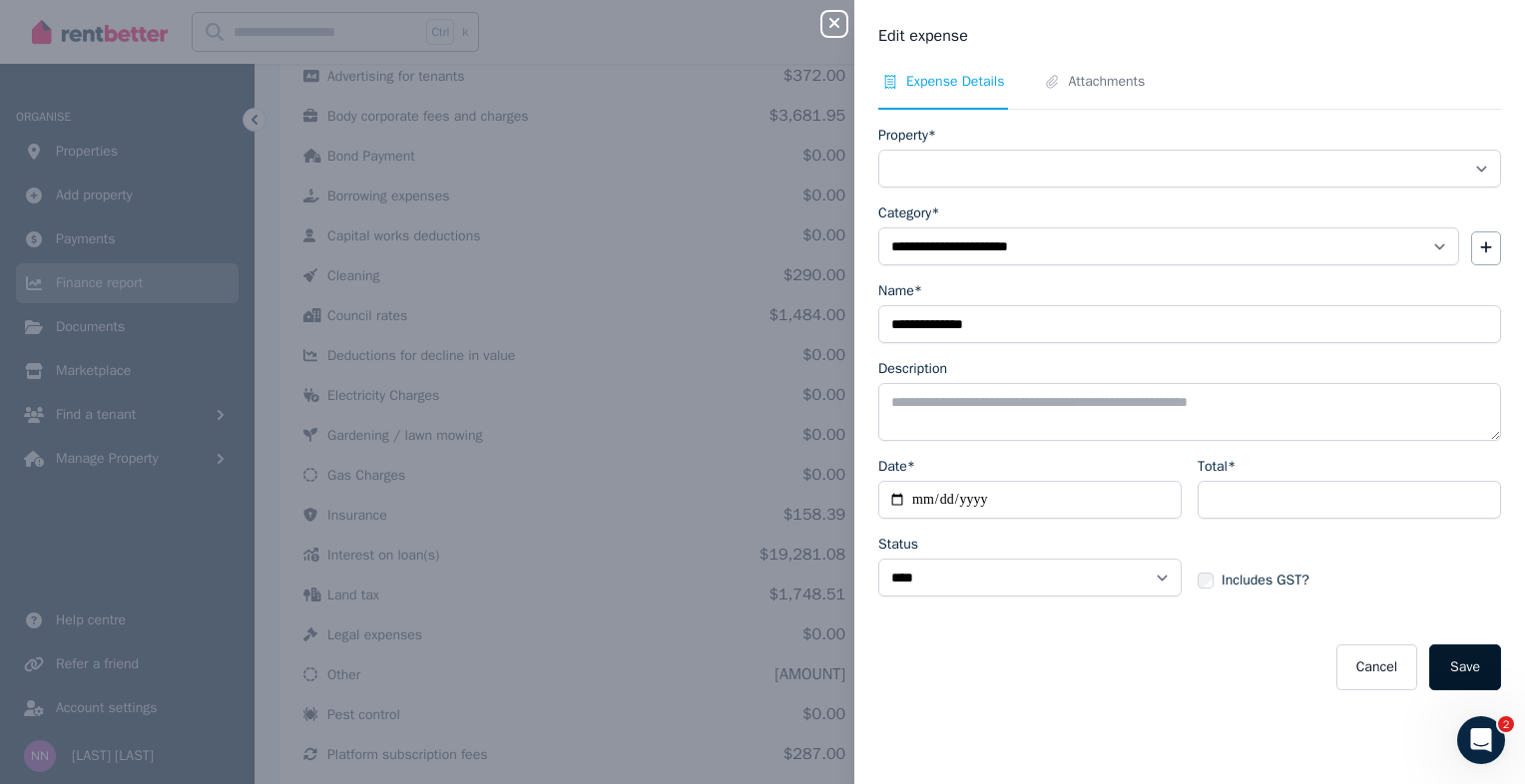 click on "Save" at bounding box center [1465, 667] 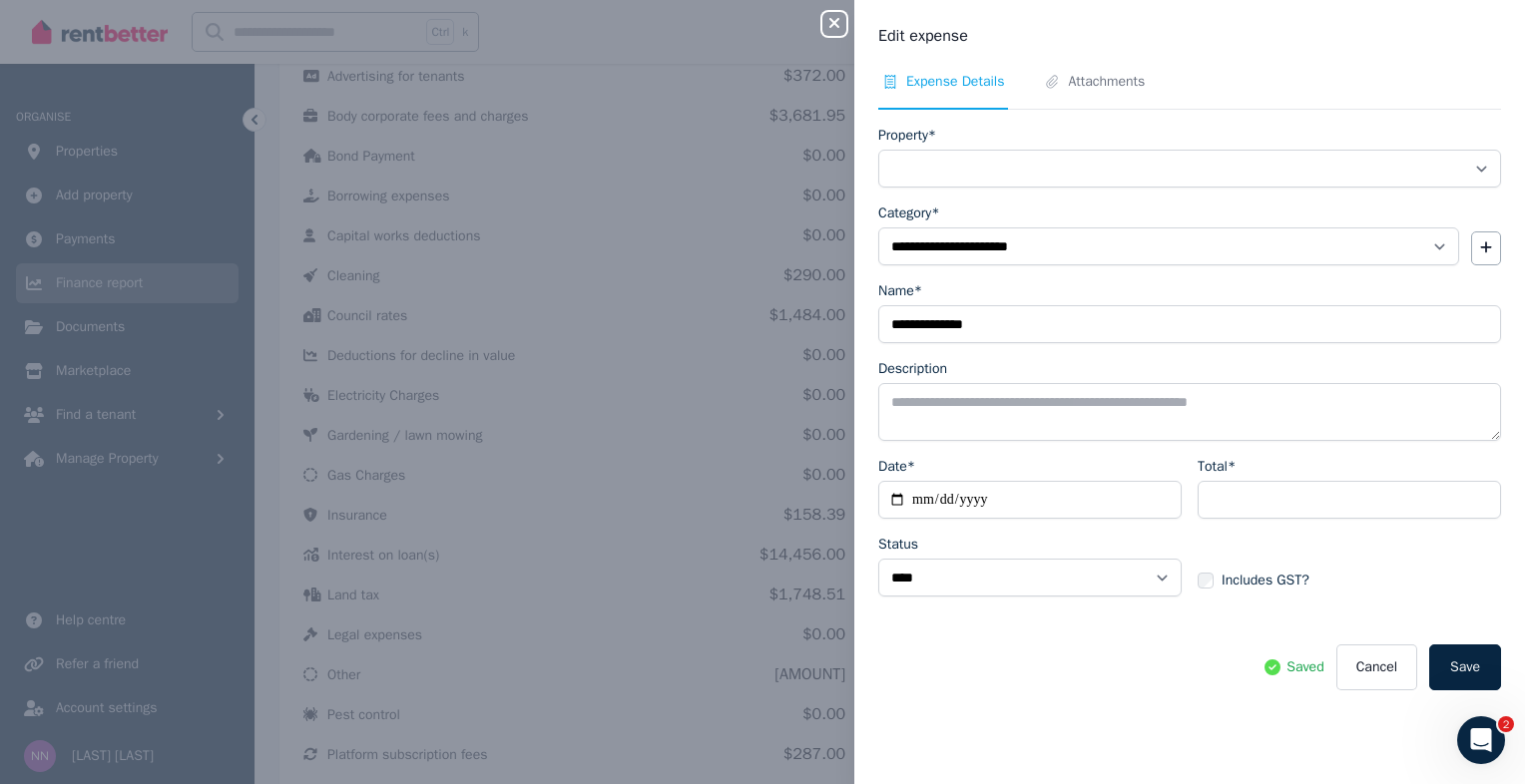 click 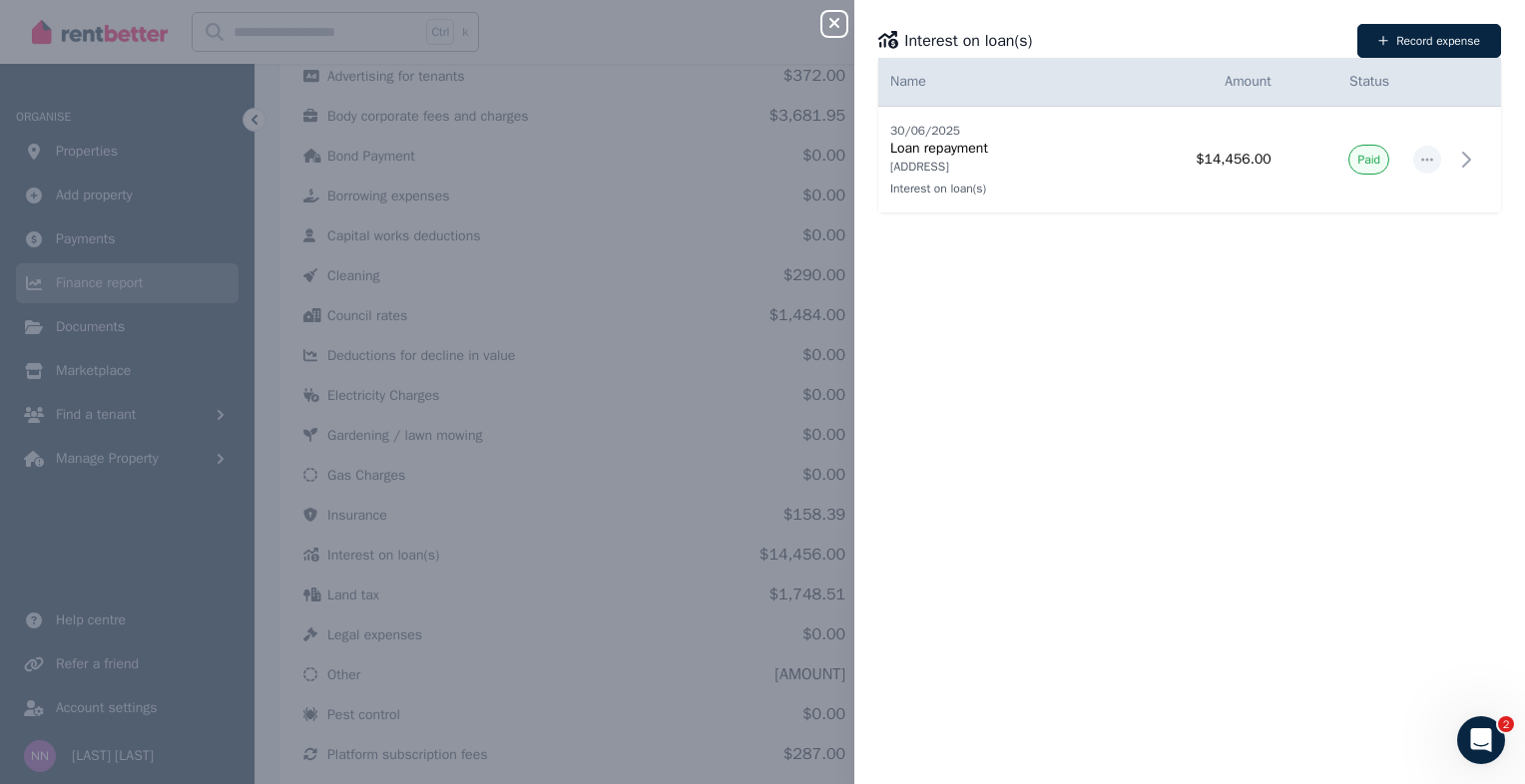 click on "Close panel Interest on loan(s) Record expense Date Name Address Category Amount Status [DATE] [DATE] Loan repayment [ADDRESS], [CITY] Interest on loan(s) [ADDRESS], [CITY] Interest on loan(s) $[AMOUNT] Paid" at bounding box center [762, 392] 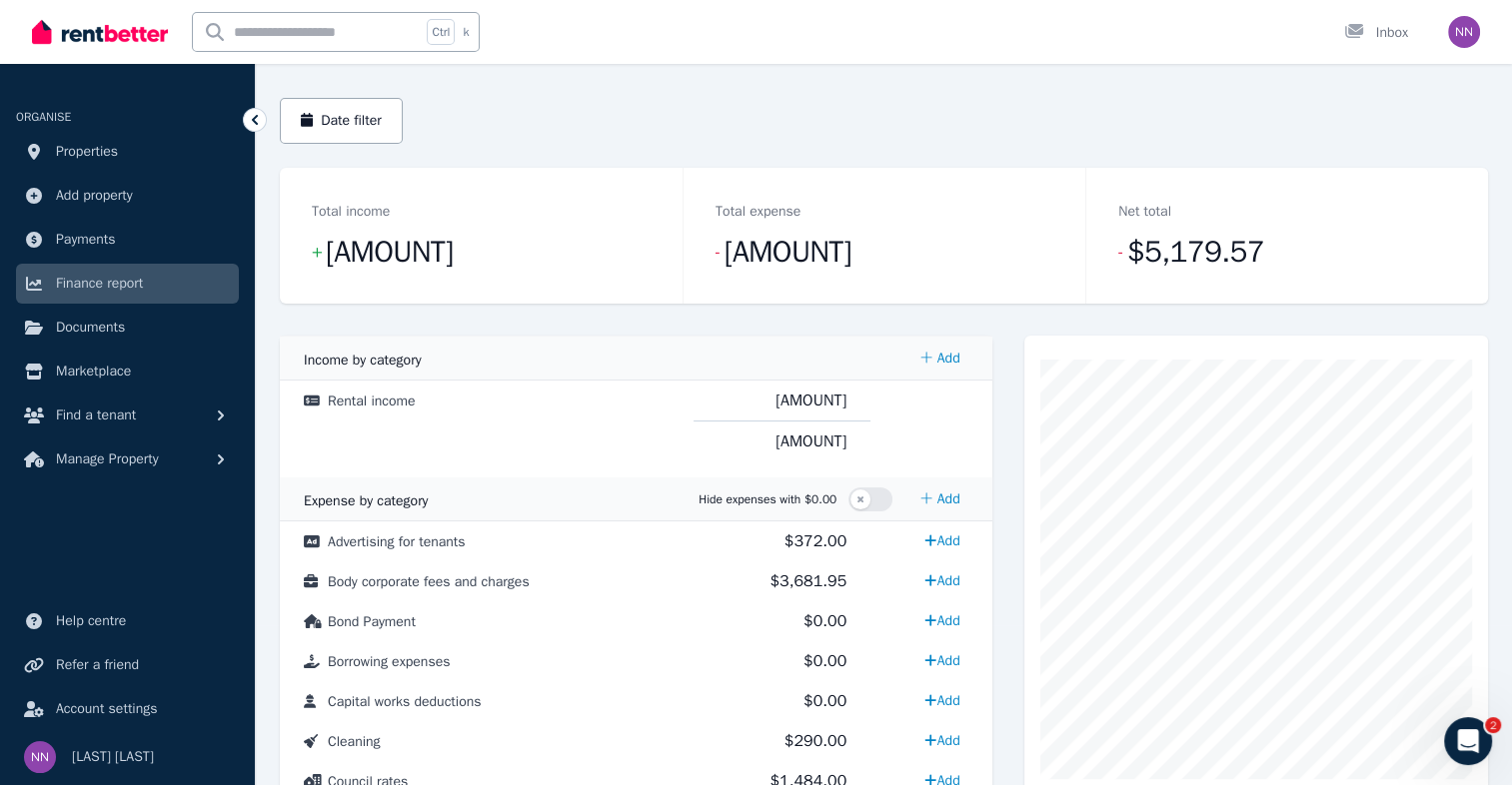 scroll, scrollTop: 68, scrollLeft: 0, axis: vertical 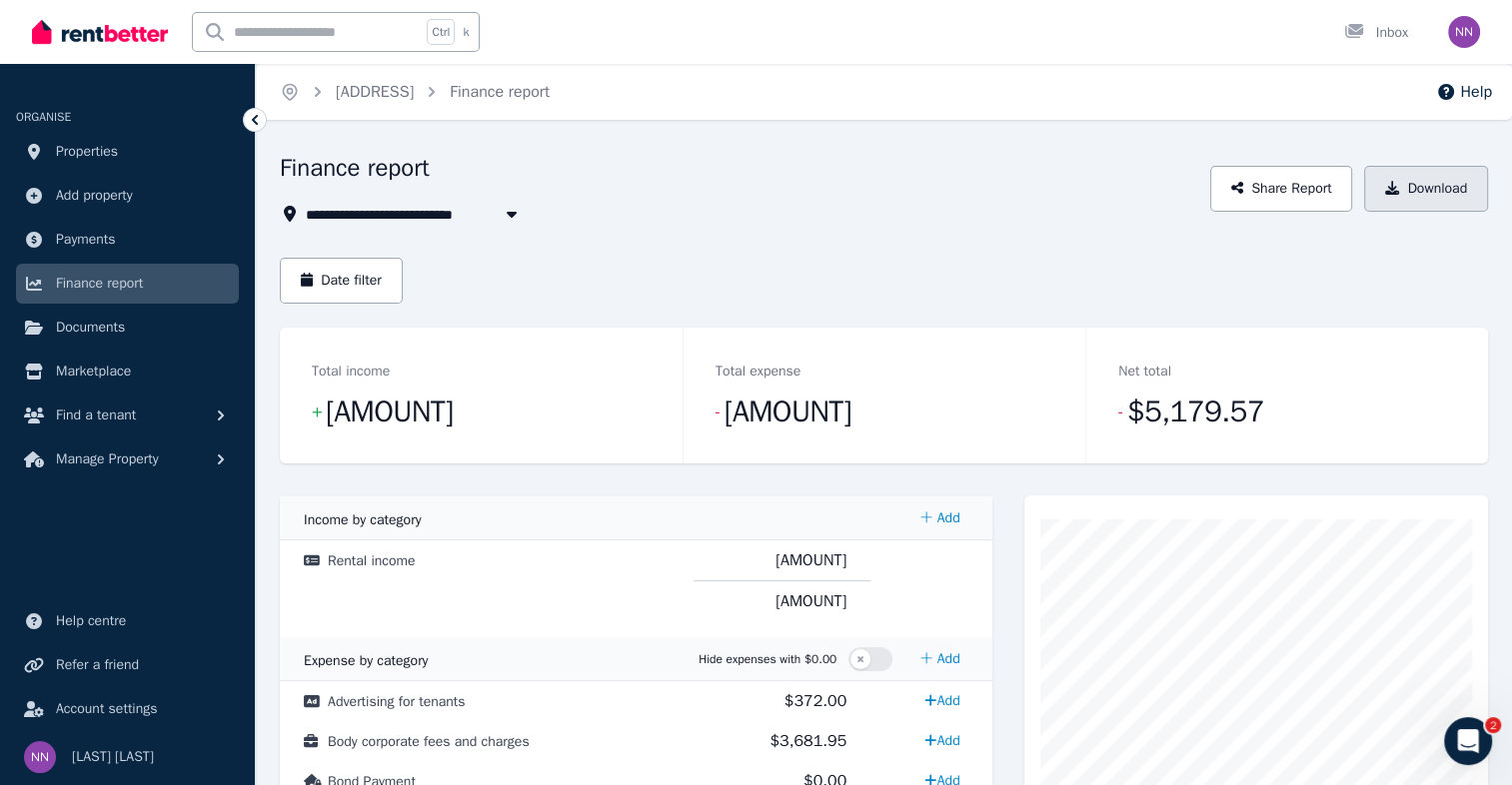 click on "Download" at bounding box center (1426, 189) 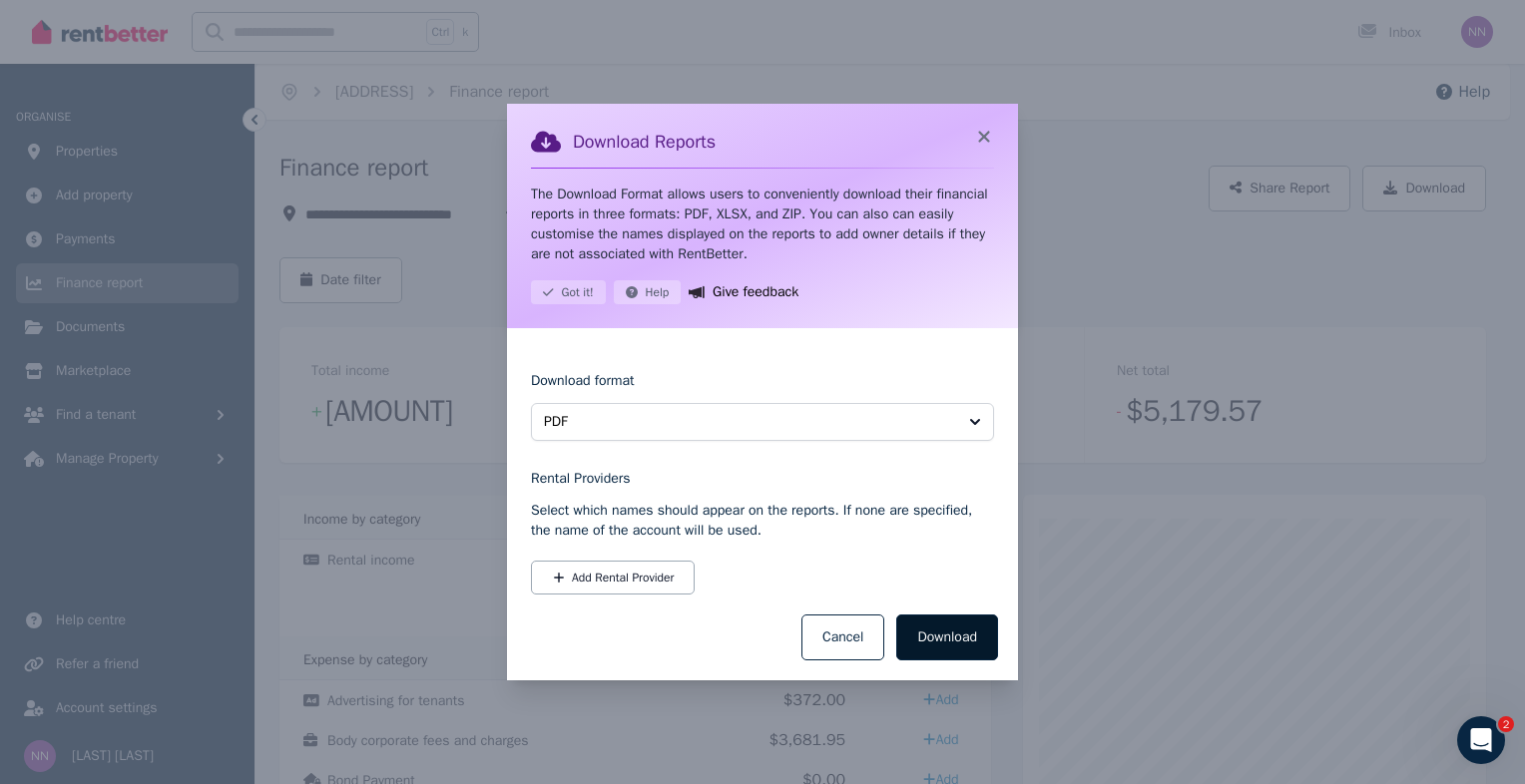 click on "Download" at bounding box center [947, 637] 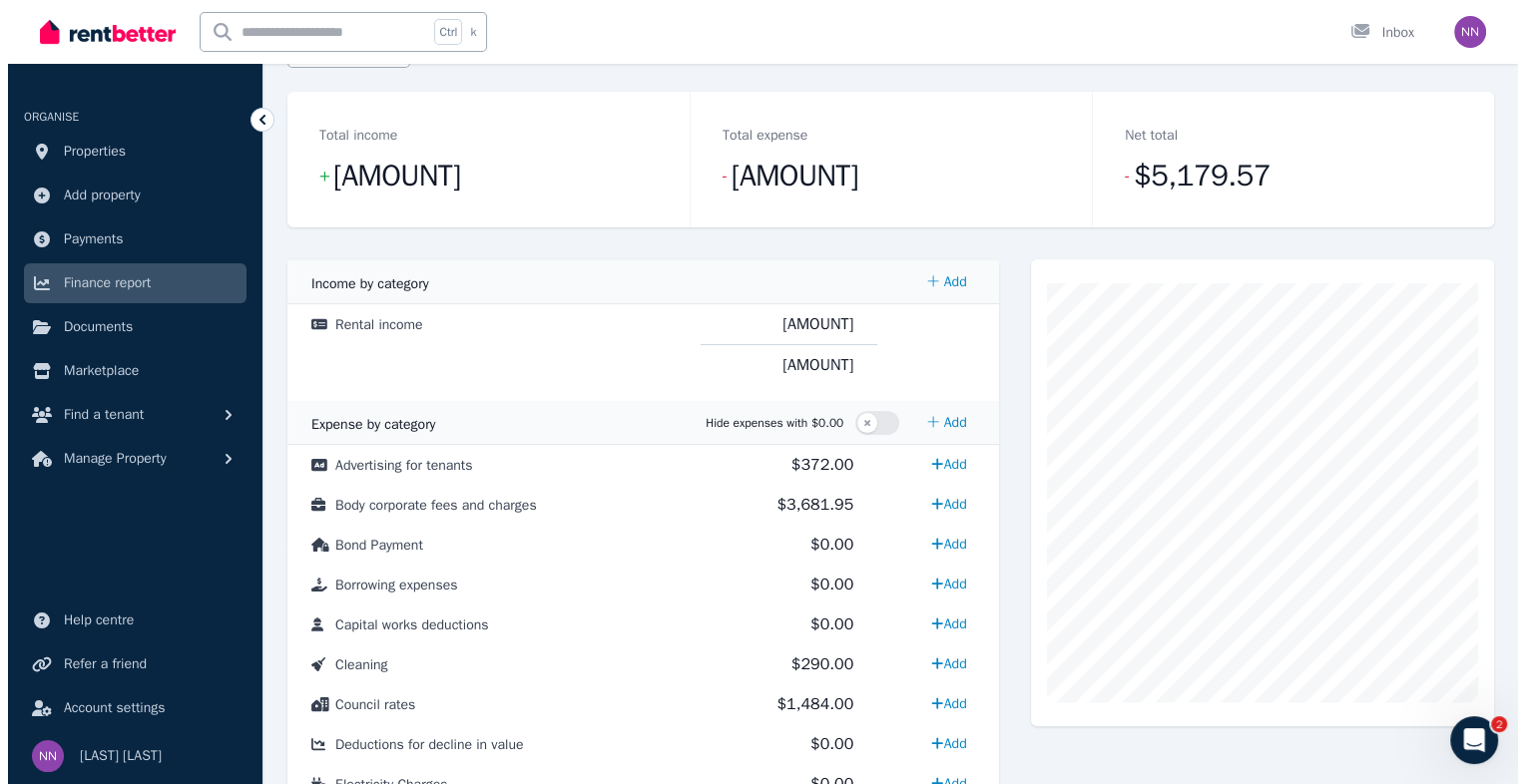 scroll, scrollTop: 239, scrollLeft: 0, axis: vertical 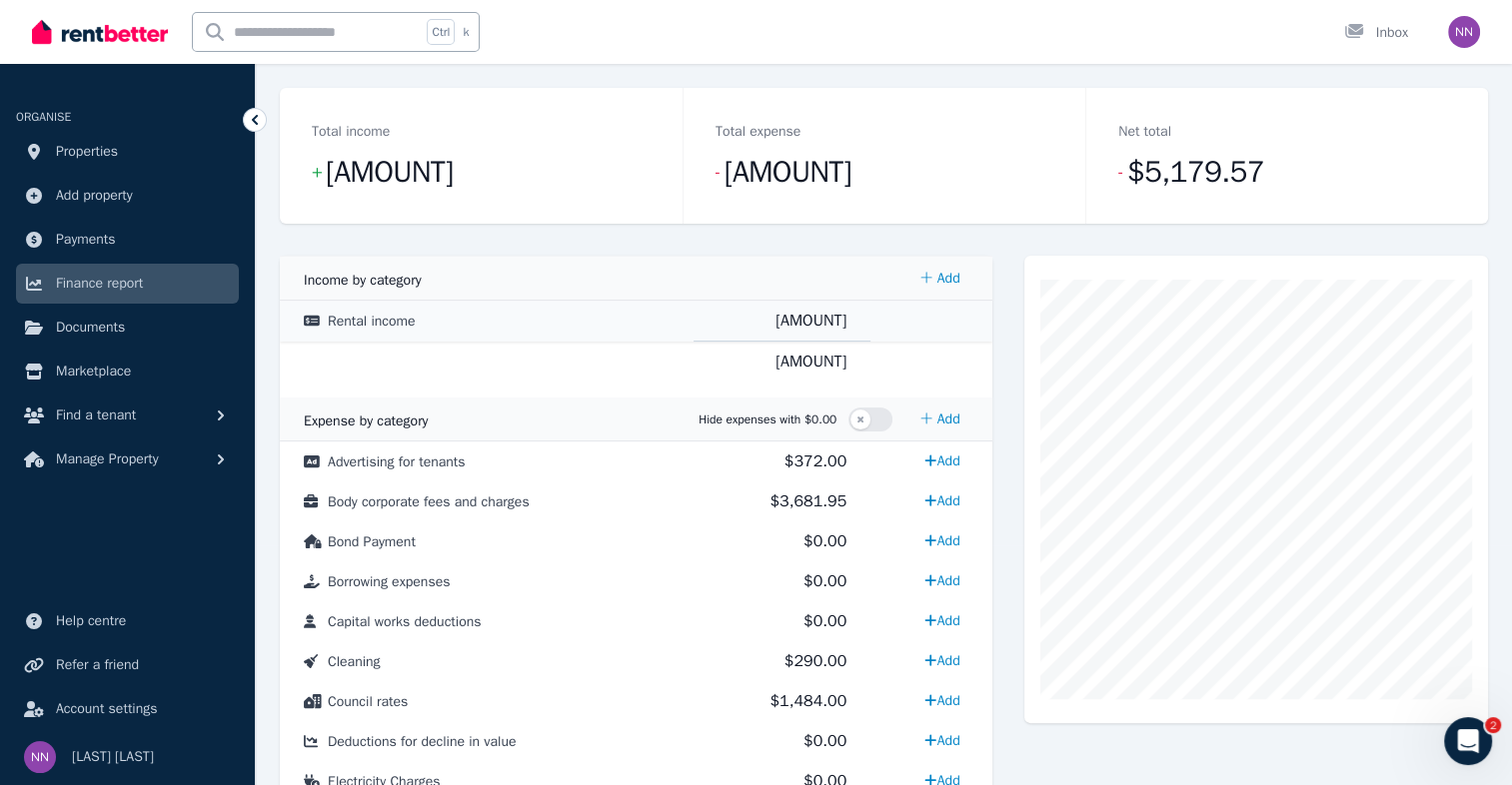 click on "Rental income" at bounding box center (372, 321) 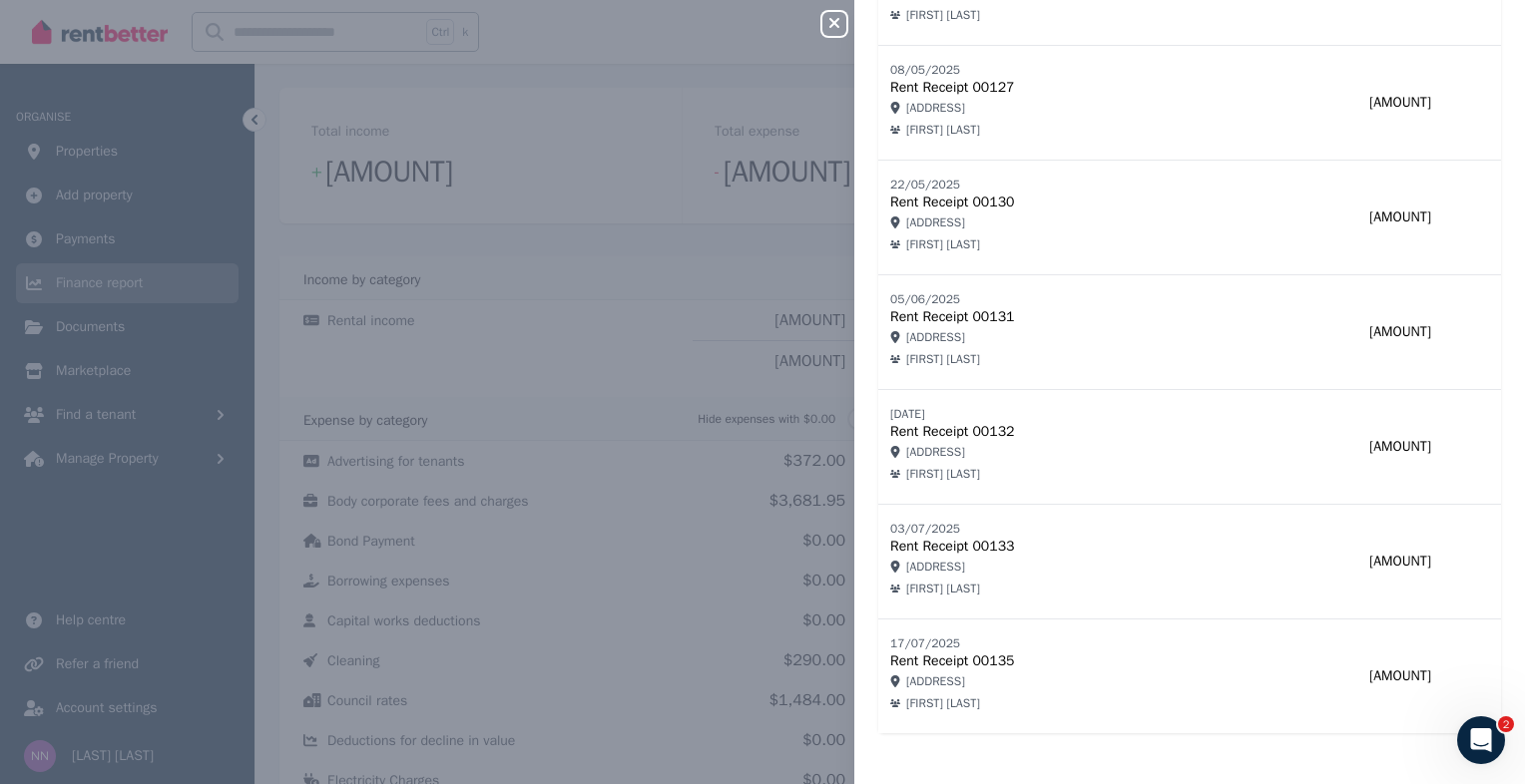 scroll, scrollTop: 2047, scrollLeft: 0, axis: vertical 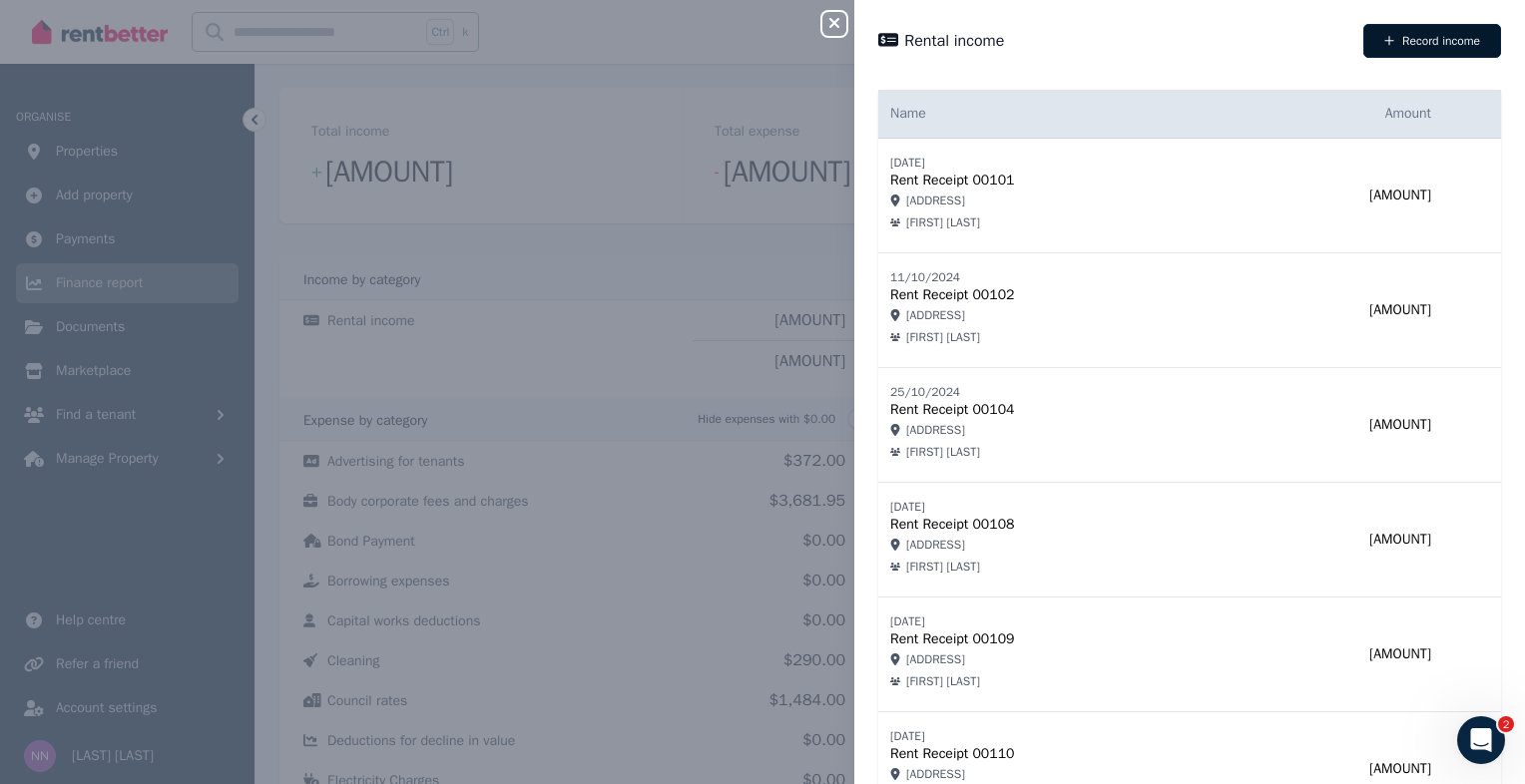 click 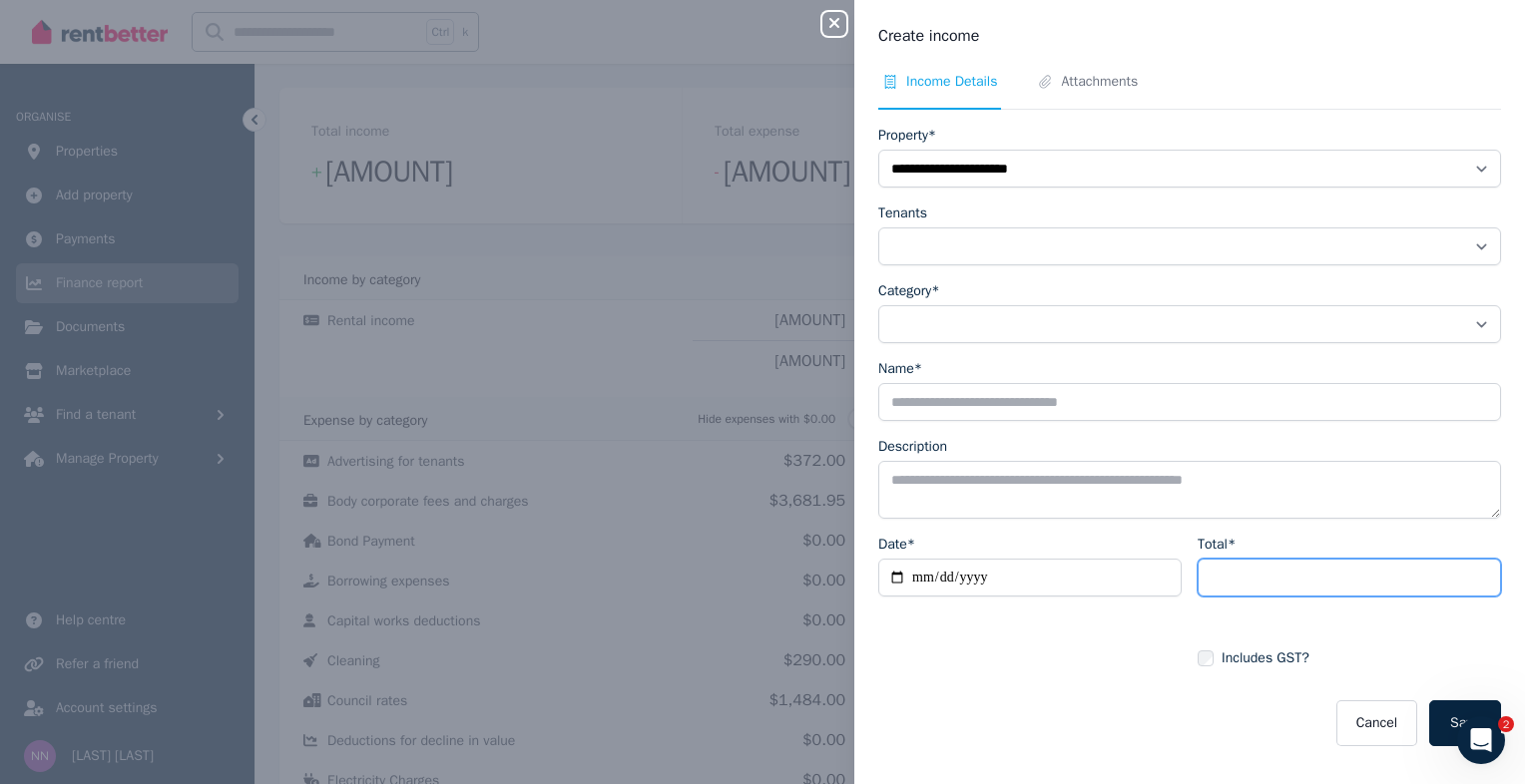 click on "Total*" at bounding box center [1349, 578] 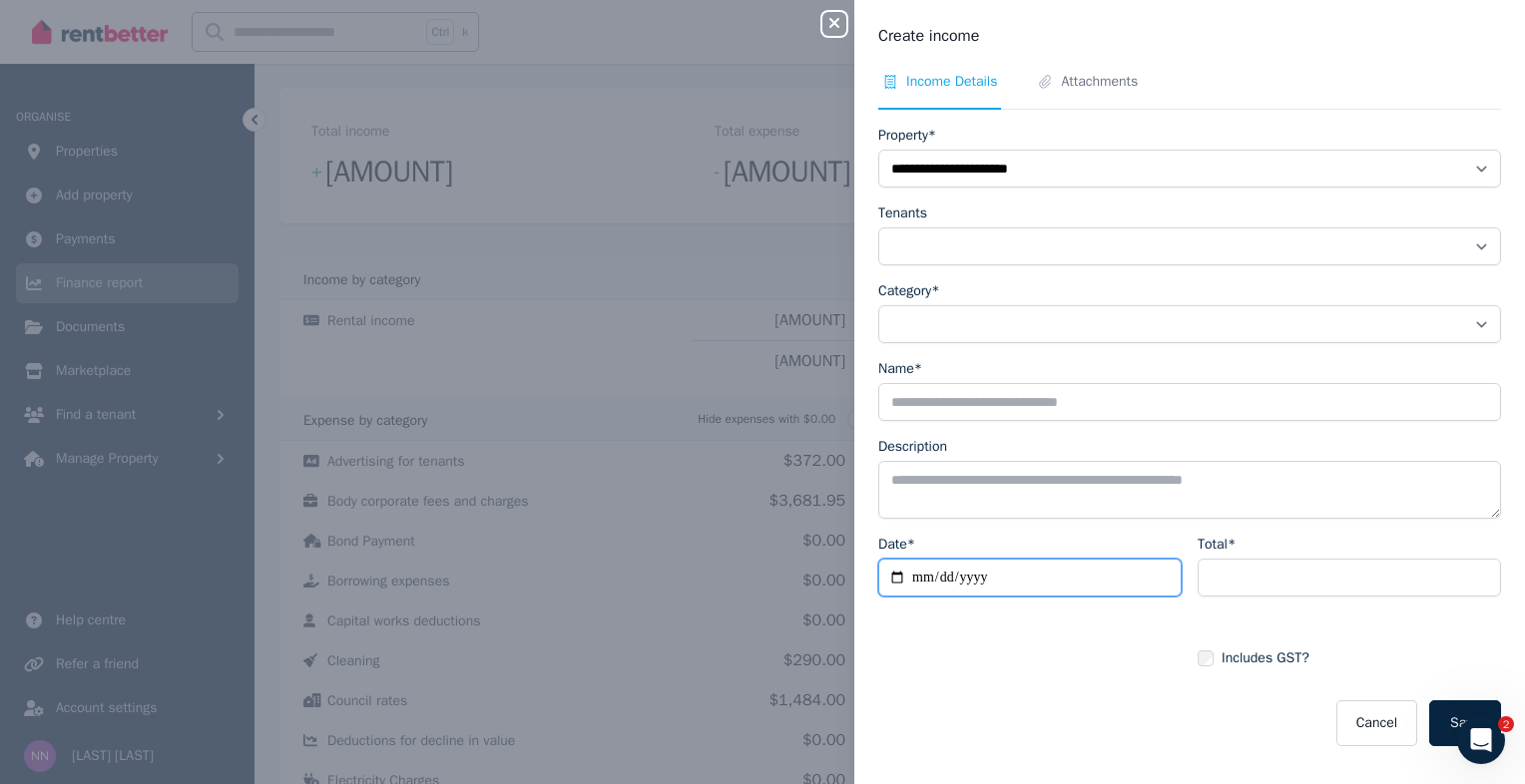 click on "Date*" at bounding box center (1030, 578) 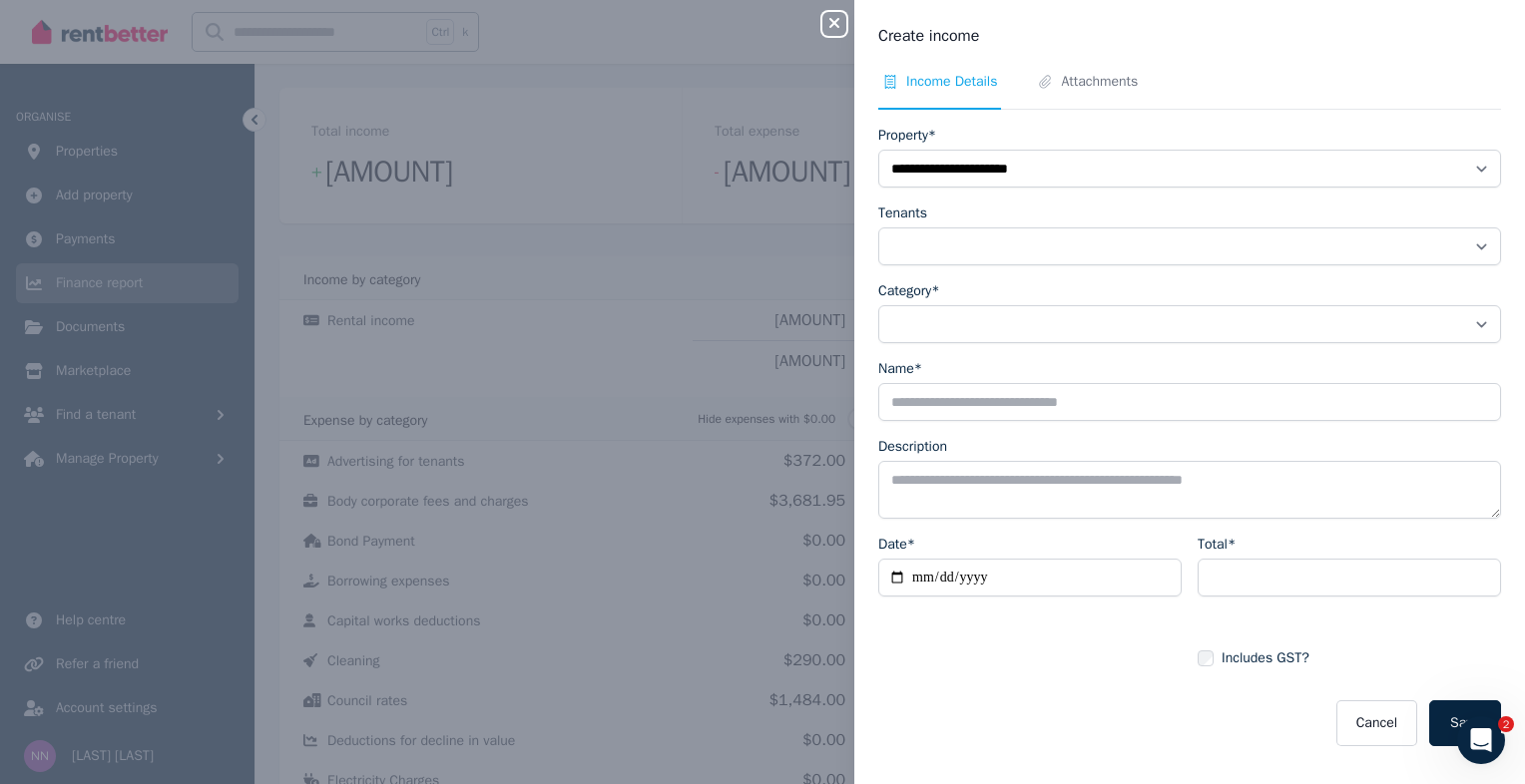 type on "**********" 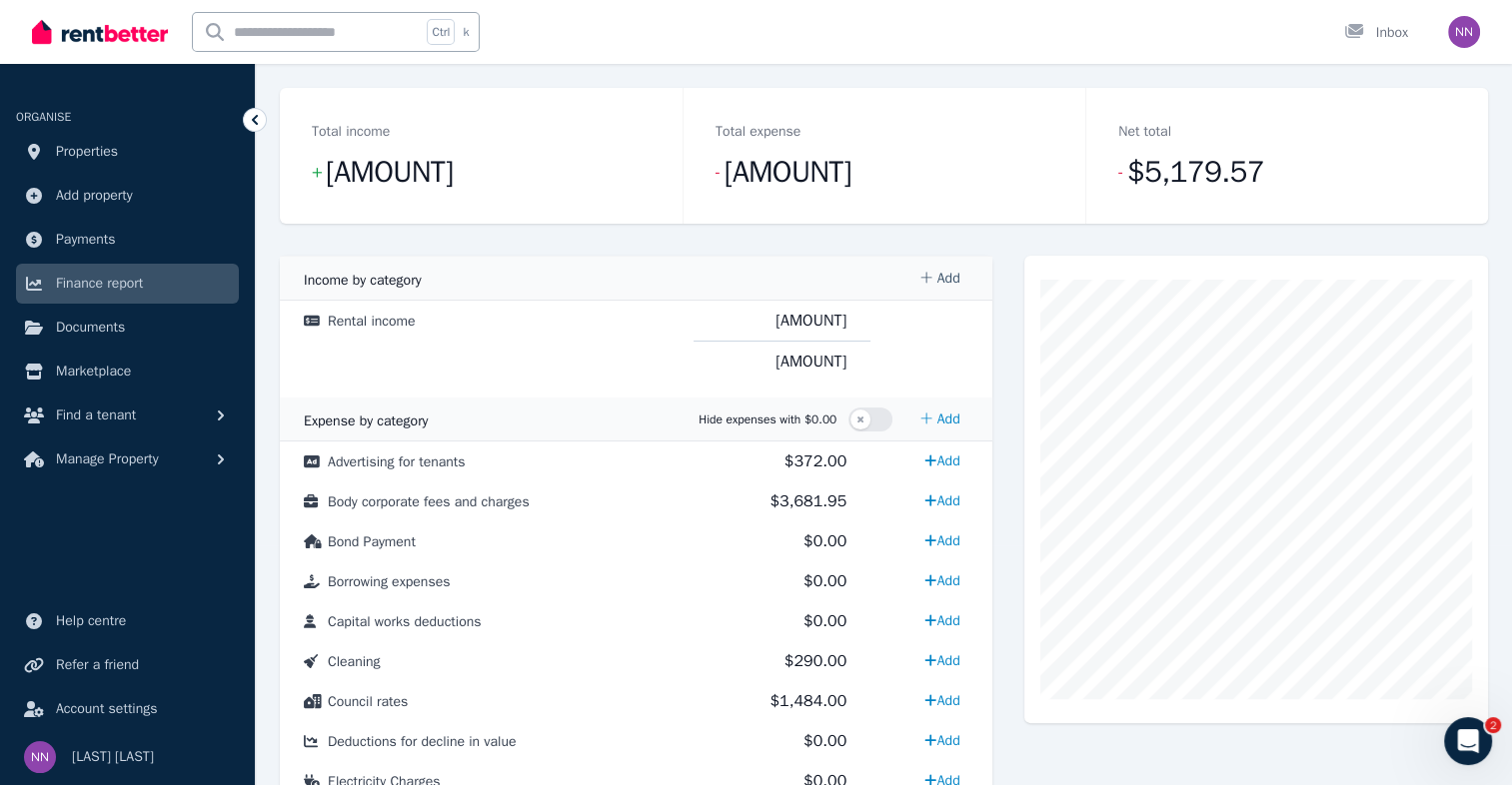 click 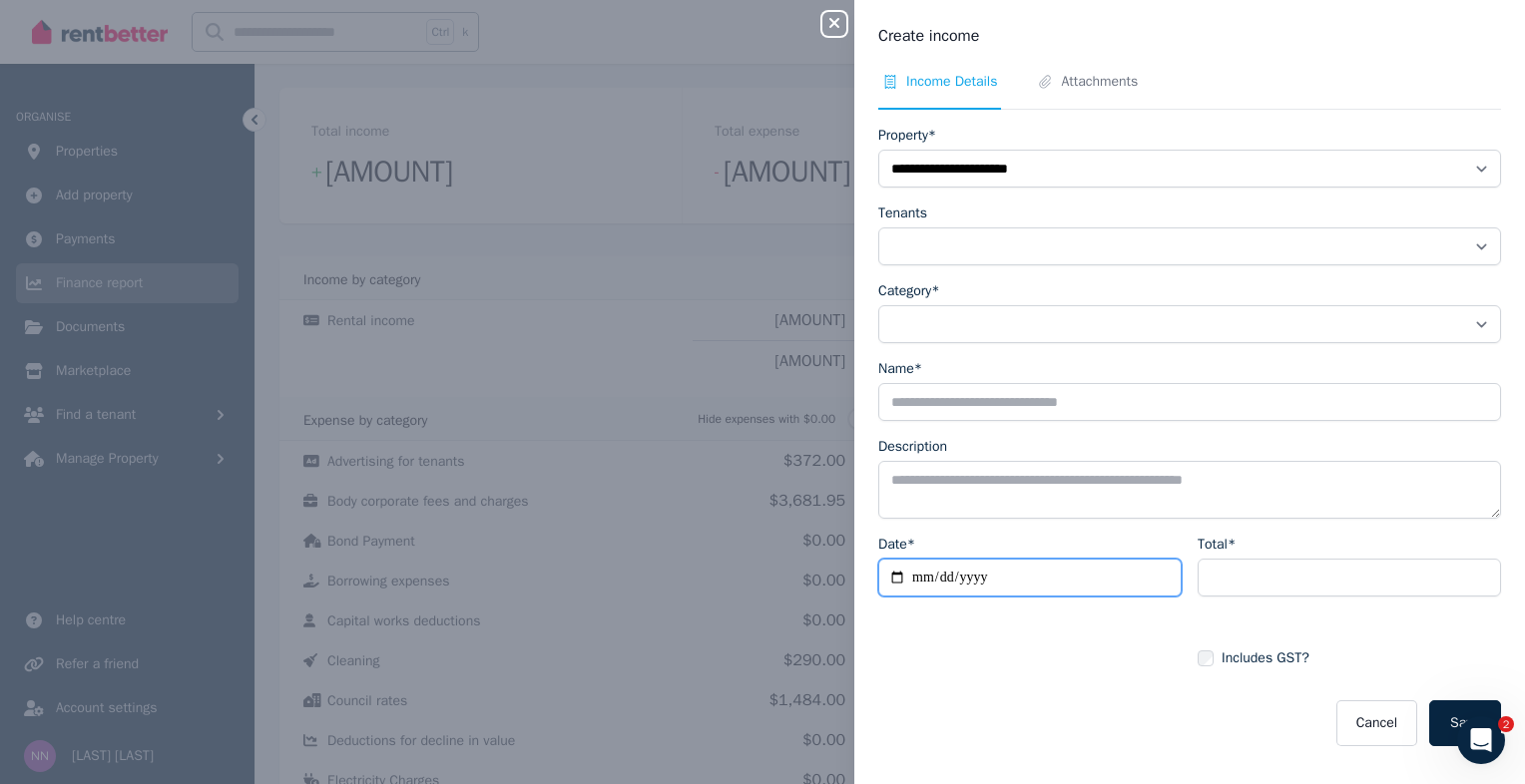 click on "Date*" at bounding box center (1030, 578) 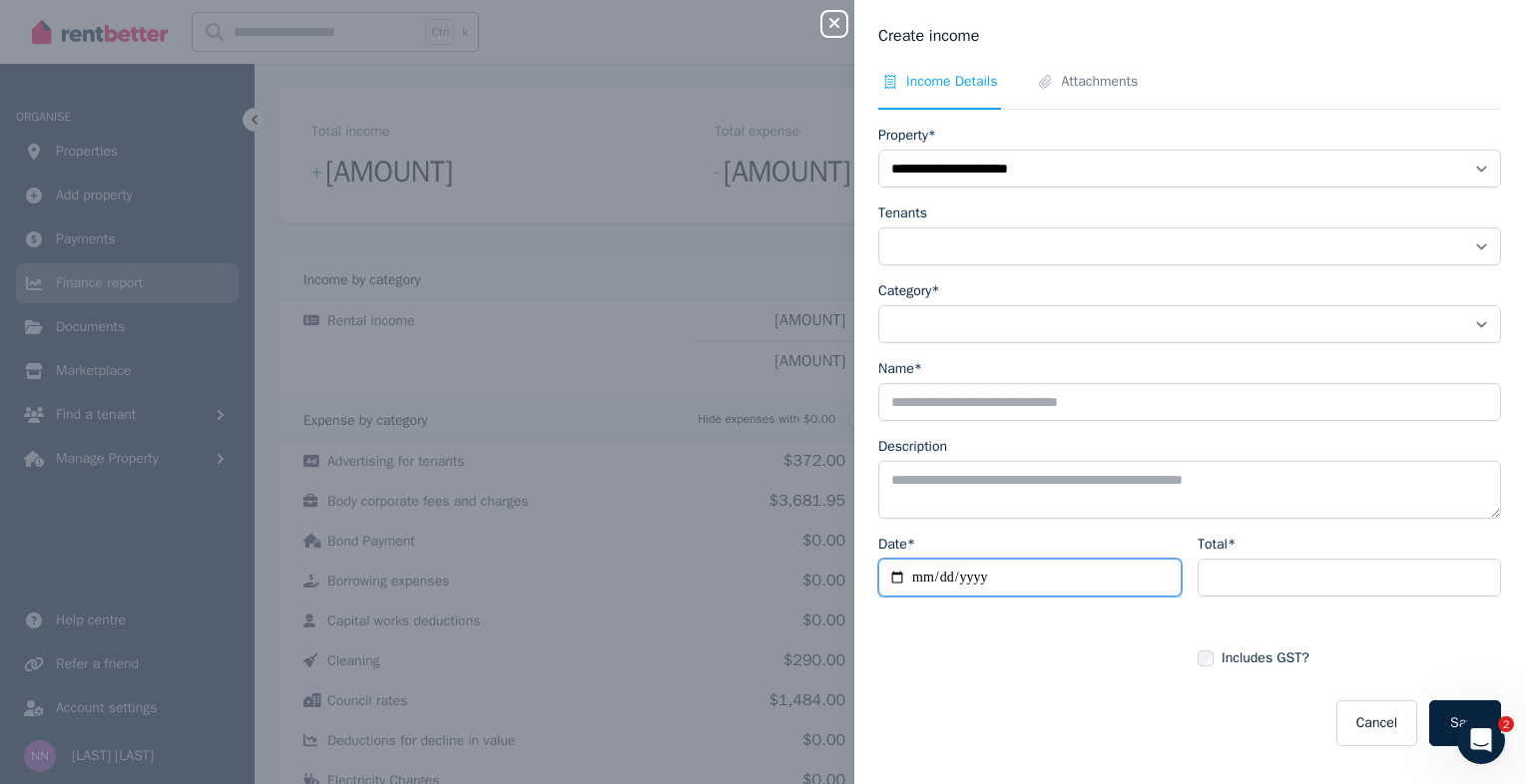 type on "**********" 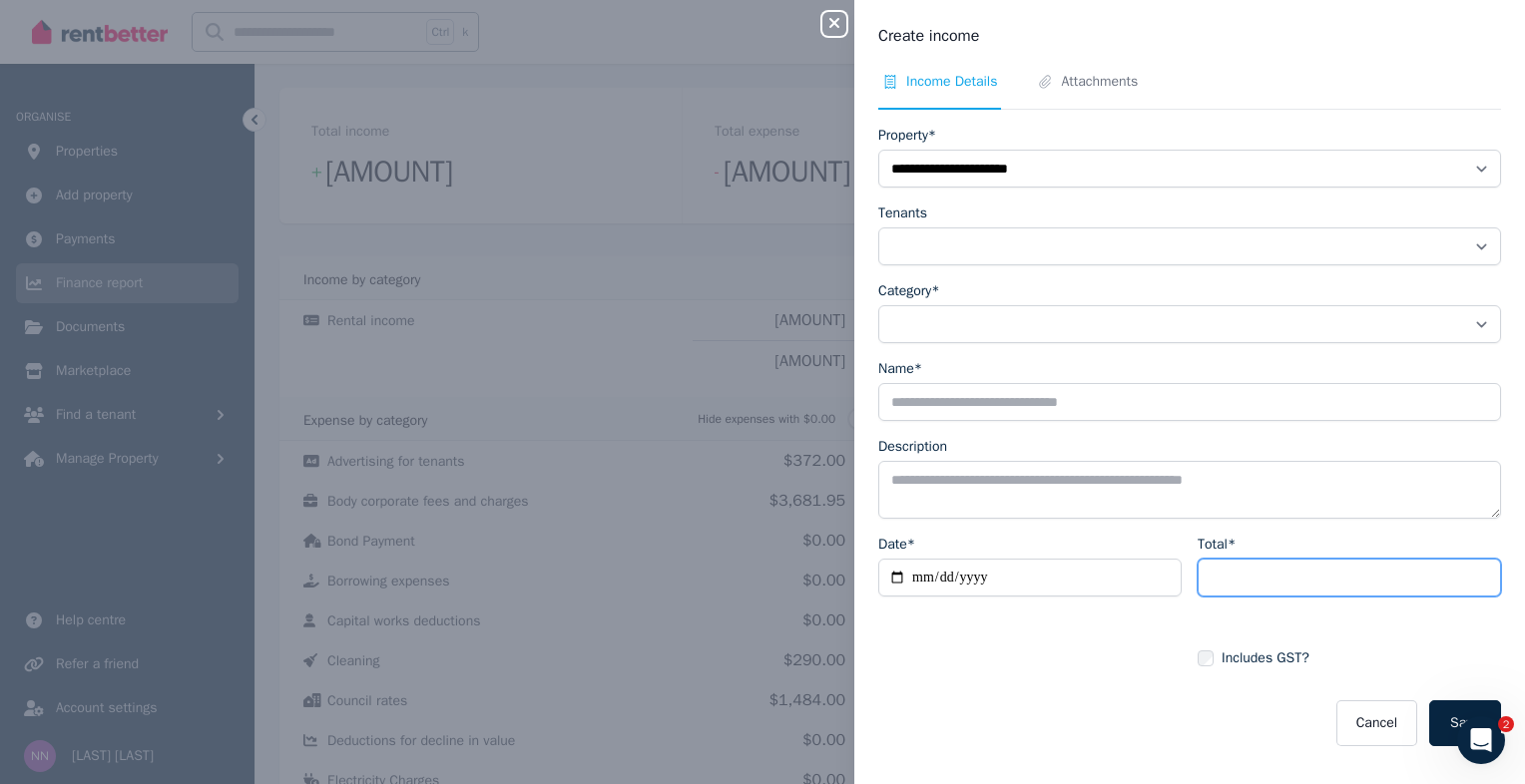 click on "Total*" at bounding box center (1349, 578) 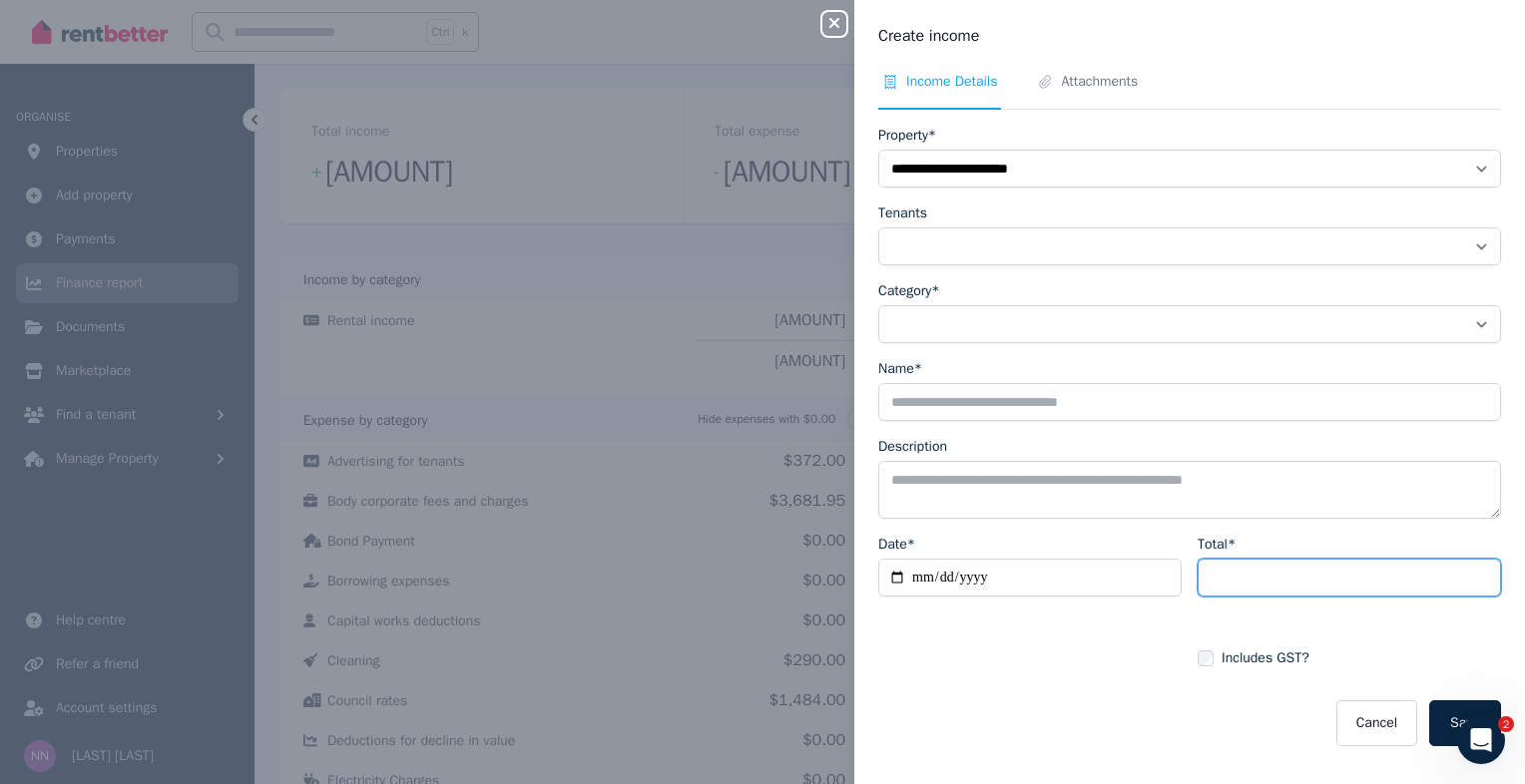 type on "****" 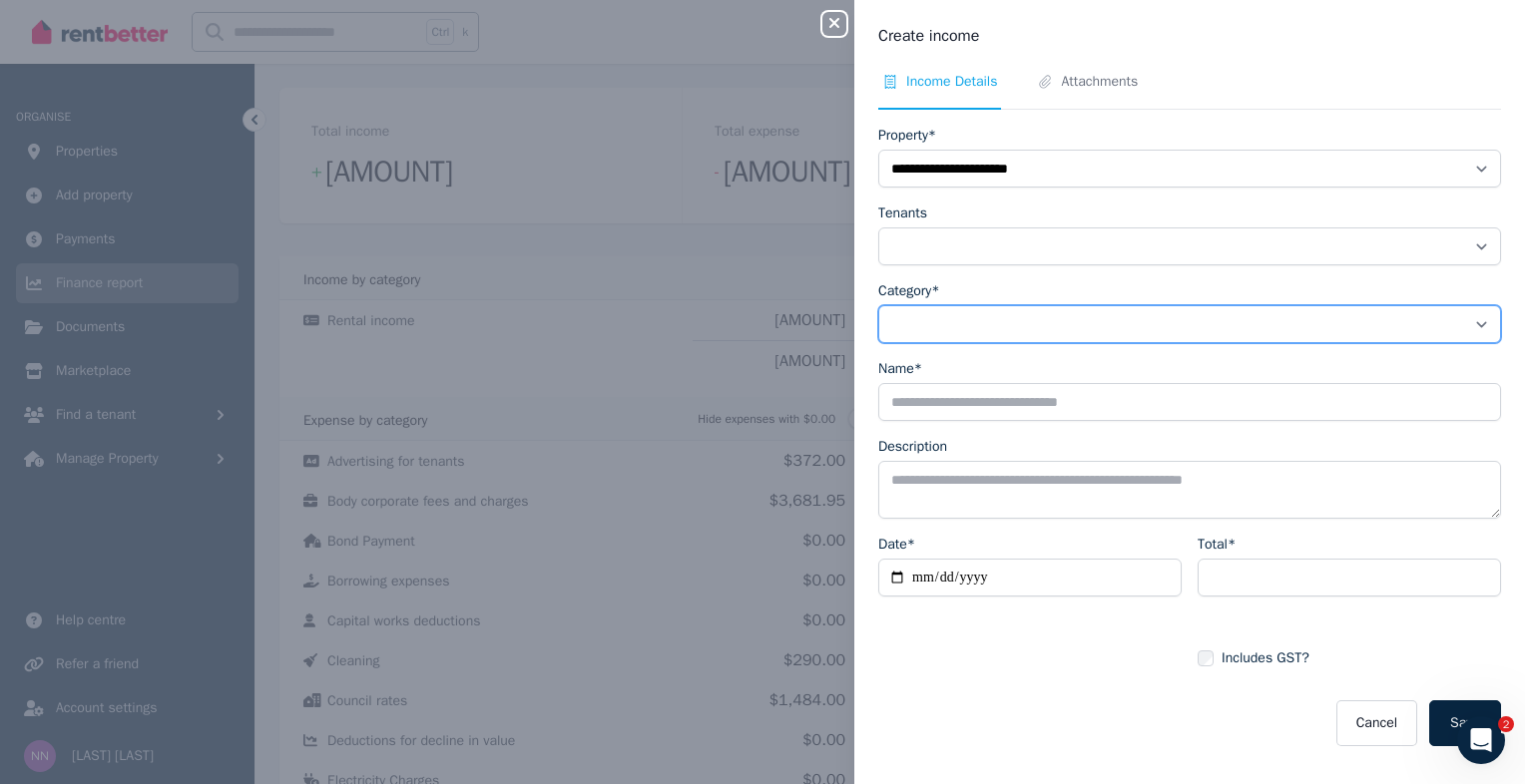 click on "**********" at bounding box center (1190, 324) 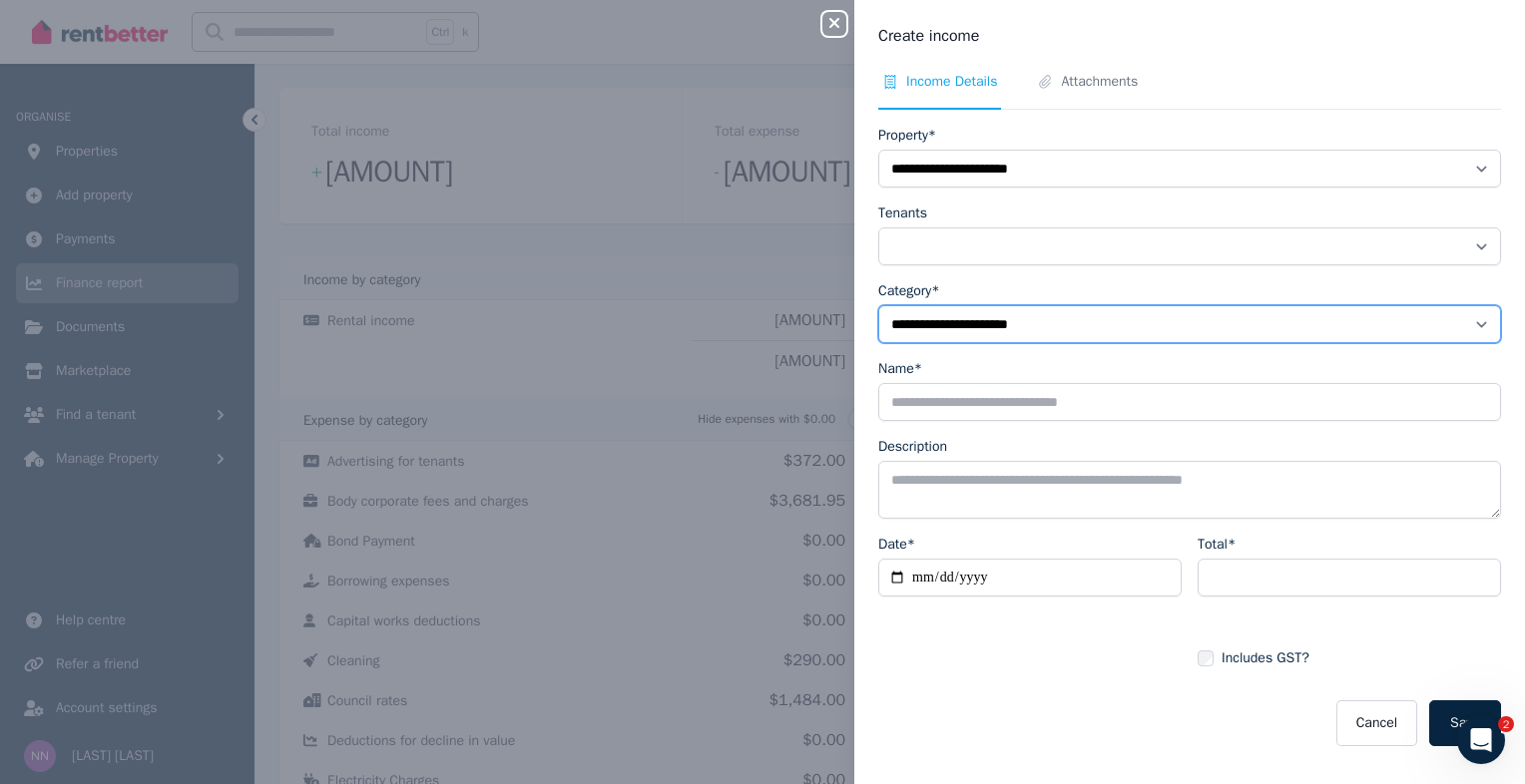 click on "**********" at bounding box center [1190, 324] 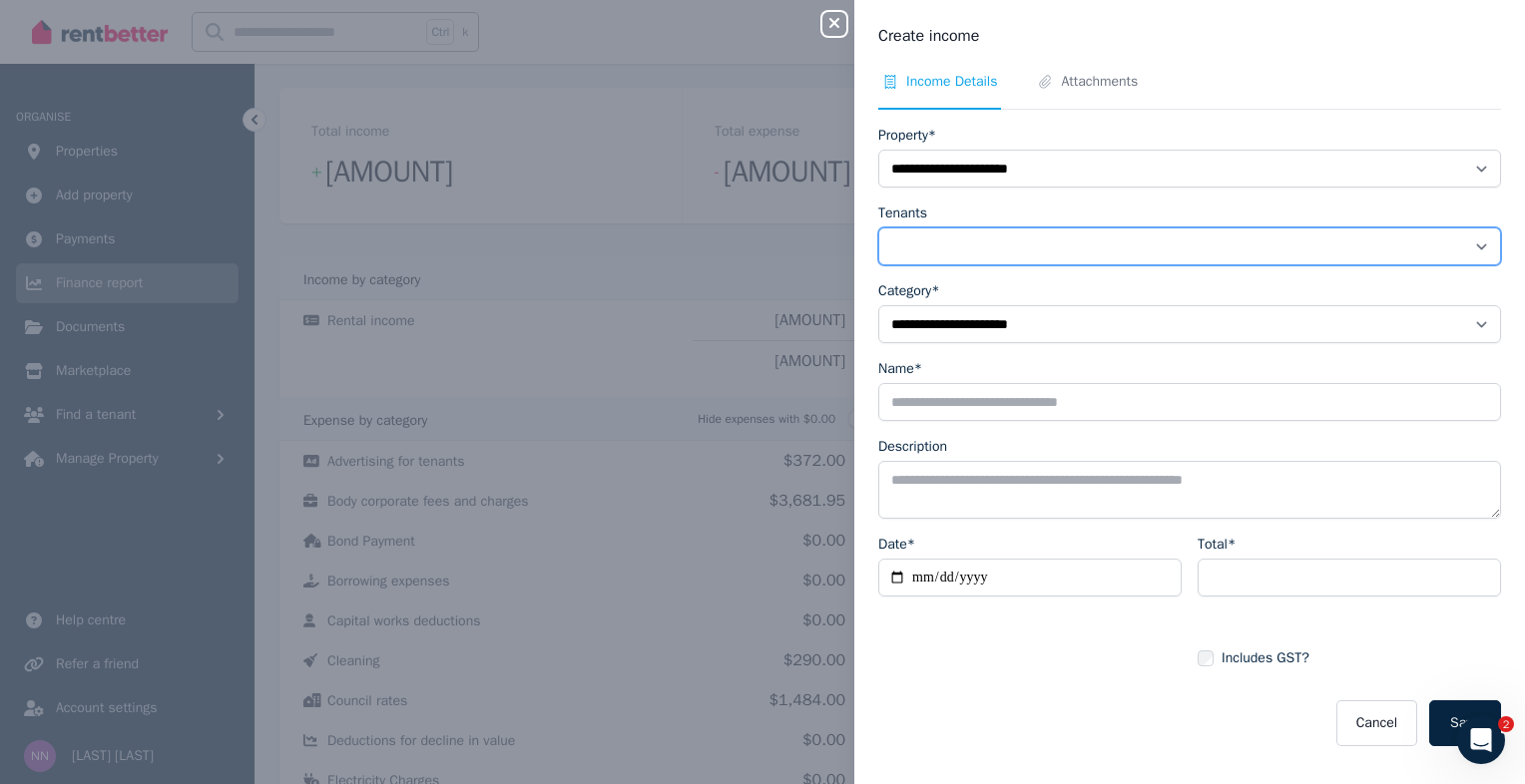 click on "**********" at bounding box center (1190, 246) 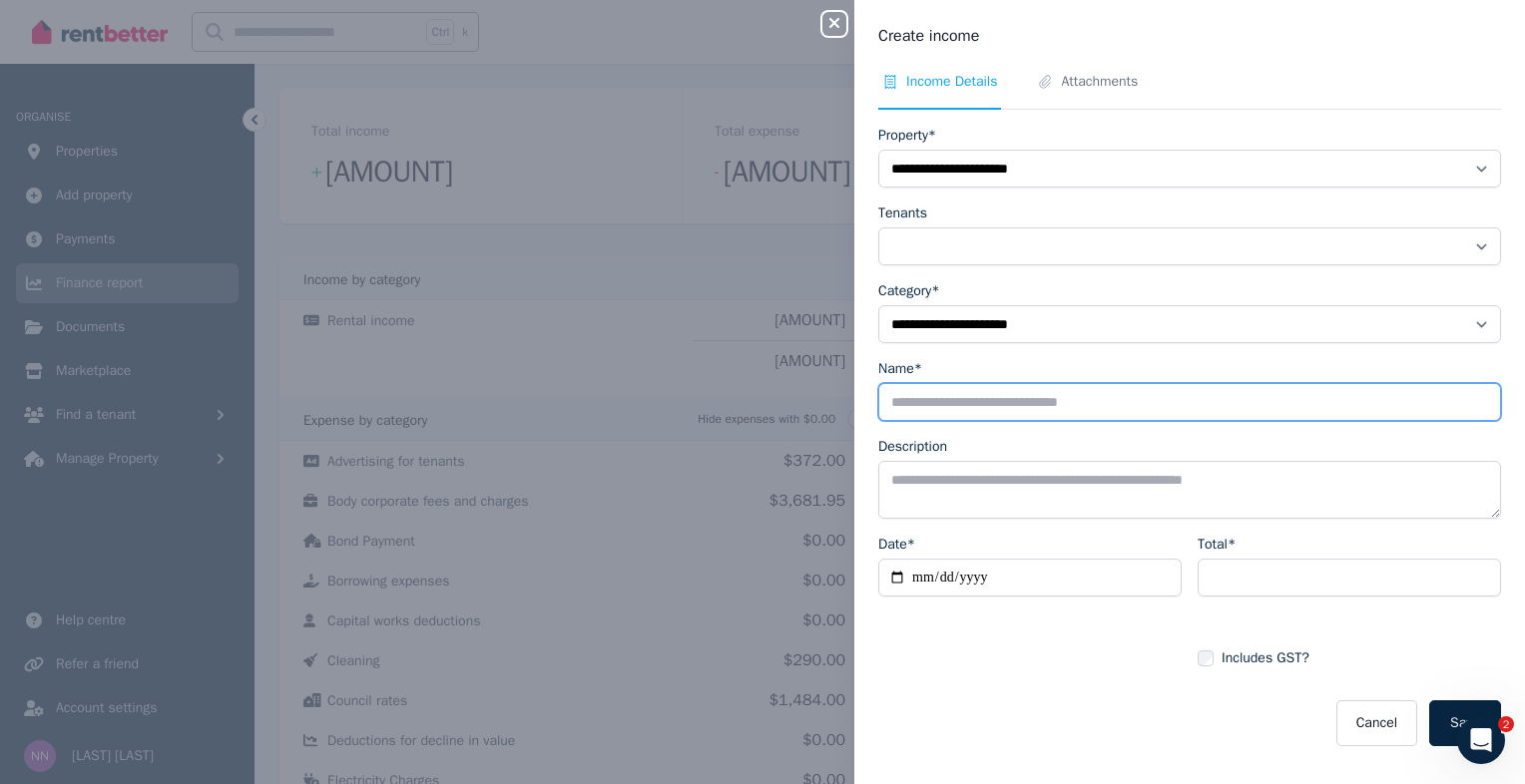 click on "Name*" at bounding box center [1190, 402] 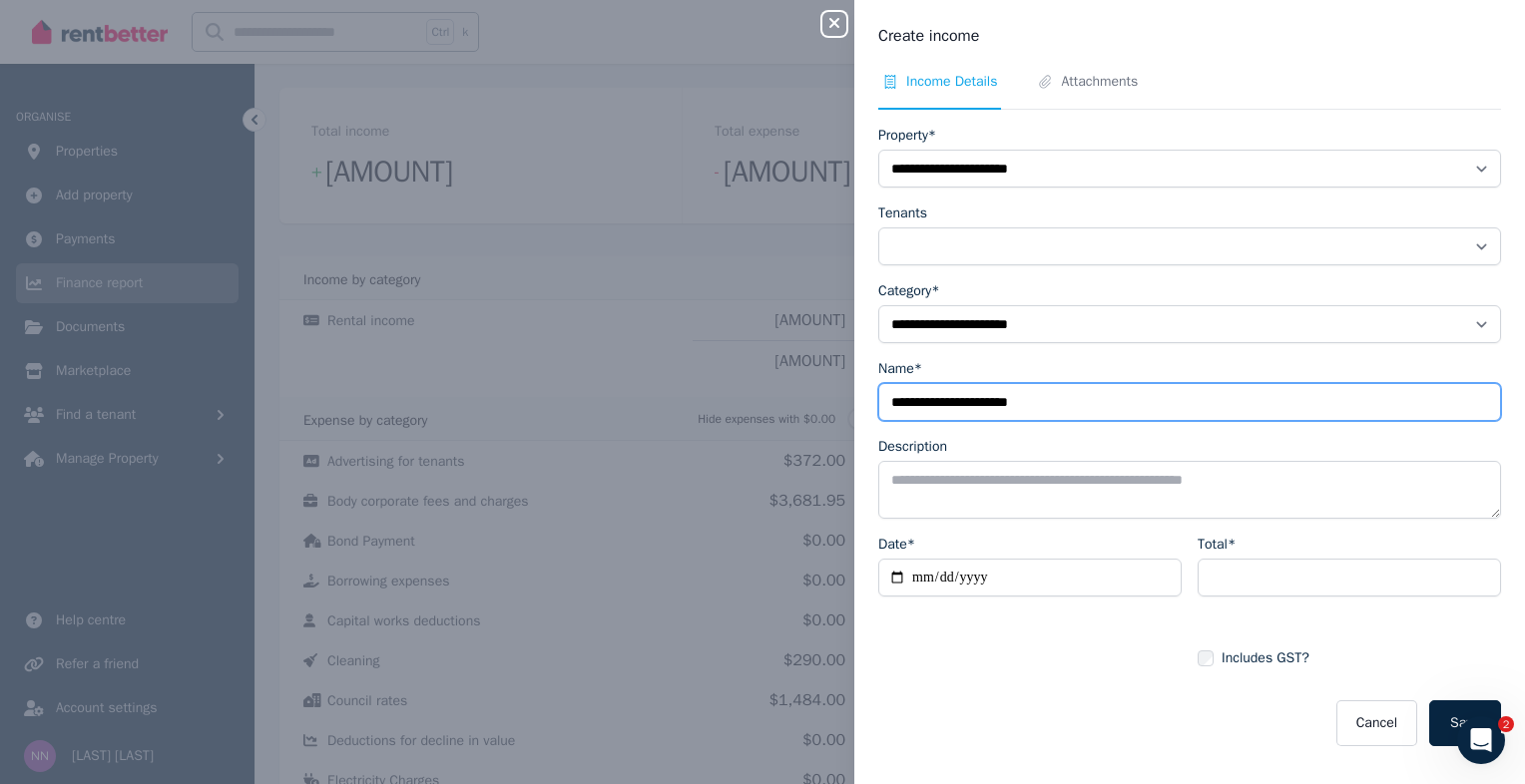 type on "**********" 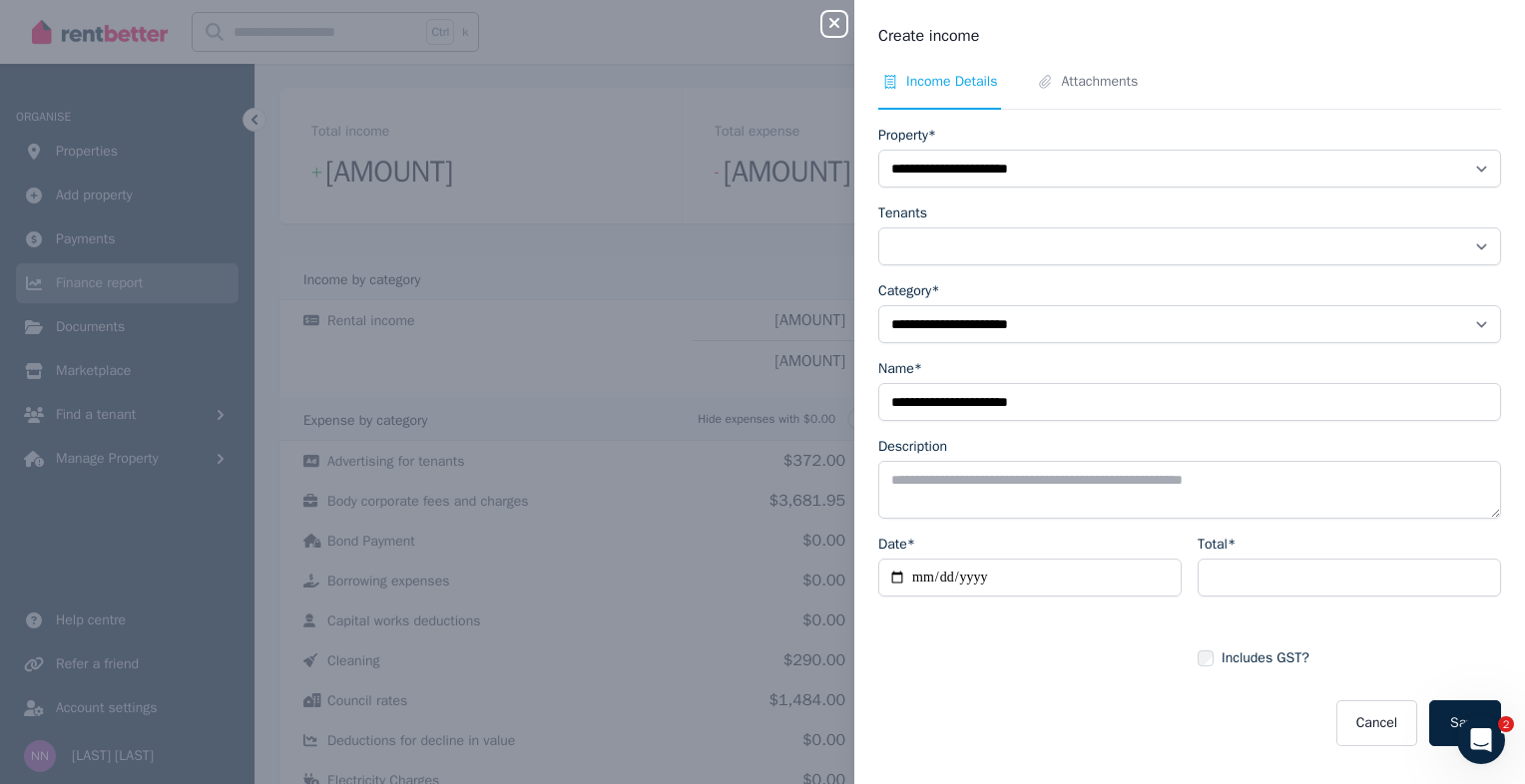 click on "Cancel Save" at bounding box center (1190, 723) 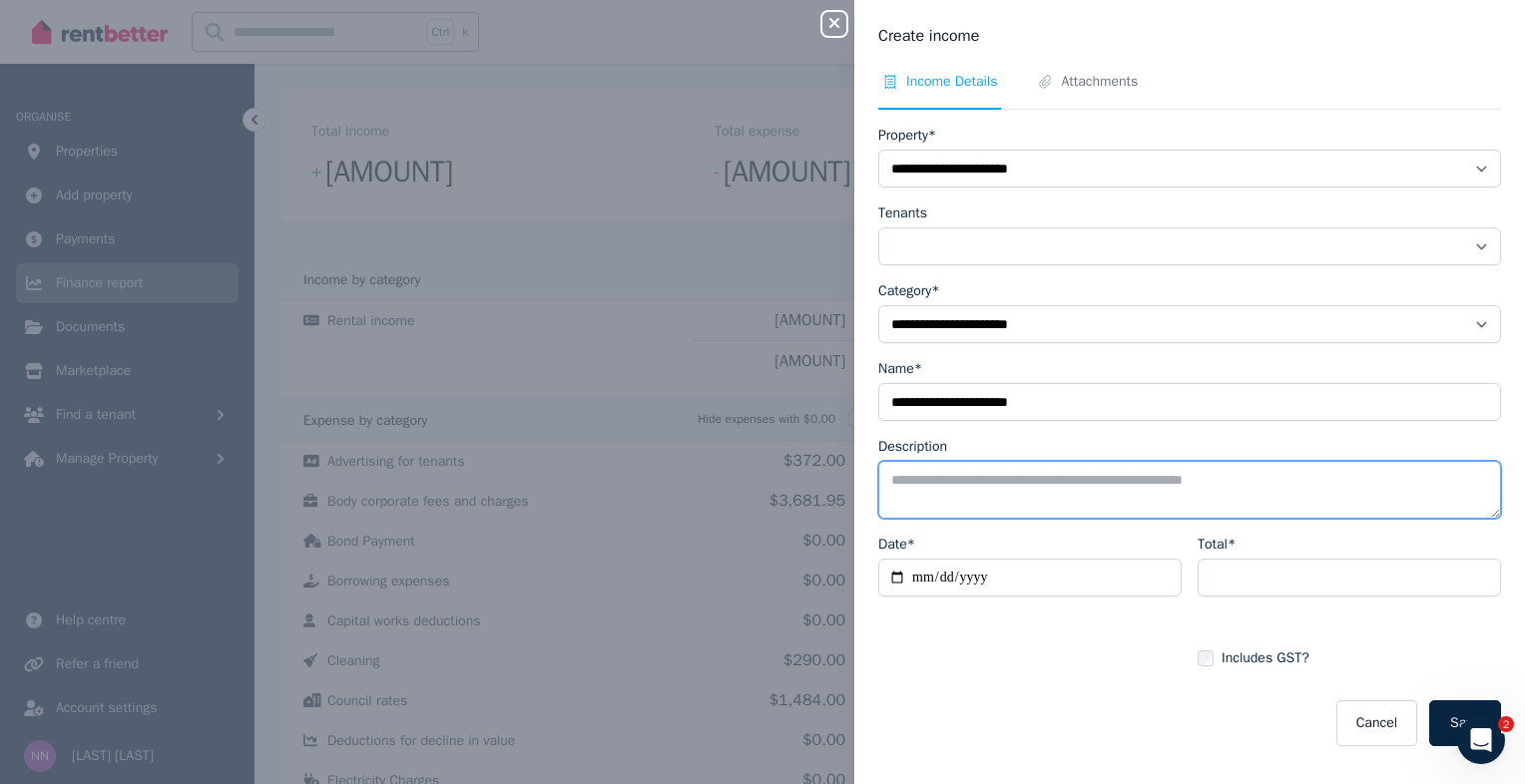 click on "Description" at bounding box center [1190, 490] 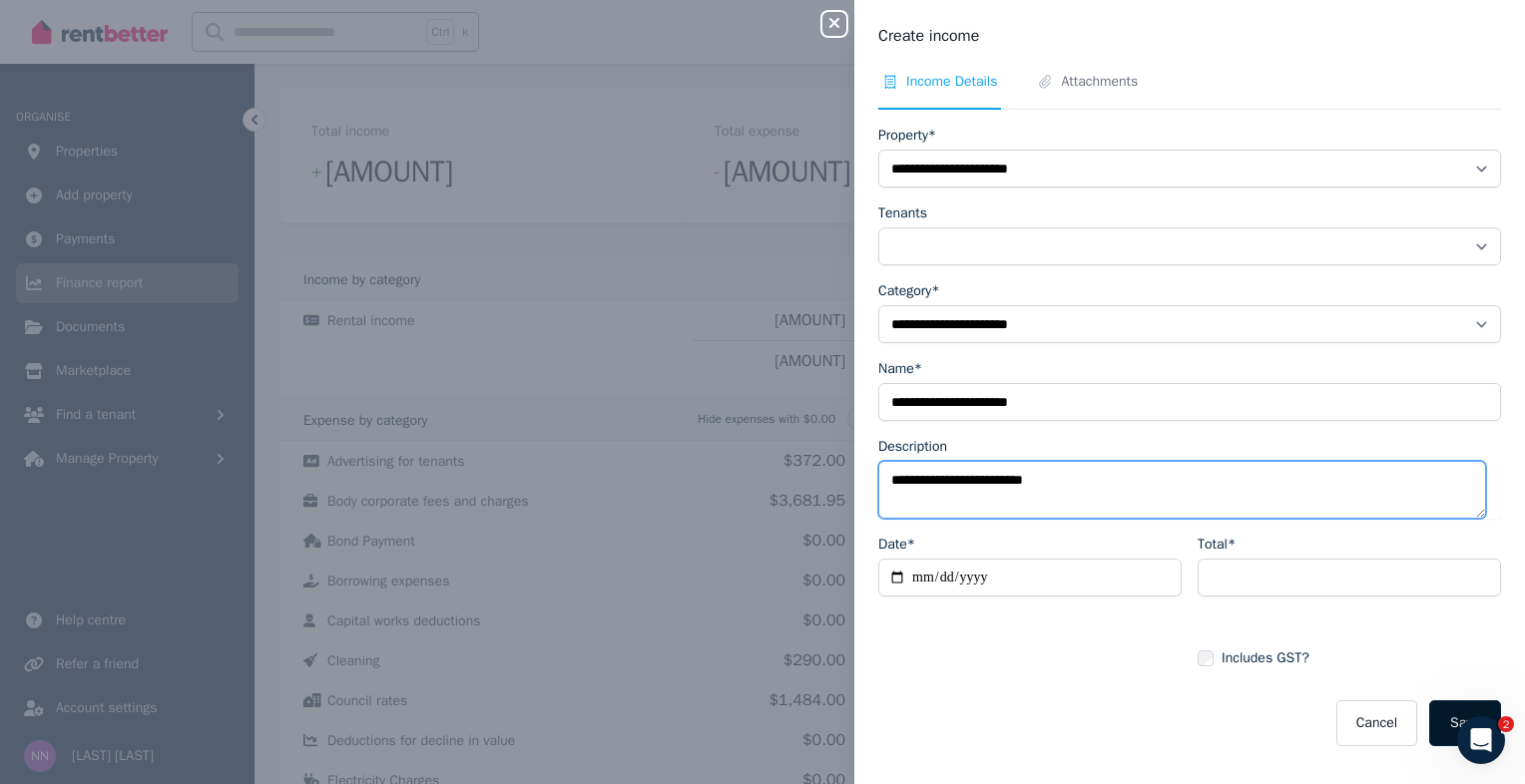 type on "**********" 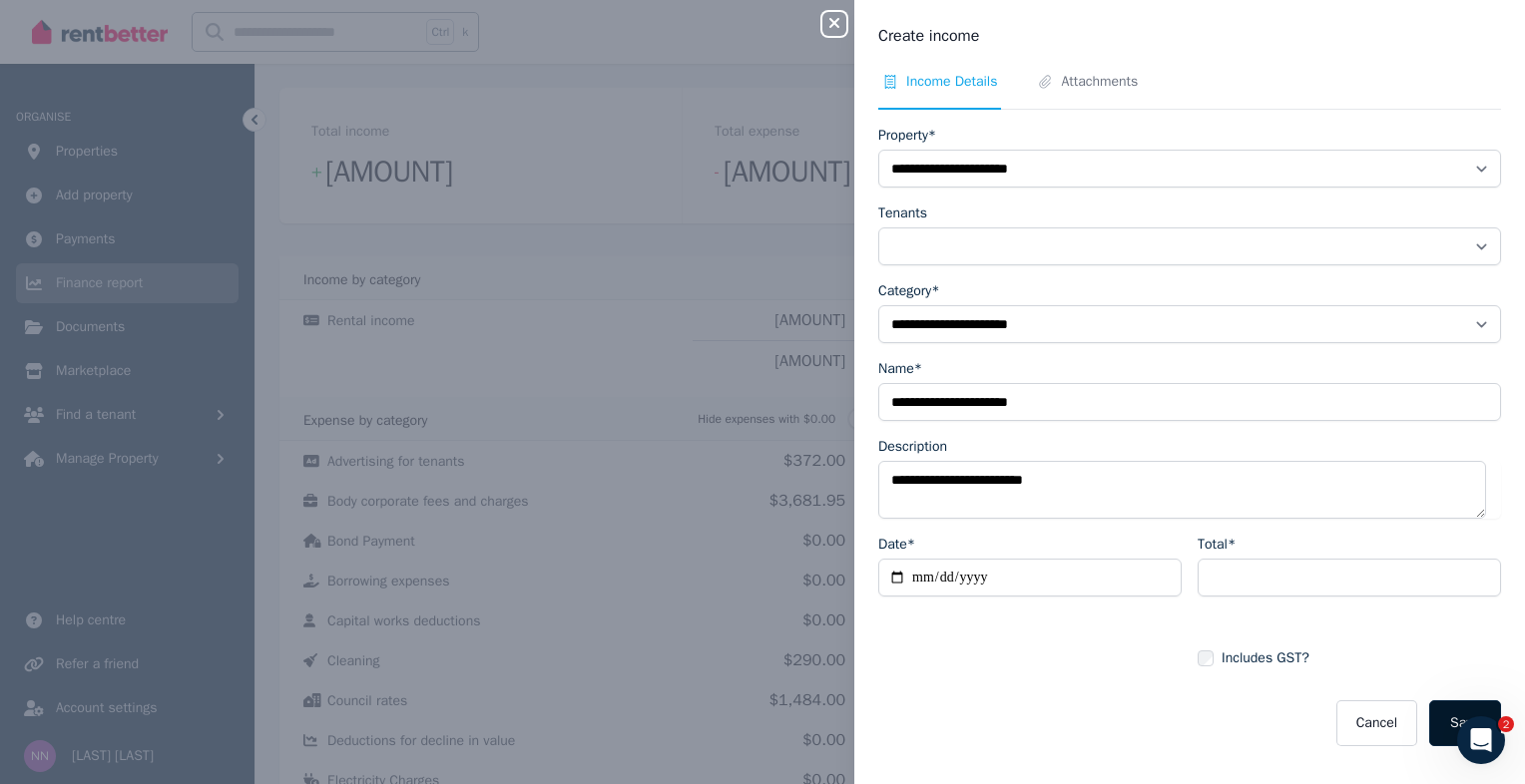 click on "Save" at bounding box center (1465, 723) 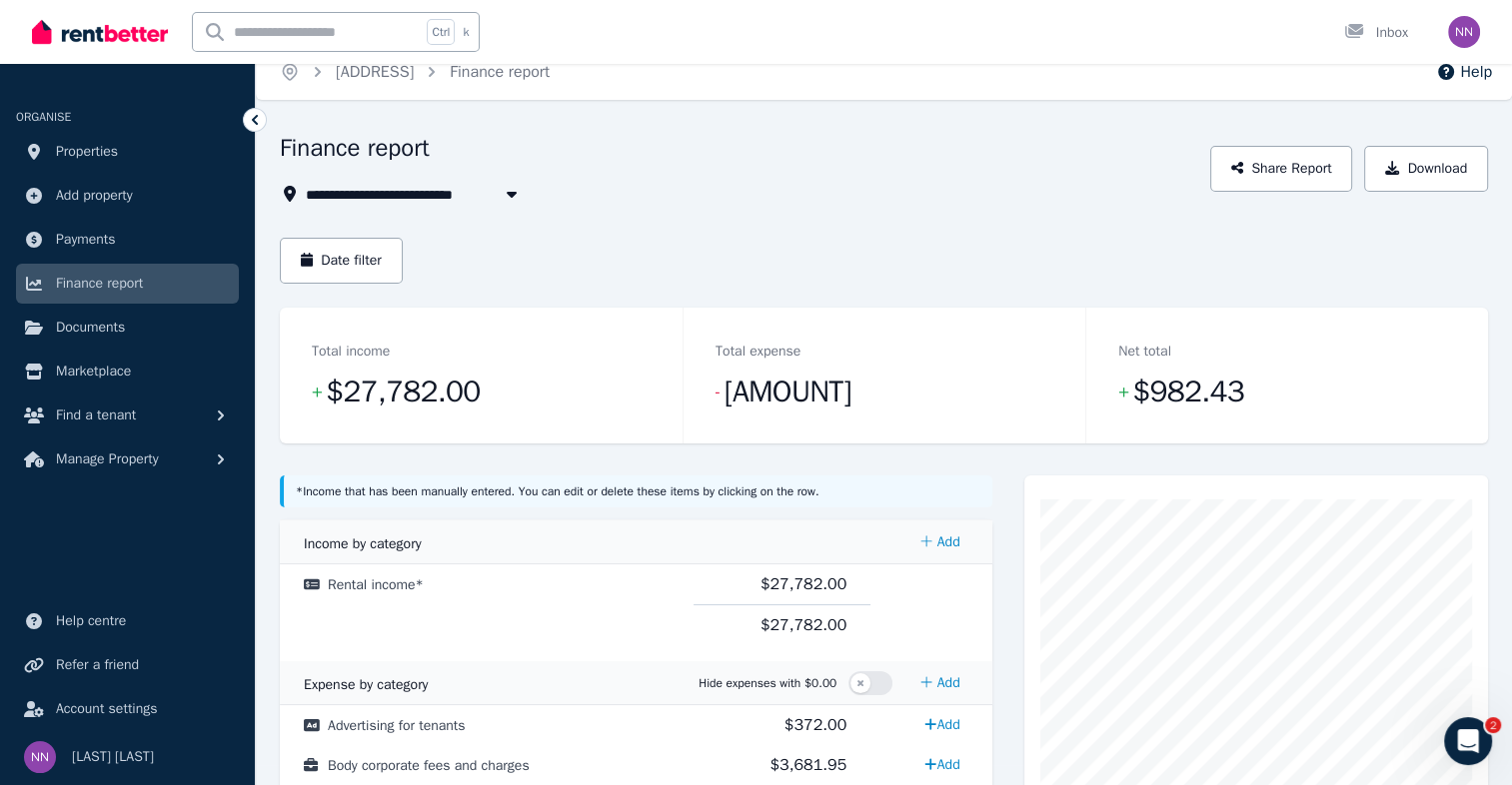 scroll, scrollTop: 0, scrollLeft: 0, axis: both 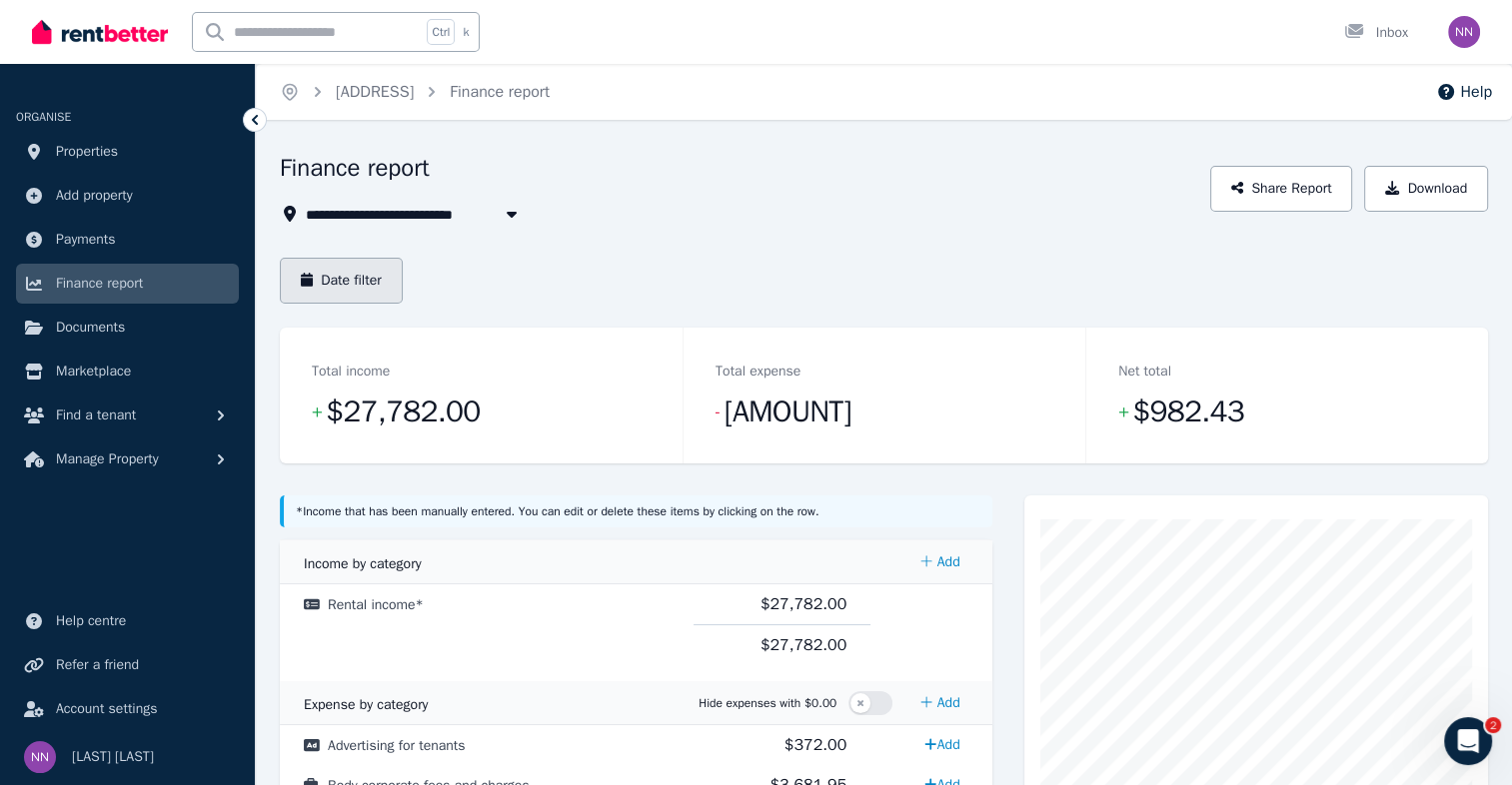 click on "Date filter" at bounding box center (341, 281) 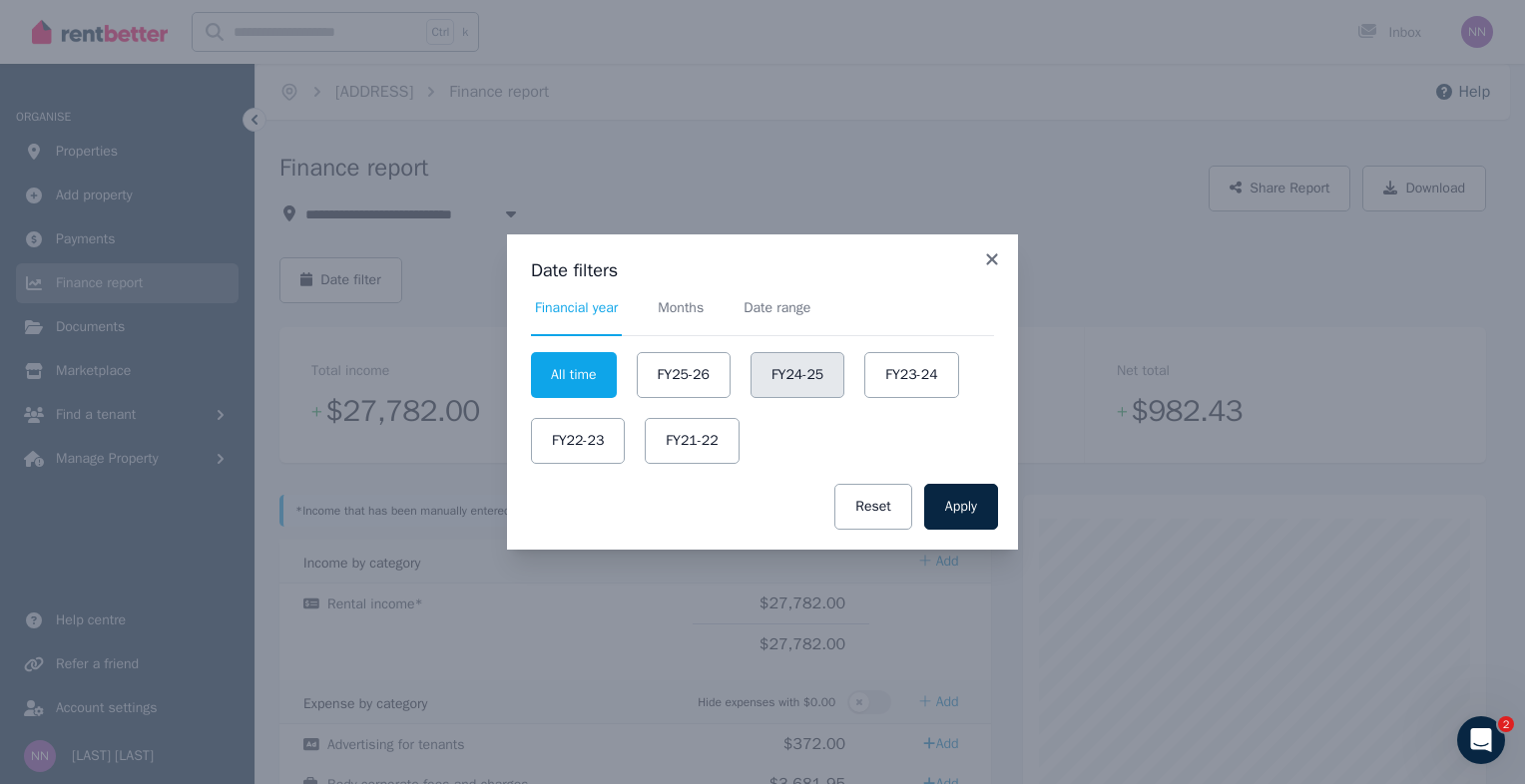 click on "FY24-25" at bounding box center (797, 375) 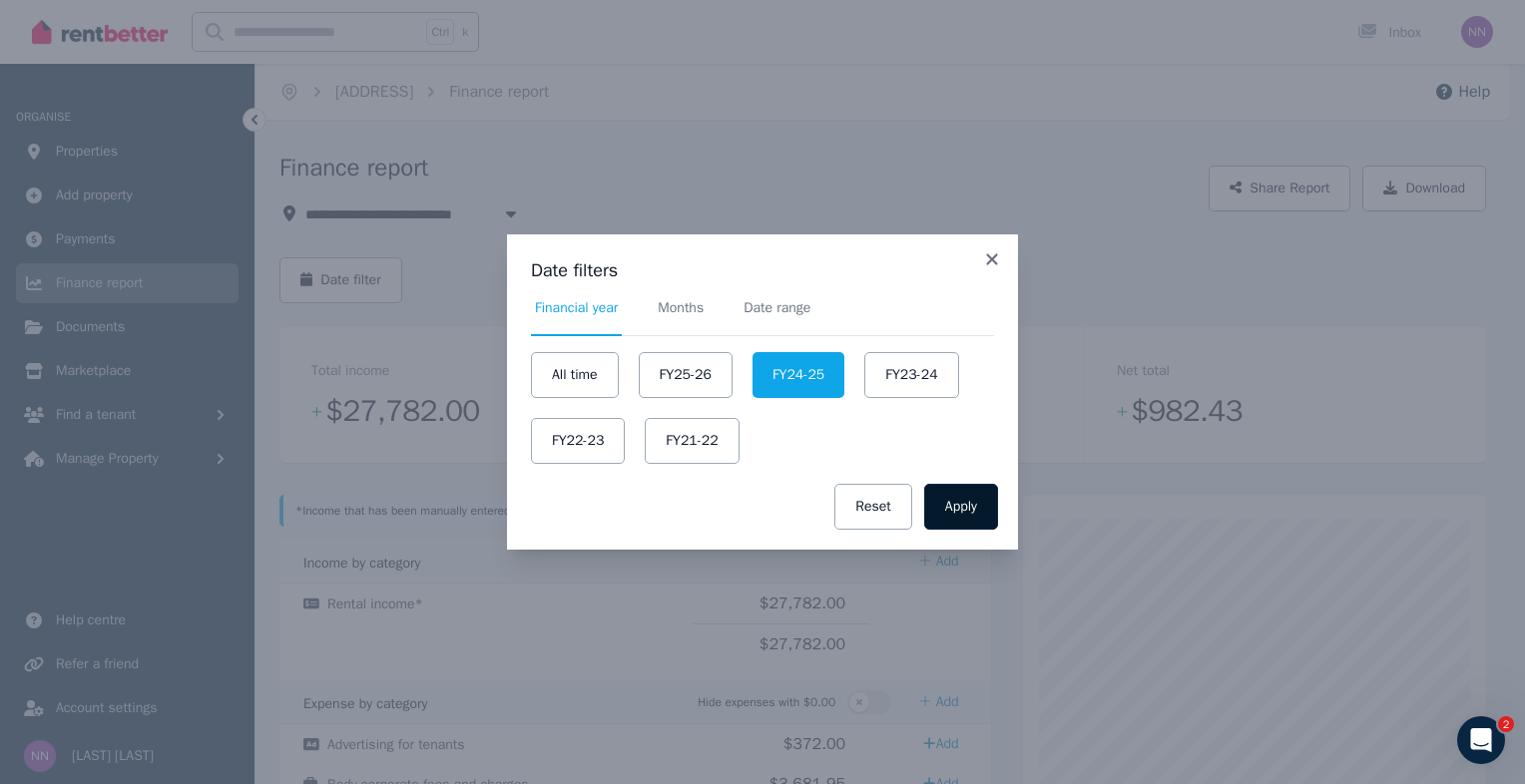 click on "Apply" at bounding box center (961, 507) 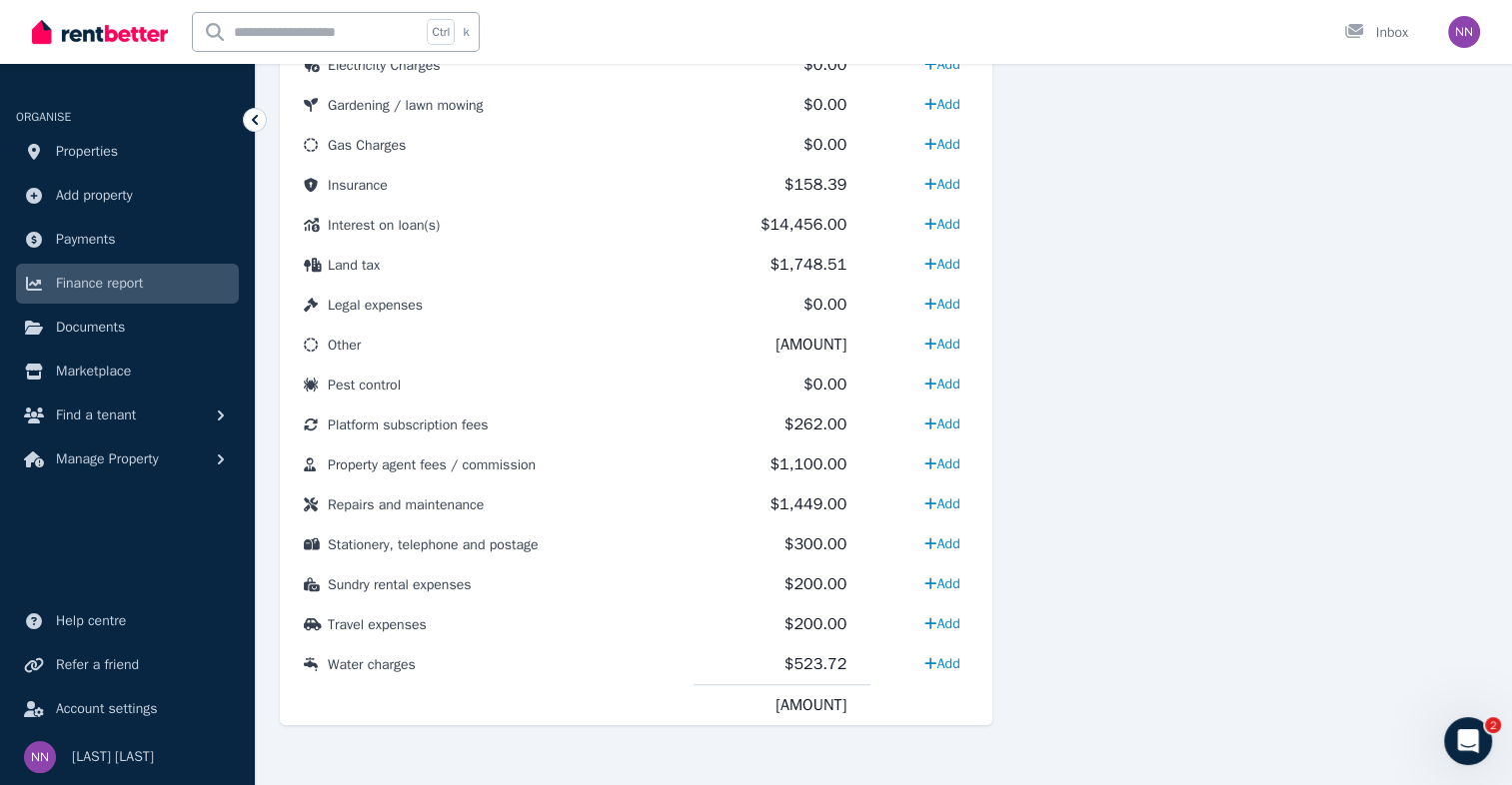 scroll, scrollTop: 1007, scrollLeft: 0, axis: vertical 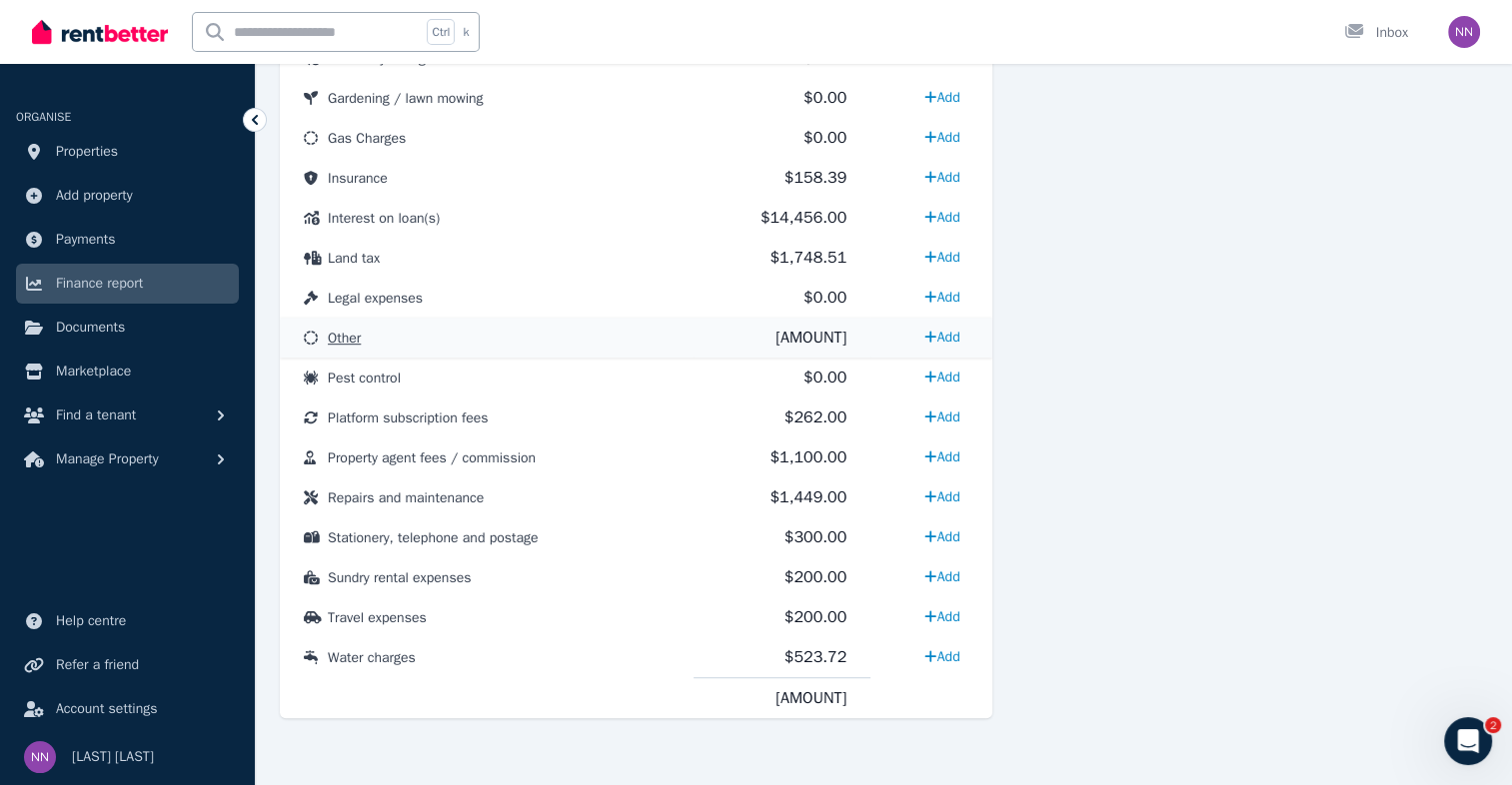 click on "Other" at bounding box center [344, 338] 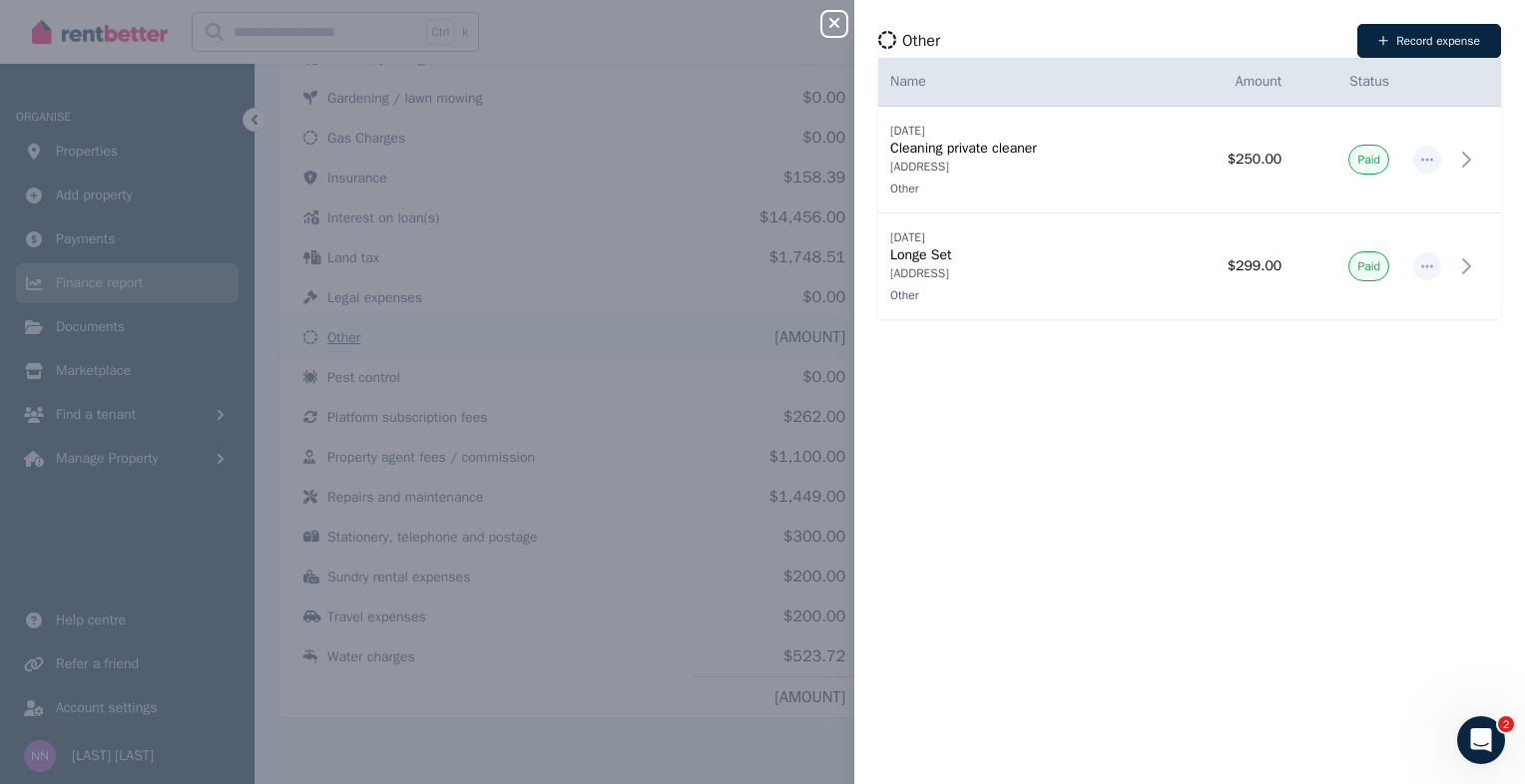 click on "Close panel Other Record expense Date Name Address Category Amount Status [DATE] [DATE] Cleaning private cleaner [ADDRESS], [CITY] Other [ADDRESS], [CITY] Other $[AMOUNT] Paid [DATE] [DATE] Longe Set [ADDRESS], [CITY] Other [ADDRESS], [CITY] Other $[AMOUNT] Paid" at bounding box center [762, 392] 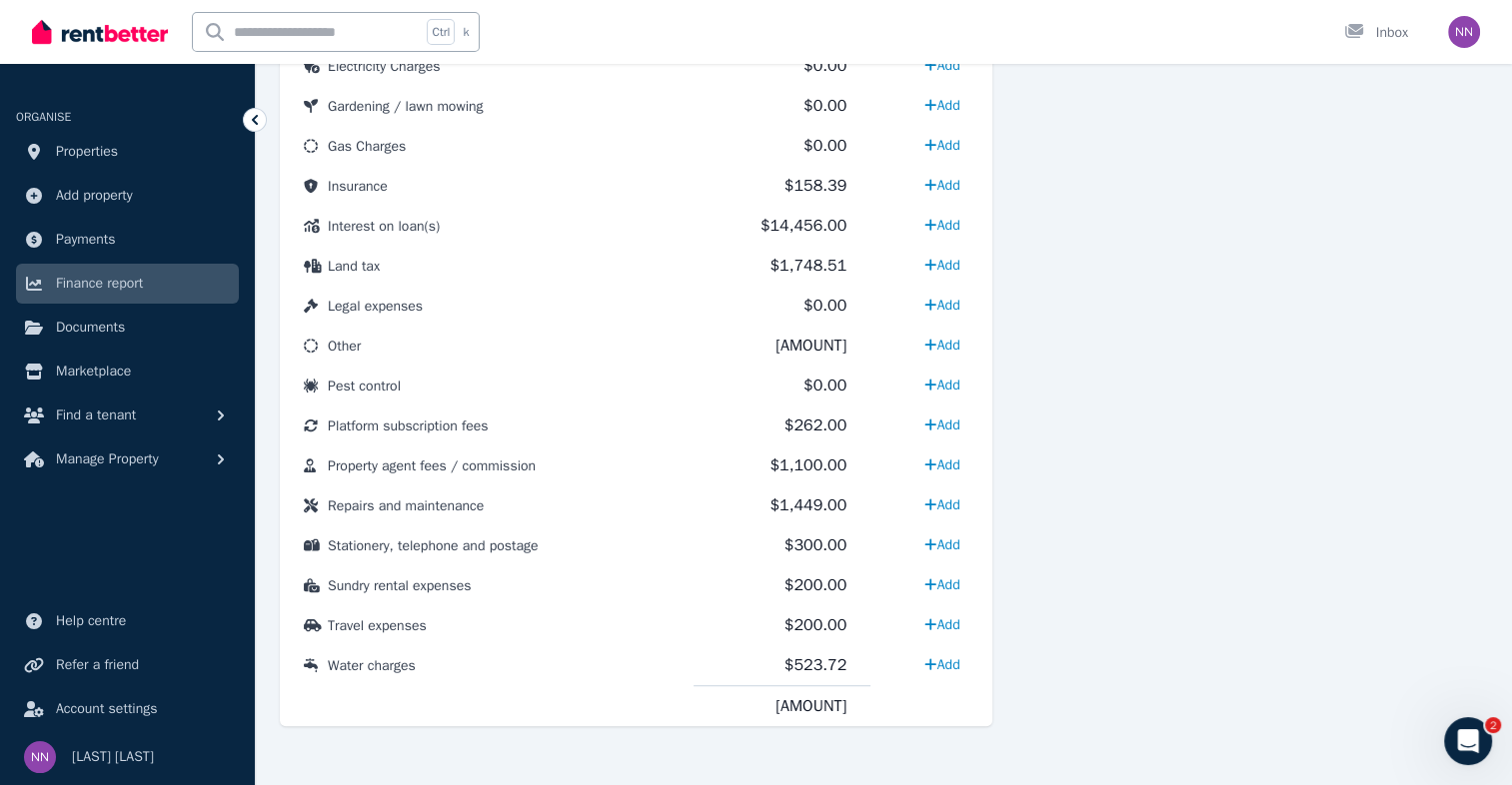 scroll, scrollTop: 1007, scrollLeft: 0, axis: vertical 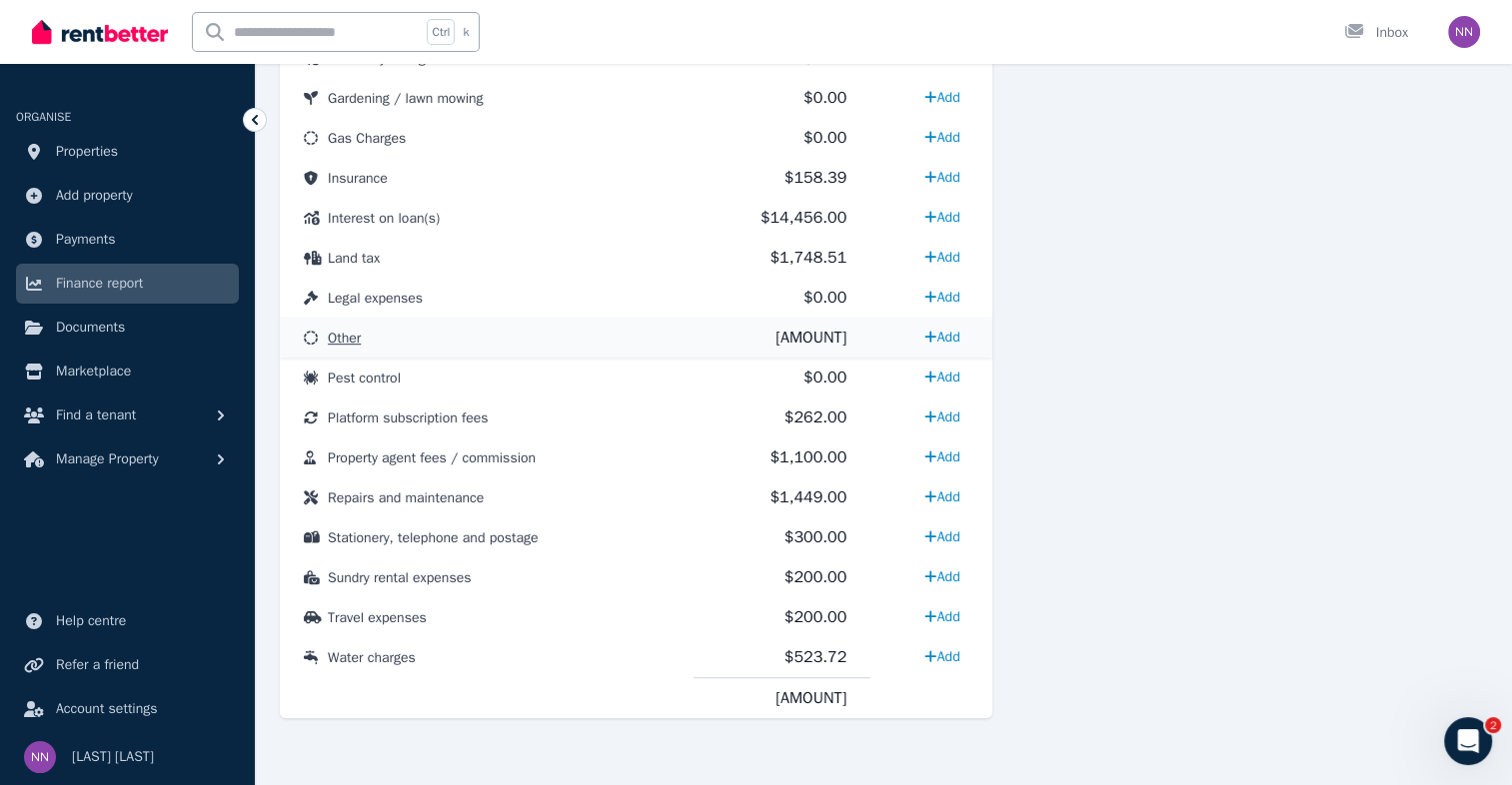 click on "Other" at bounding box center [344, 338] 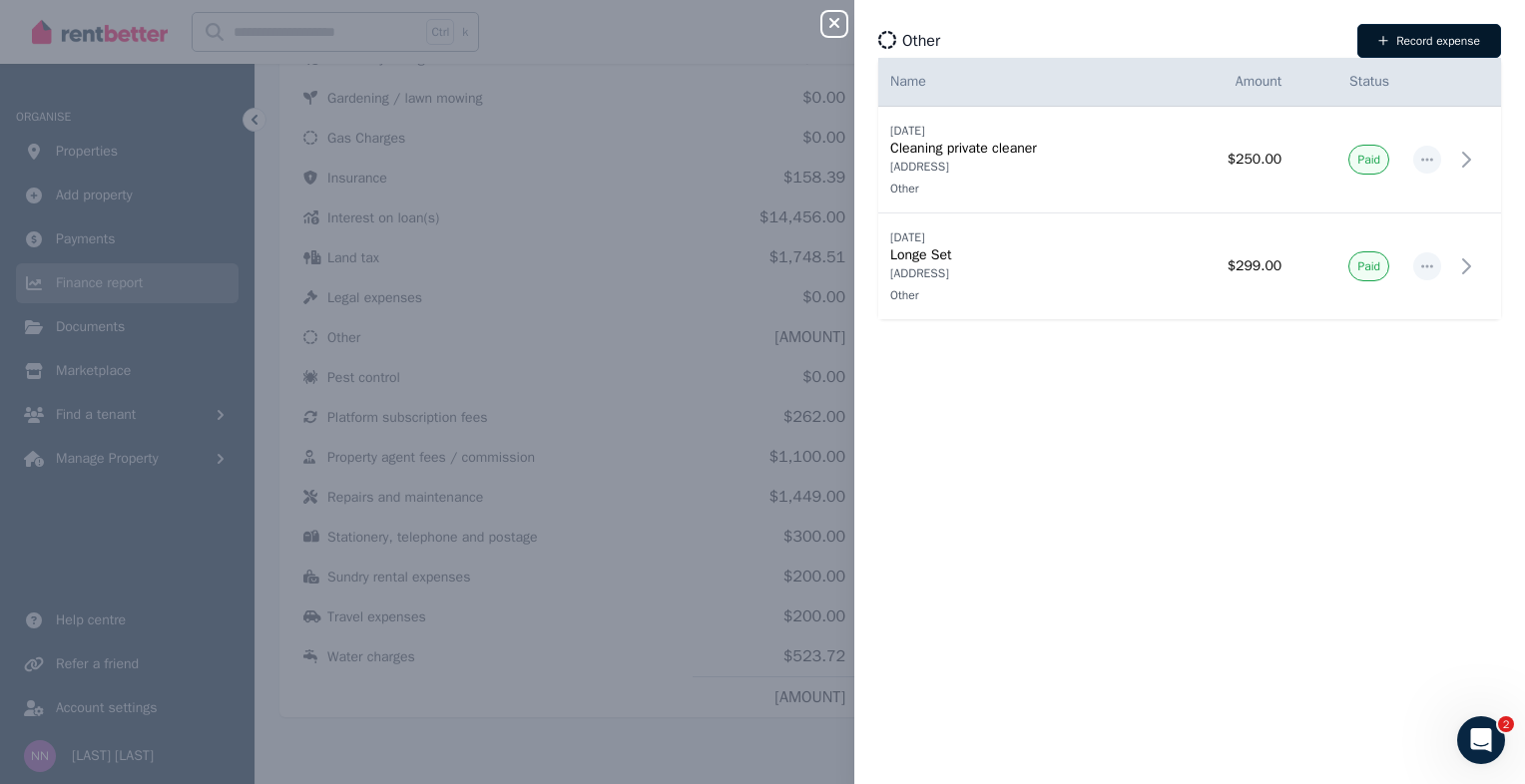 click 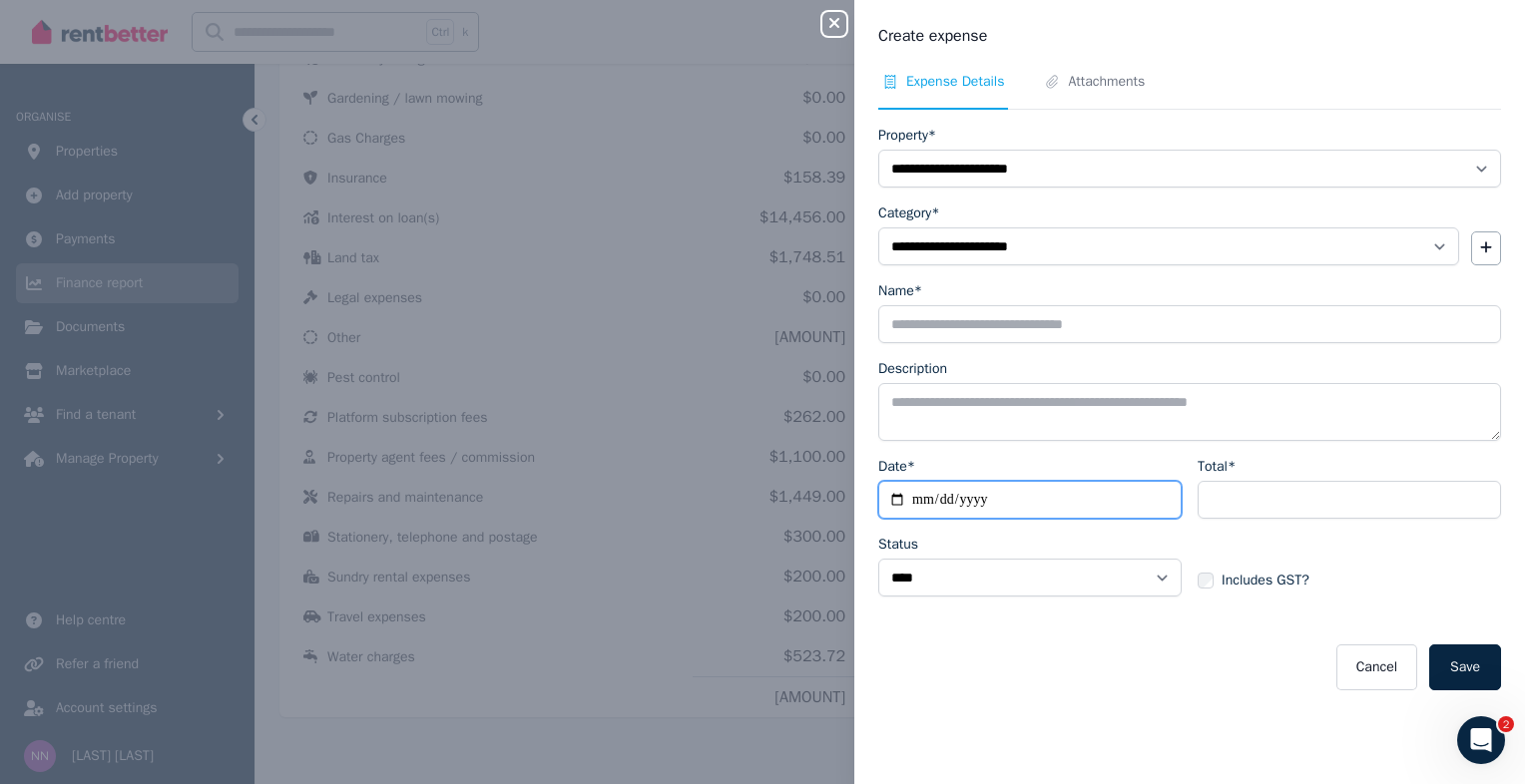 click on "Date*" at bounding box center (1030, 500) 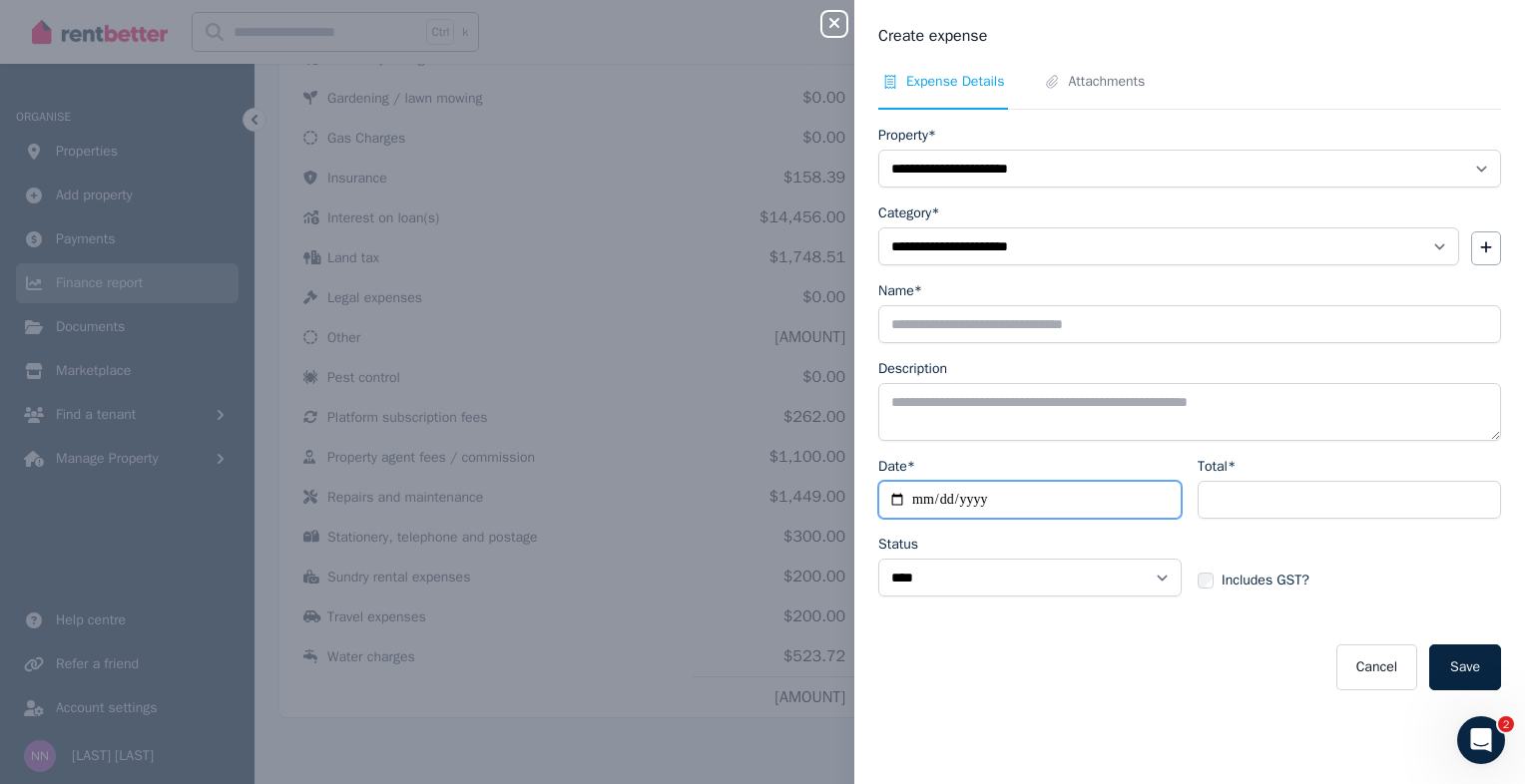 type on "**********" 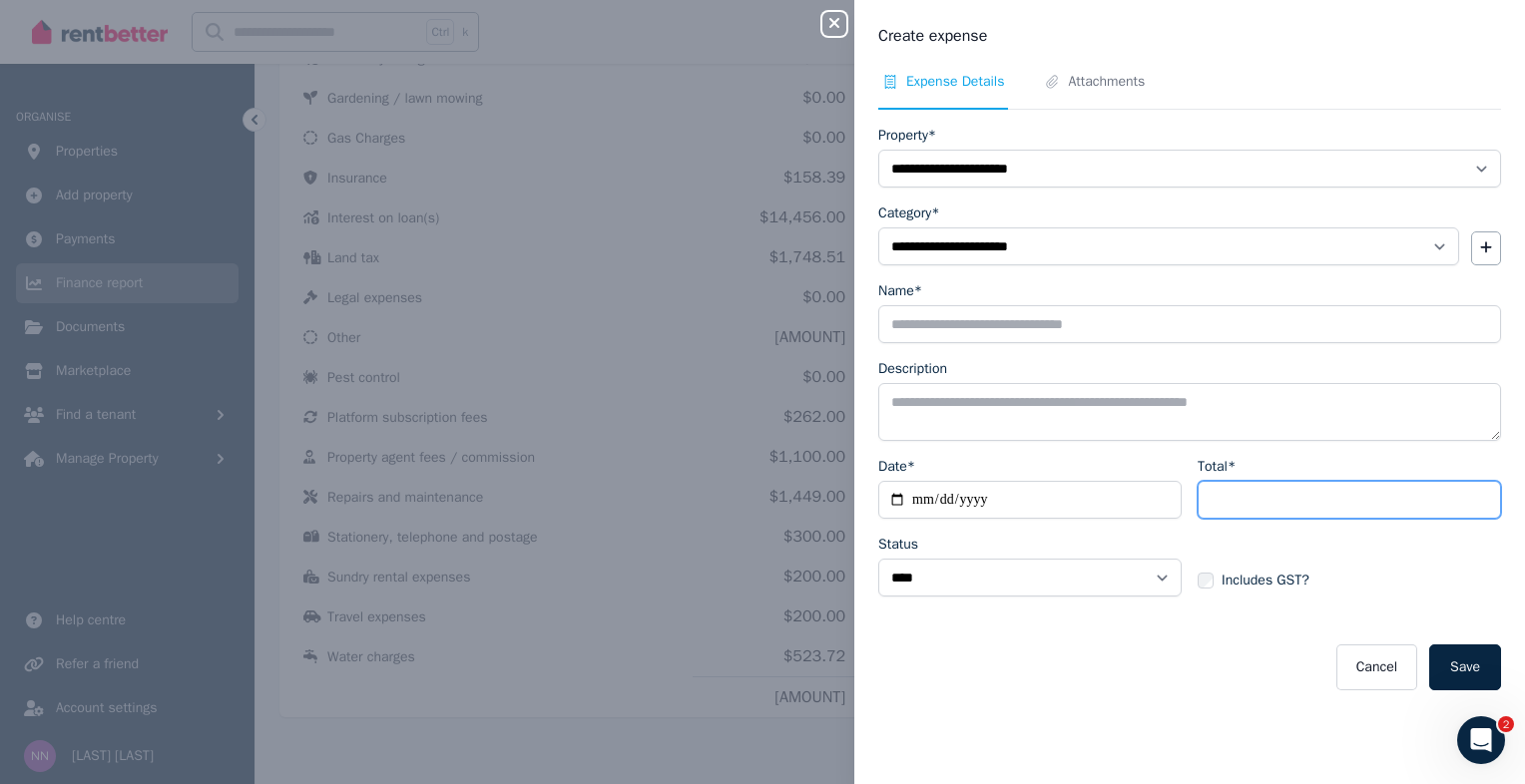 click on "Total*" at bounding box center (1349, 500) 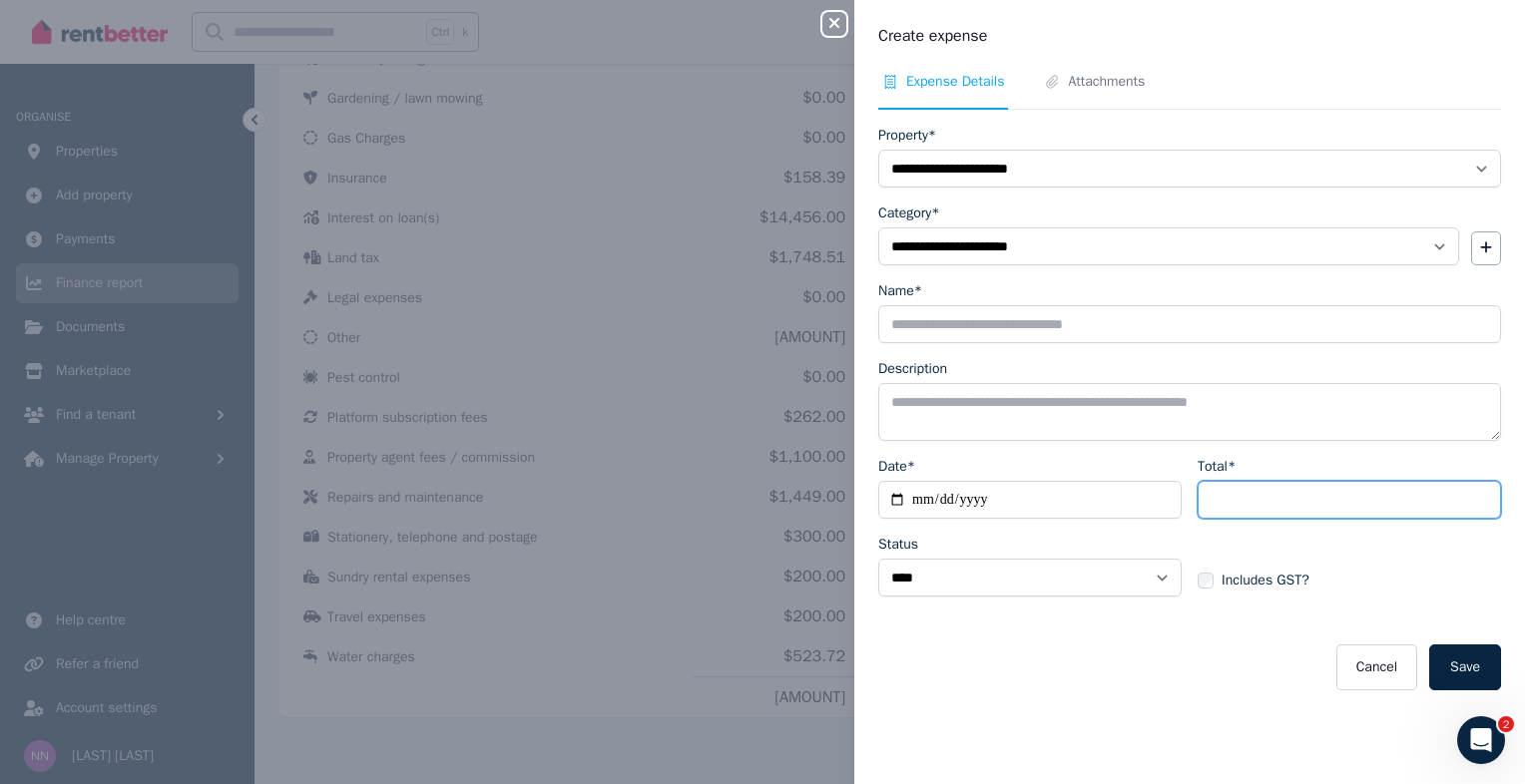 type on "***" 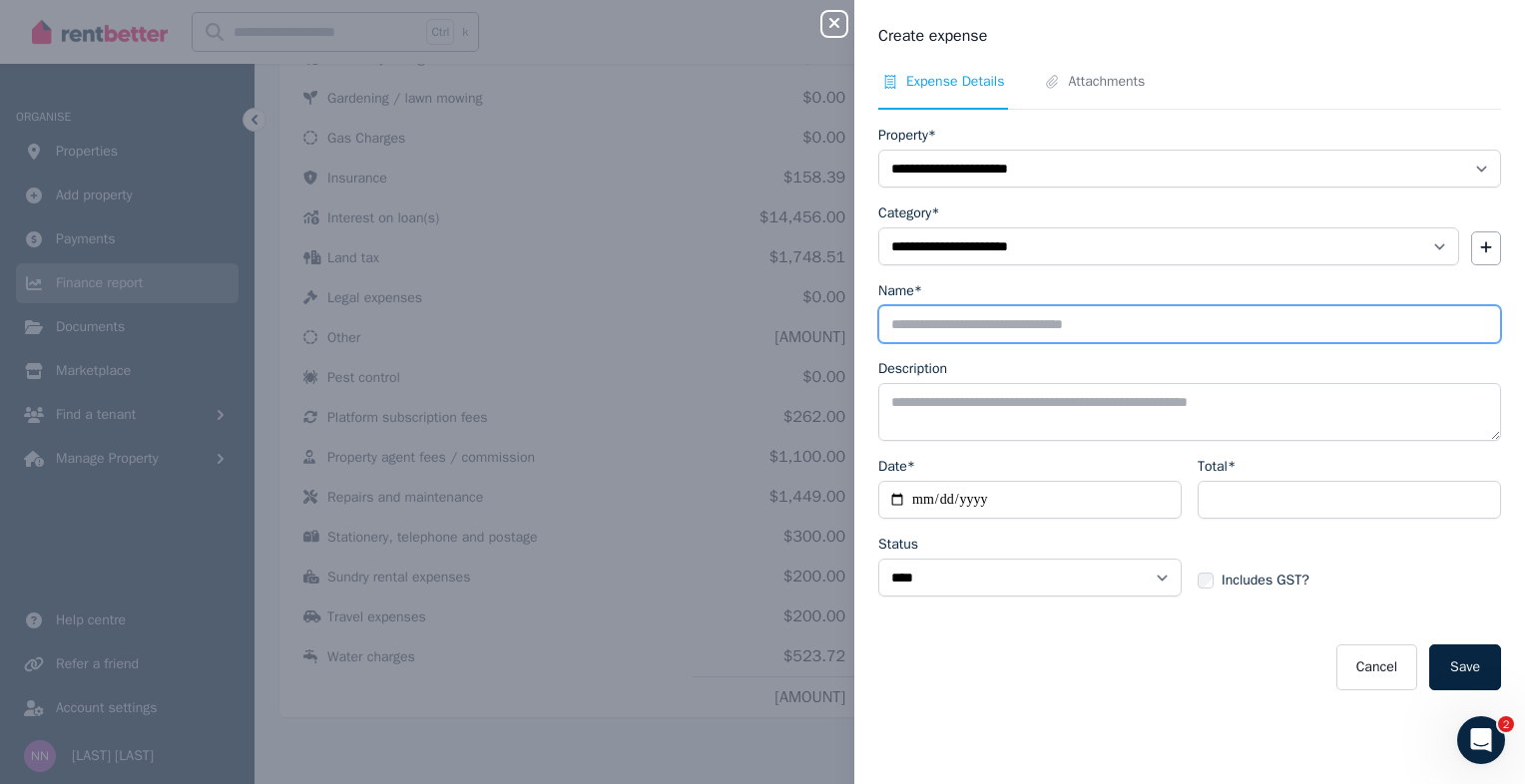 click on "Name*" at bounding box center (1190, 324) 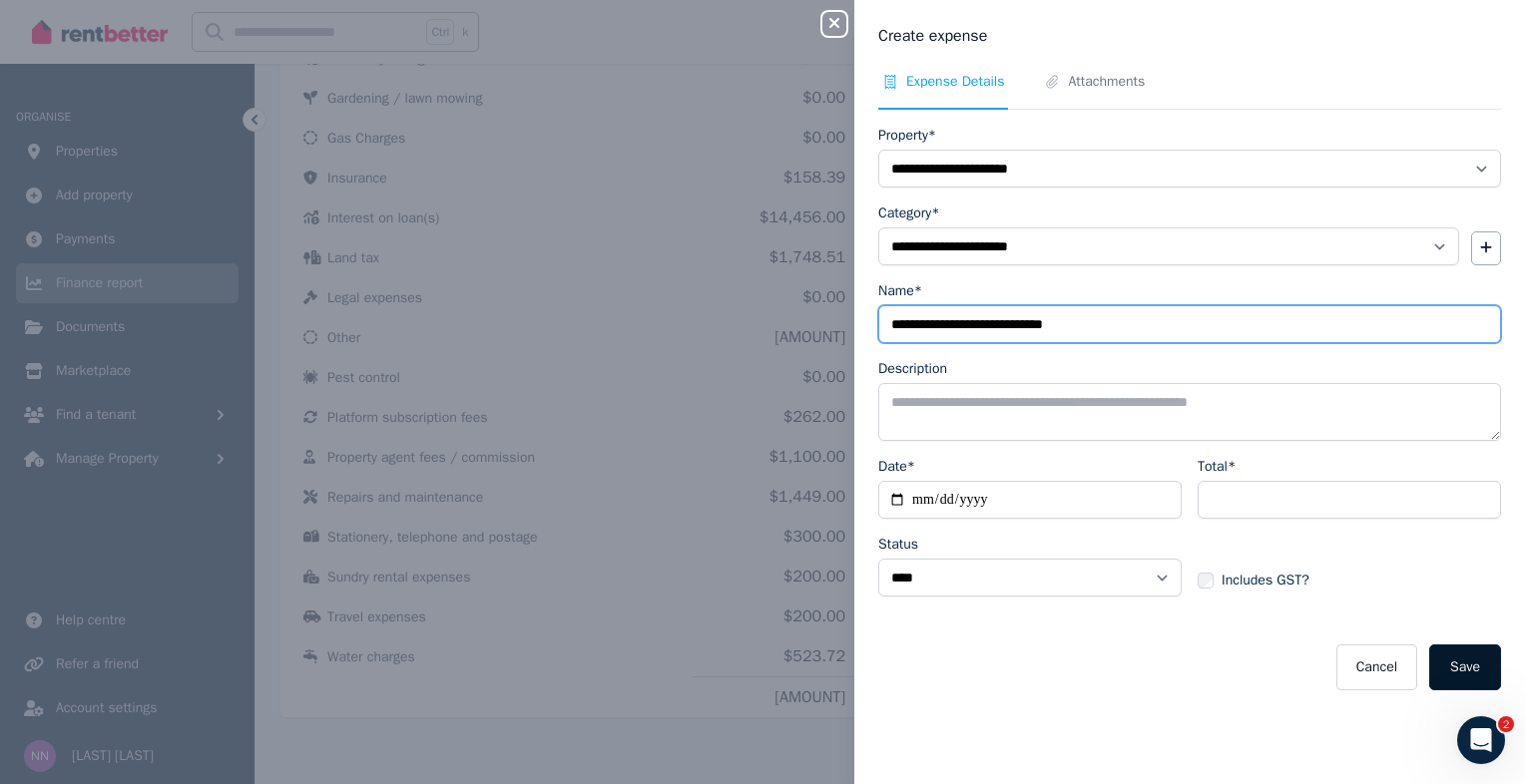 type on "**********" 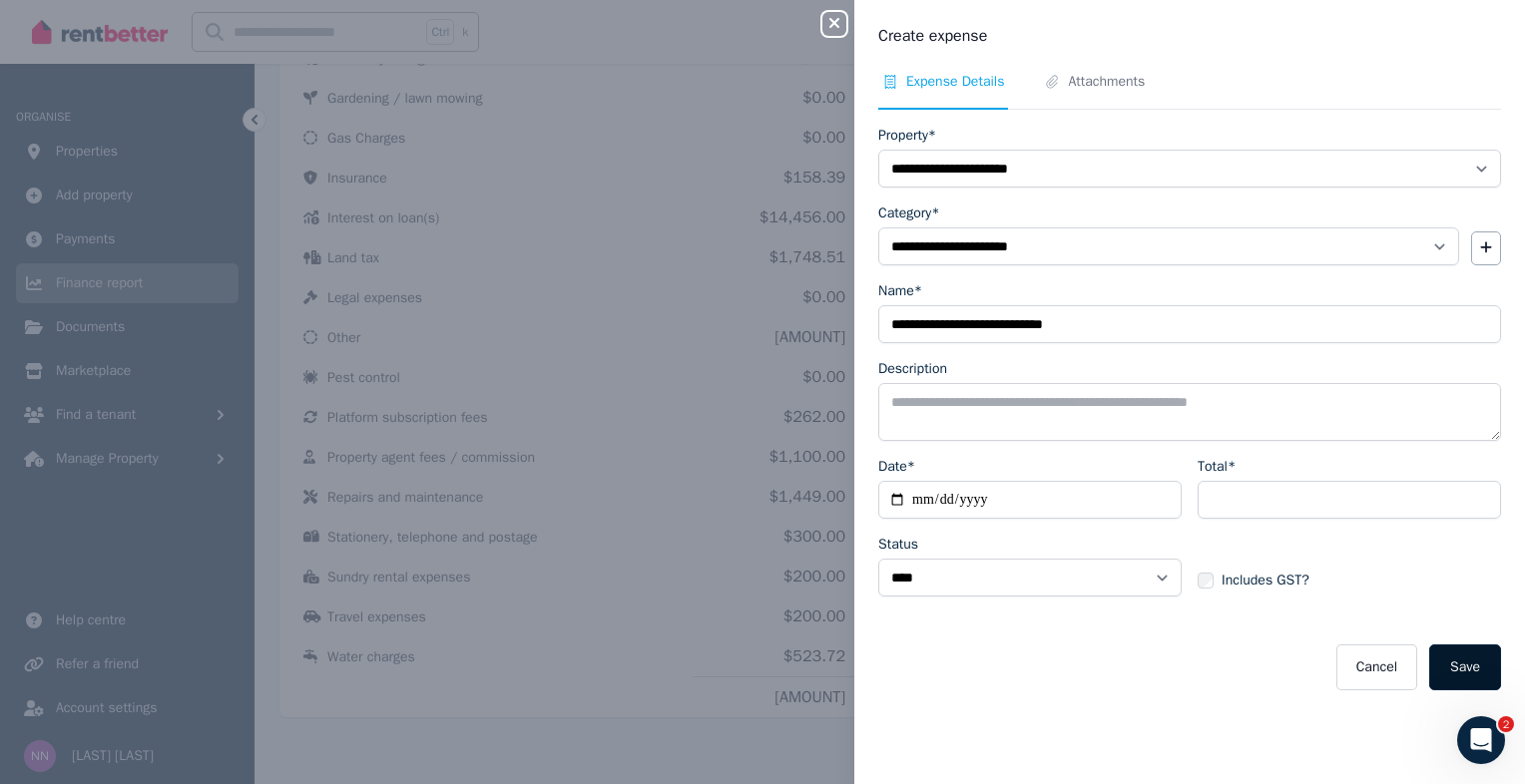 click on "Save" at bounding box center (1465, 667) 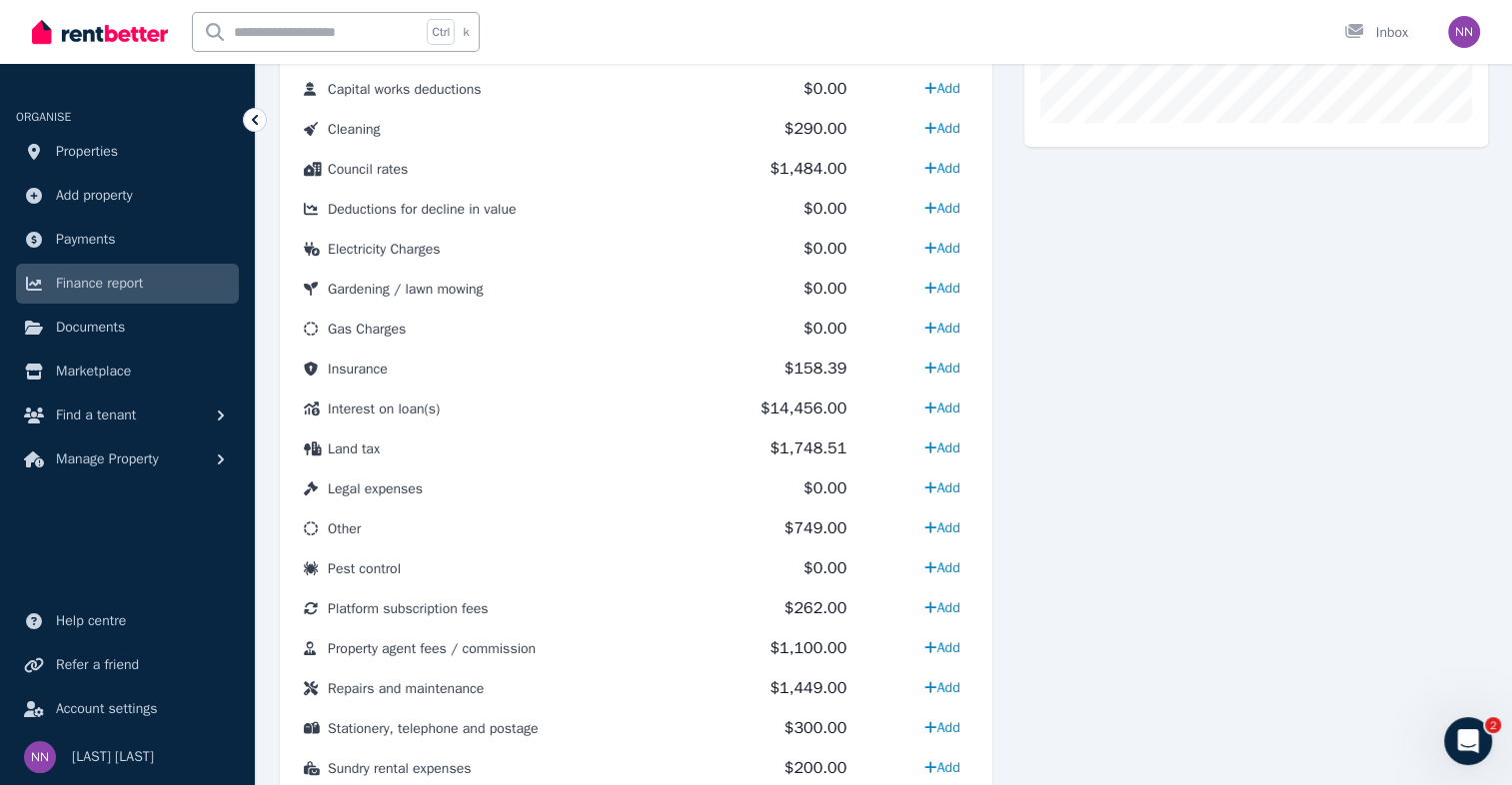 scroll, scrollTop: 814, scrollLeft: 0, axis: vertical 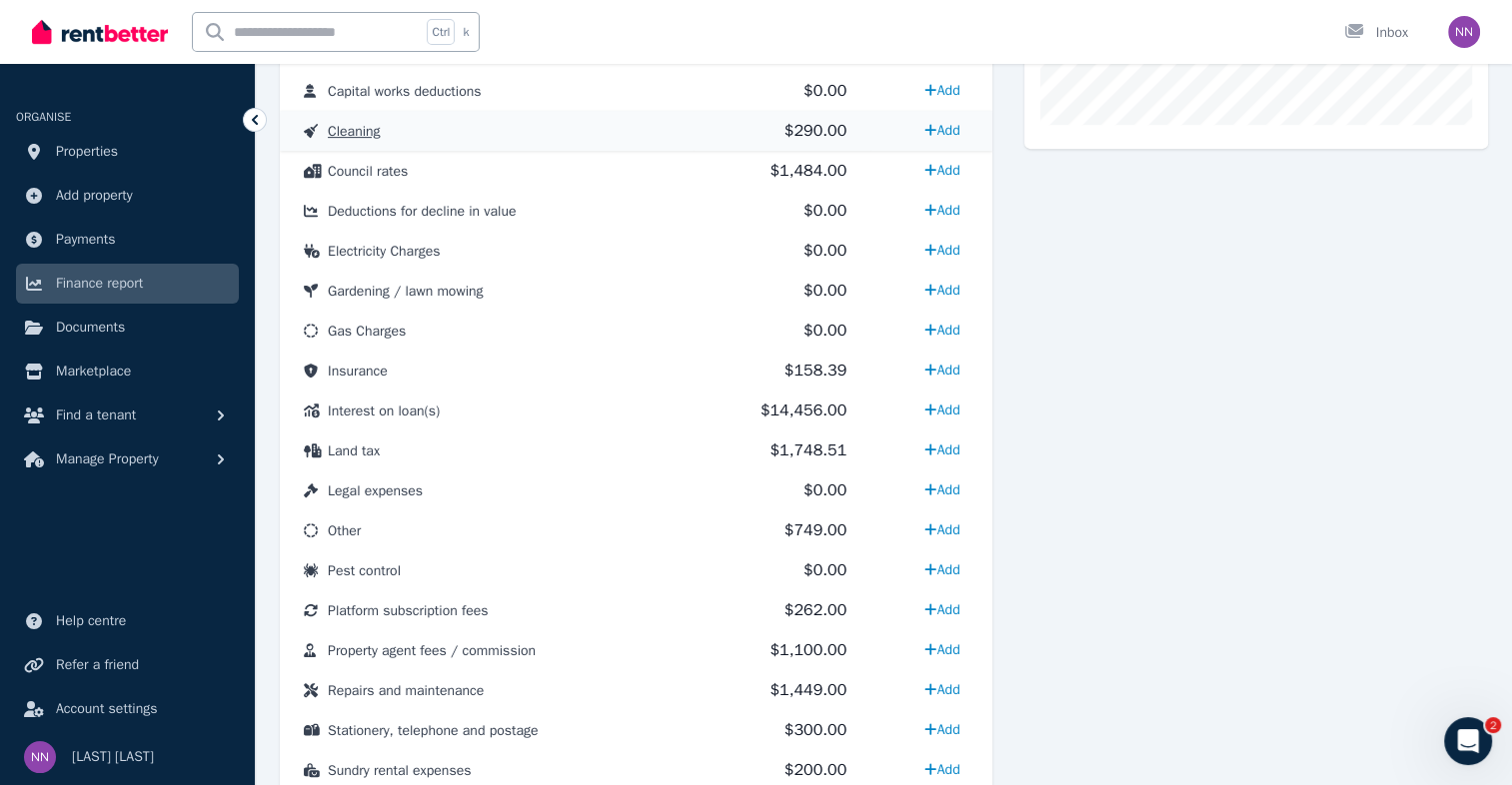 click on "Cleaning" at bounding box center [354, 131] 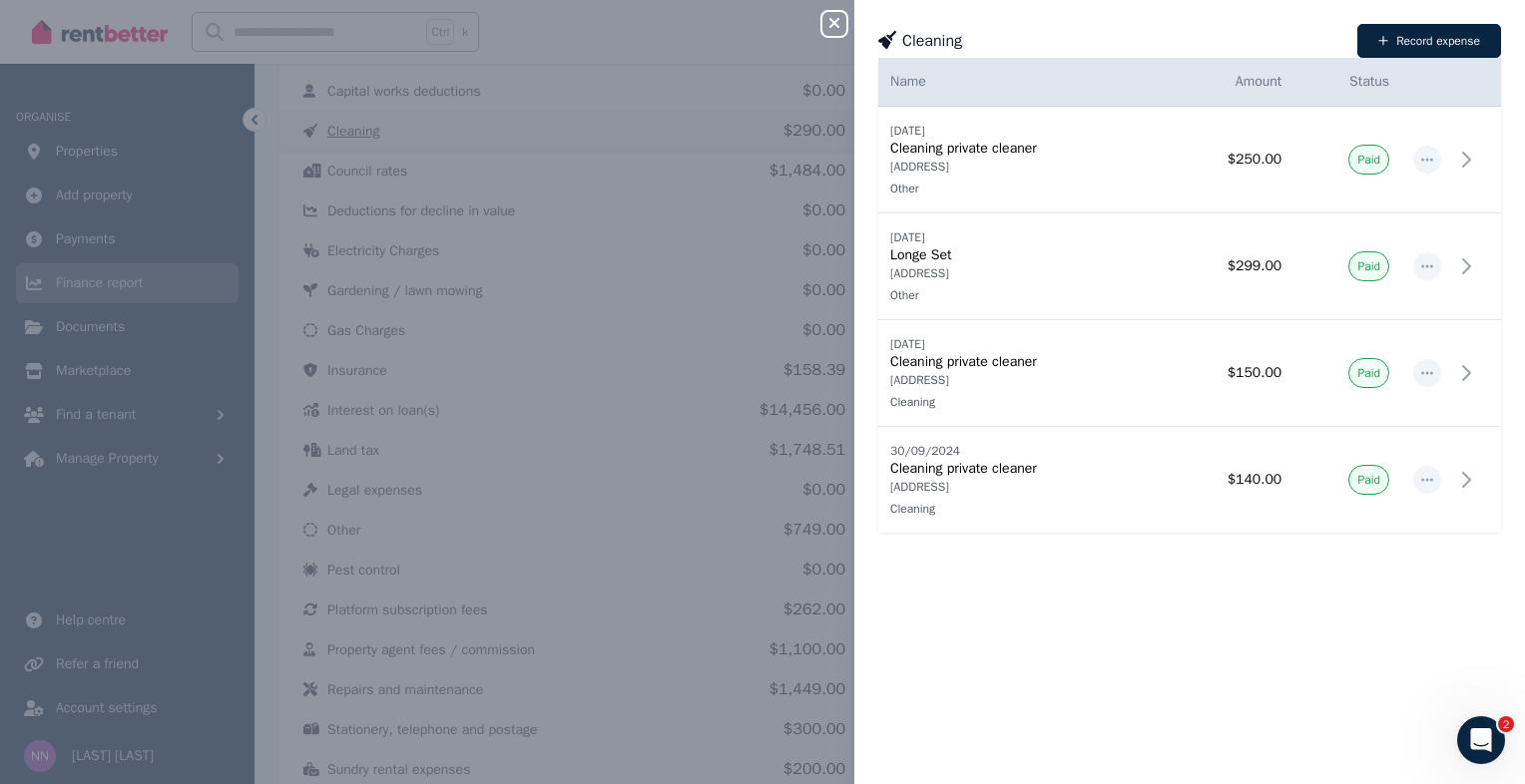 click on "Close panel Cleaning Record expense Date Name Address Category Amount Status [DATE] [DATE] Cleaning private cleaner [ADDRESS], [CITY] Other [ADDRESS], [CITY] Other $[AMOUNT] Paid [DATE] [DATE] Longe Set [ADDRESS], [CITY] Other [ADDRESS], [CITY] Other $[AMOUNT] Paid [DATE] [DATE] Cleaning private cleaner [ADDRESS], [CITY] Cleaning [ADDRESS], [CITY] Cleaning $[AMOUNT] Paid [DATE] [DATE] Cleaning private cleaner [ADDRESS], [CITY] Cleaning [ADDRESS], [CITY] Cleaning $[AMOUNT] Paid" at bounding box center [762, 392] 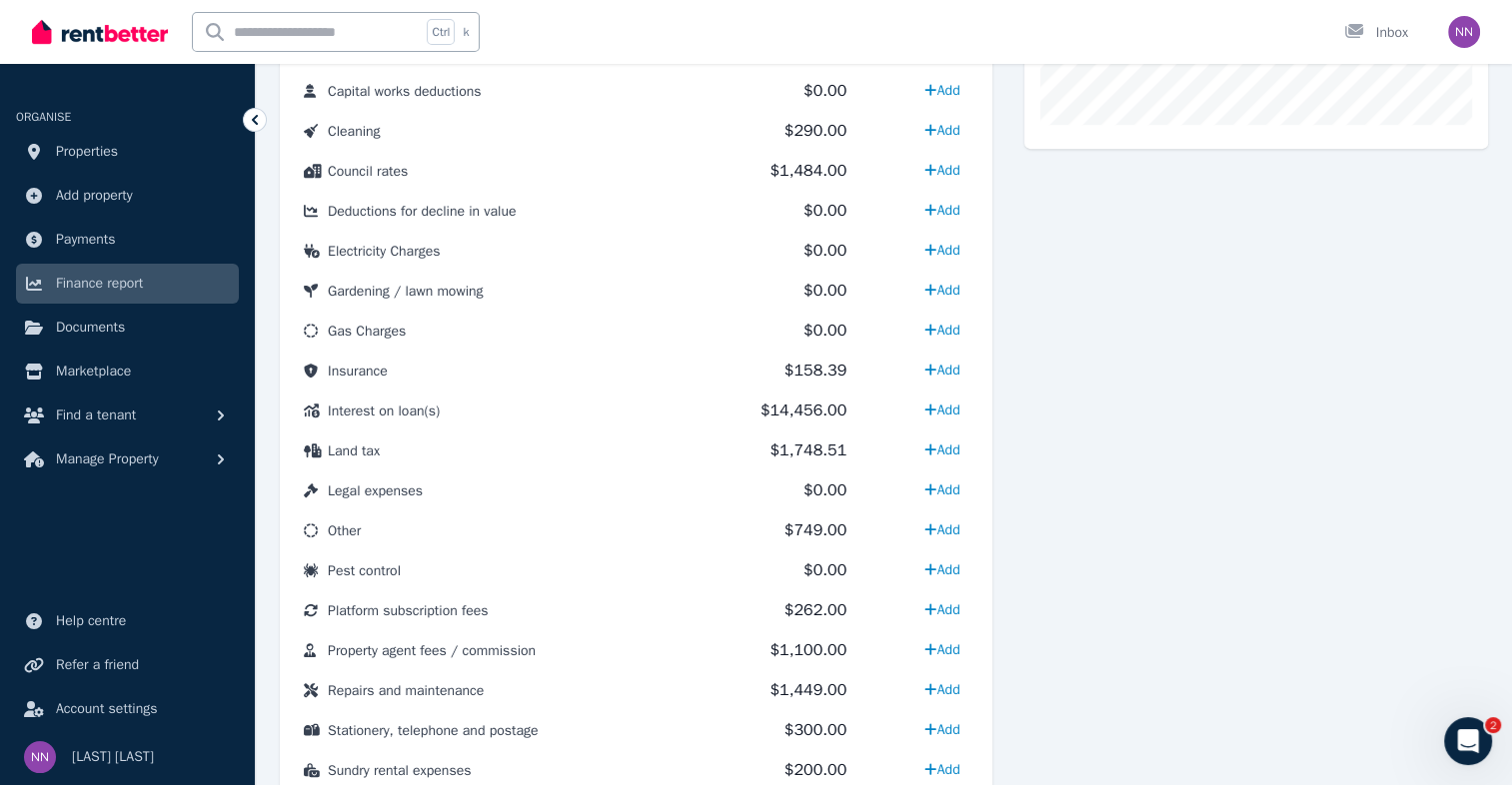 scroll, scrollTop: 128, scrollLeft: 0, axis: vertical 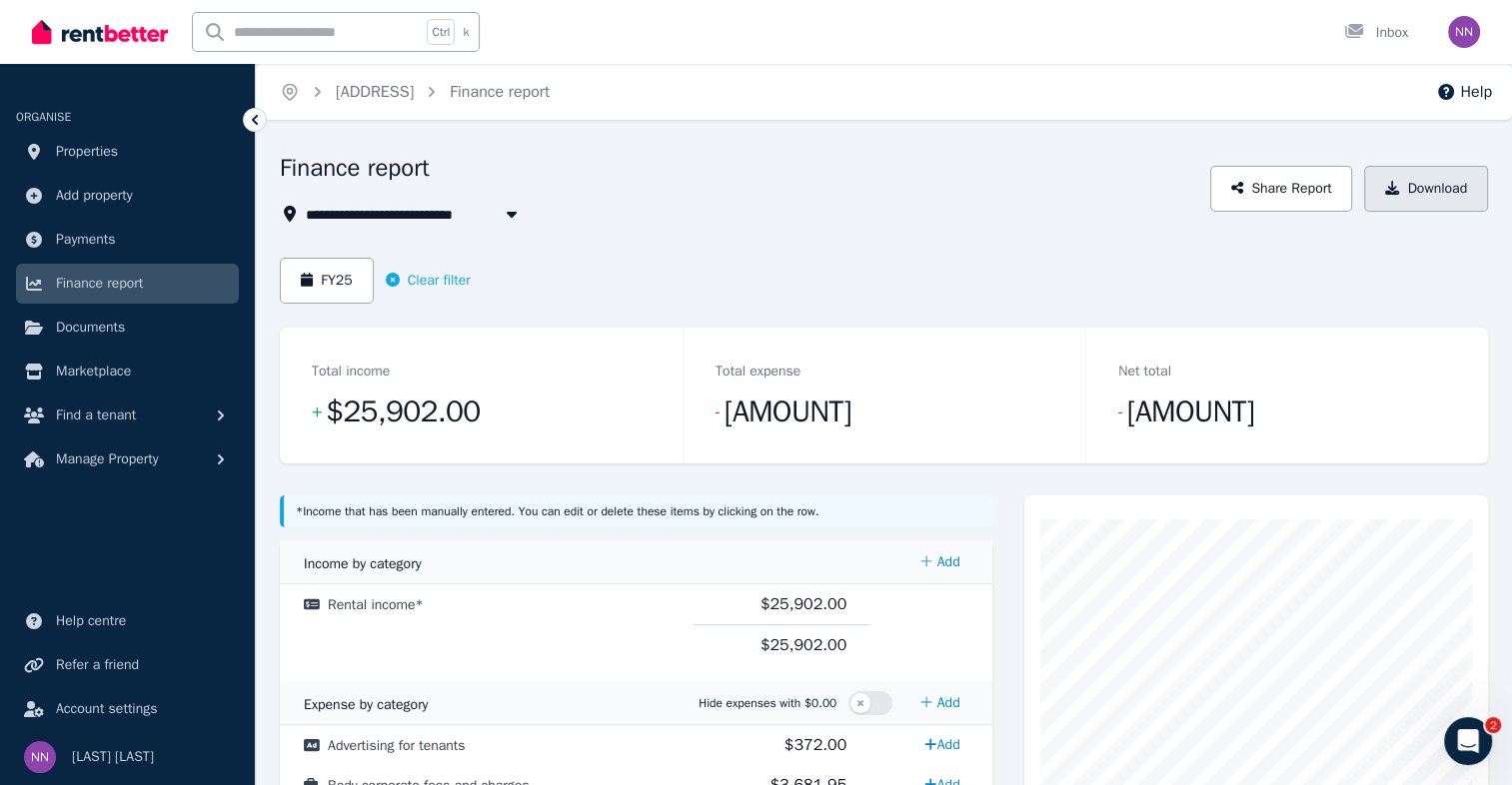 click on "Download" at bounding box center [1426, 189] 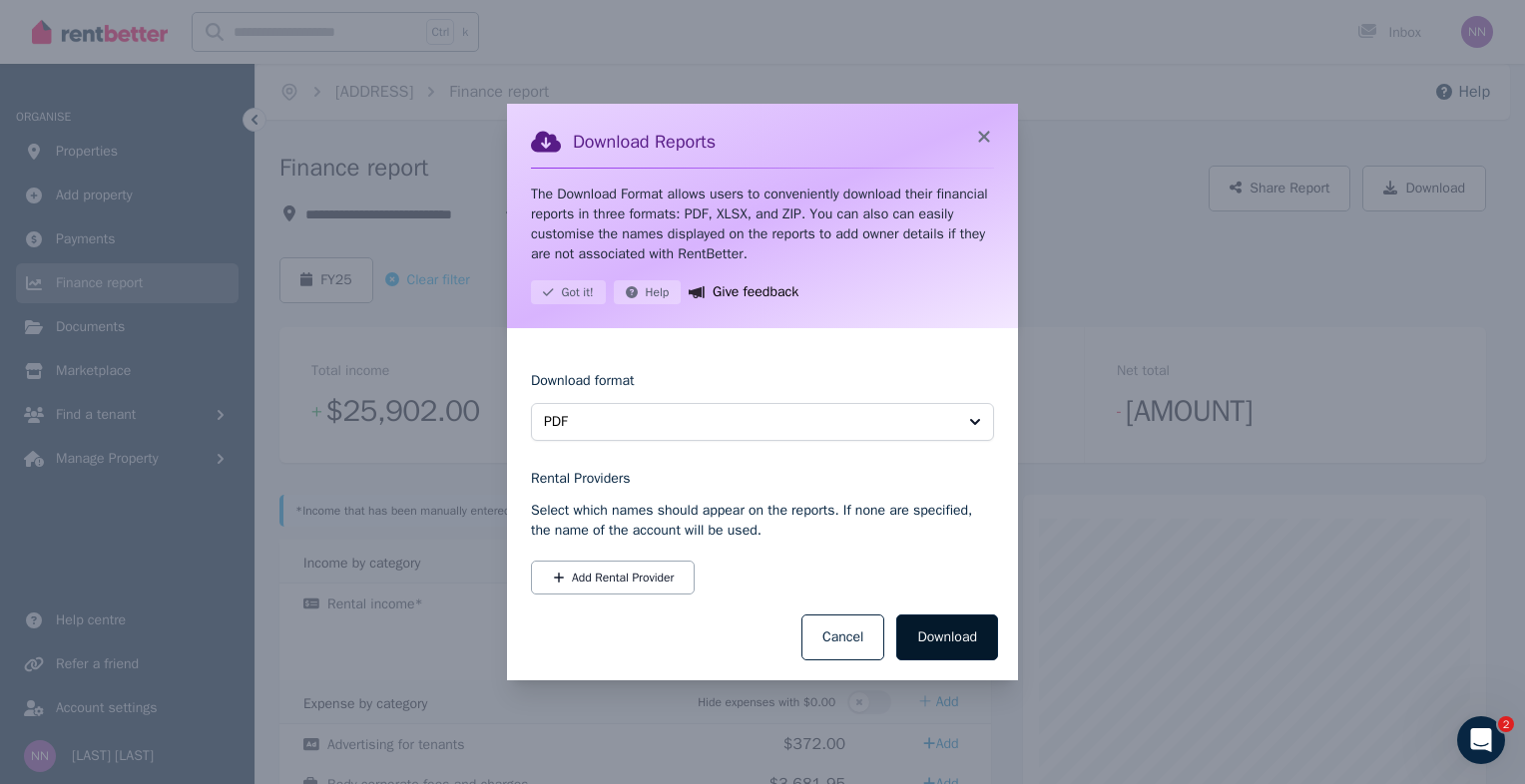 click on "Download" at bounding box center [947, 637] 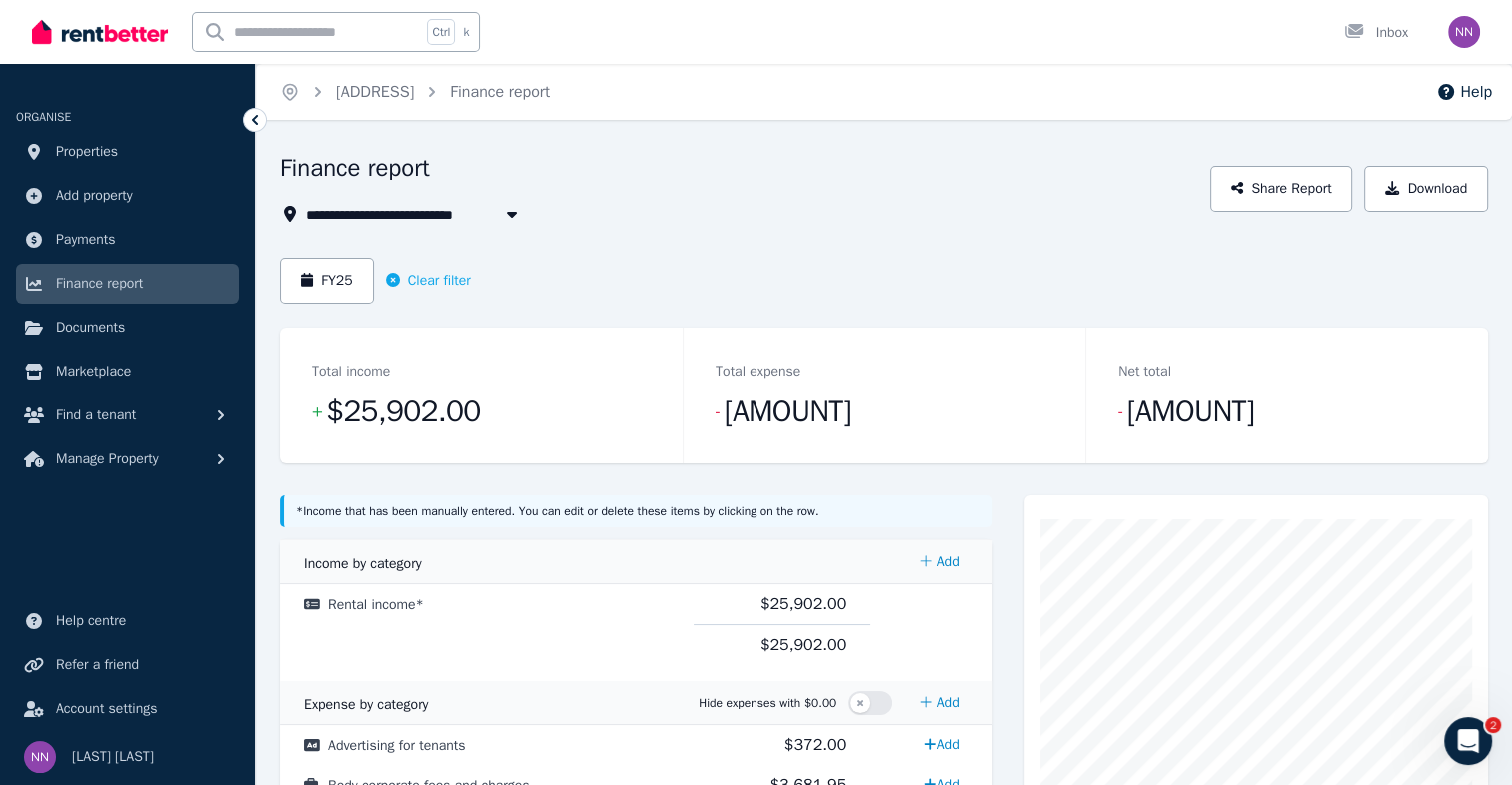 click on "[ADDRESS], [STATE]" at bounding box center (739, 214) 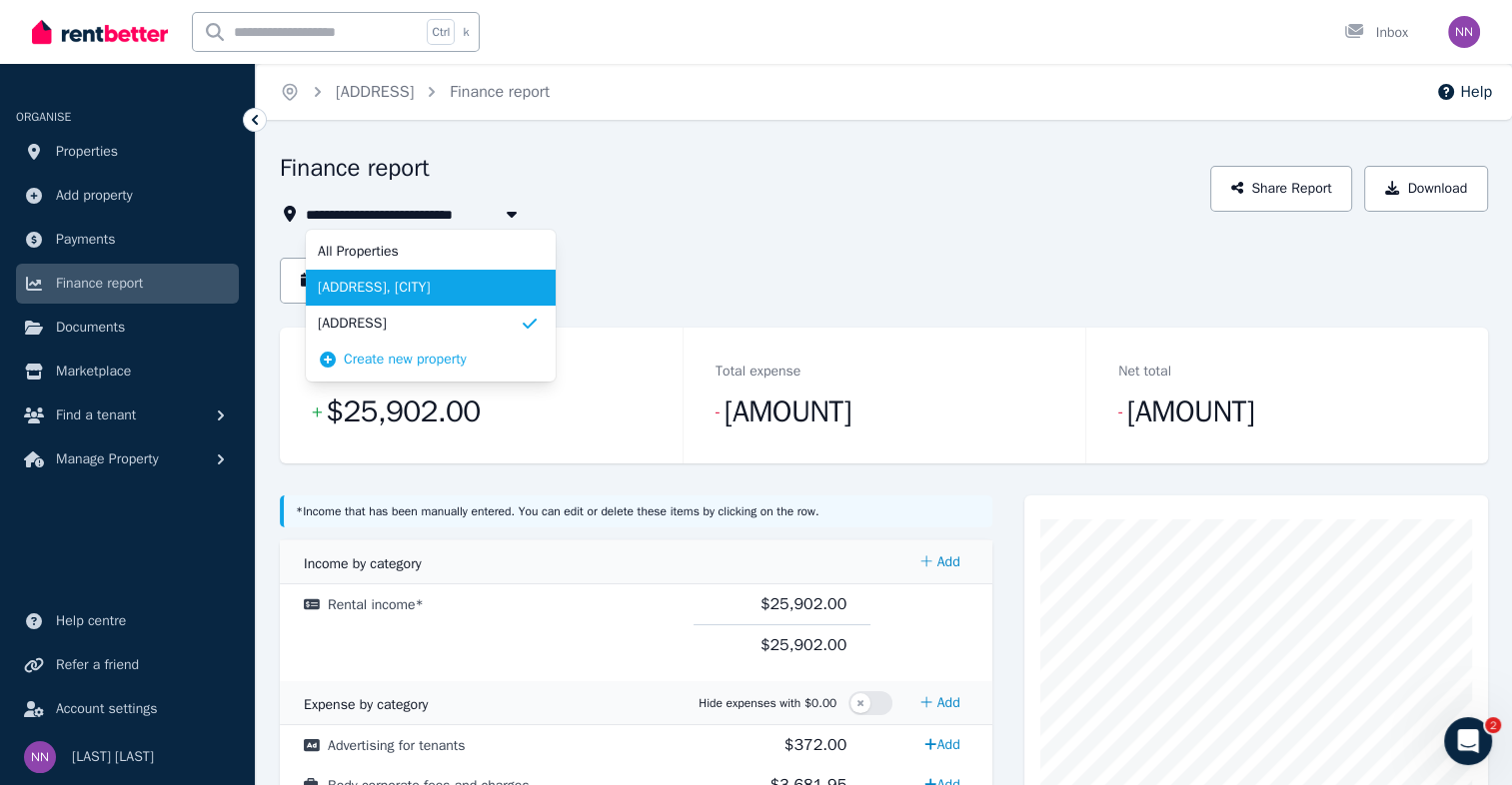 click on "[ADDRESS], [CITY]" at bounding box center (431, 288) 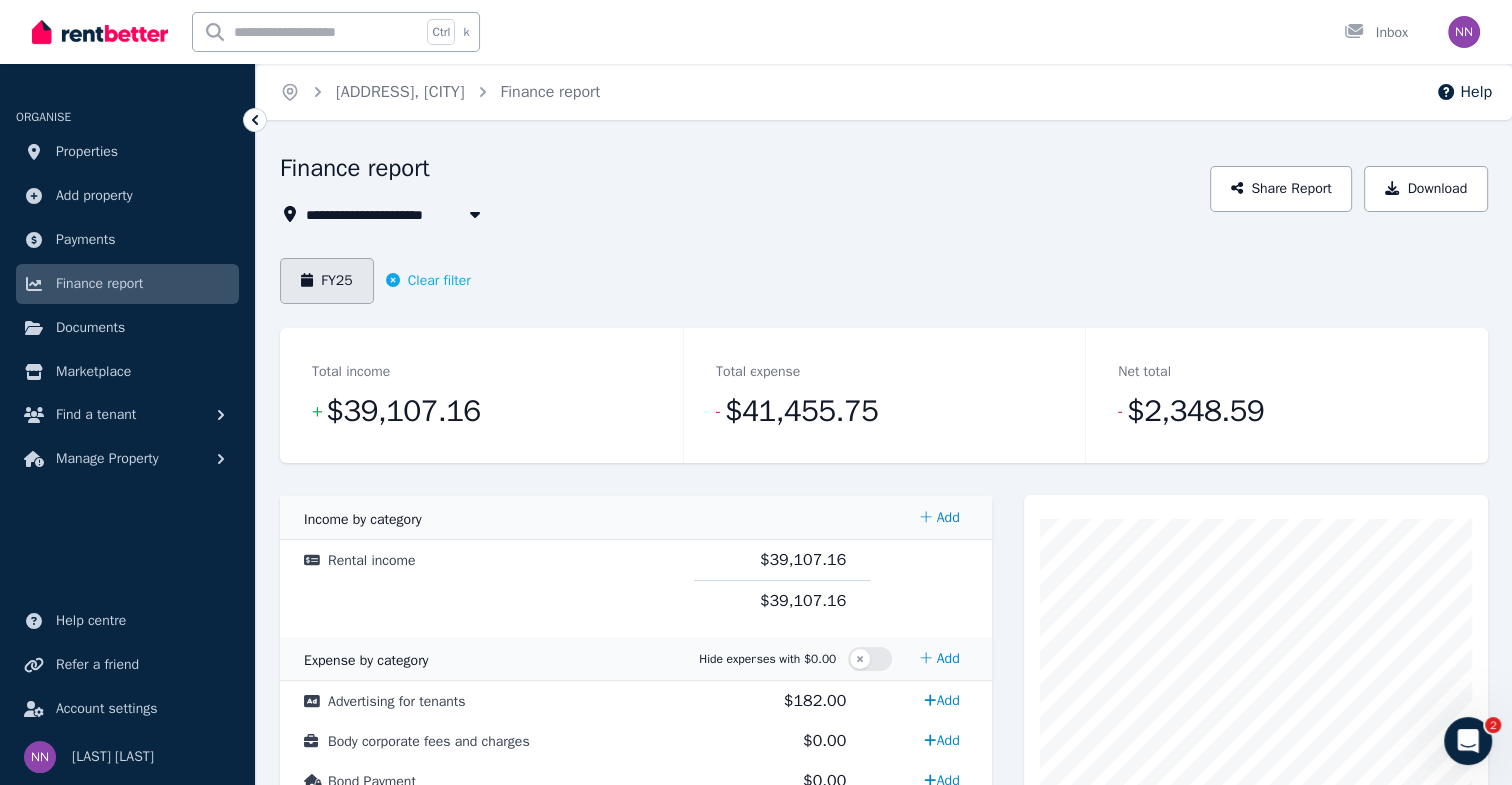 click on "FY25" at bounding box center (327, 281) 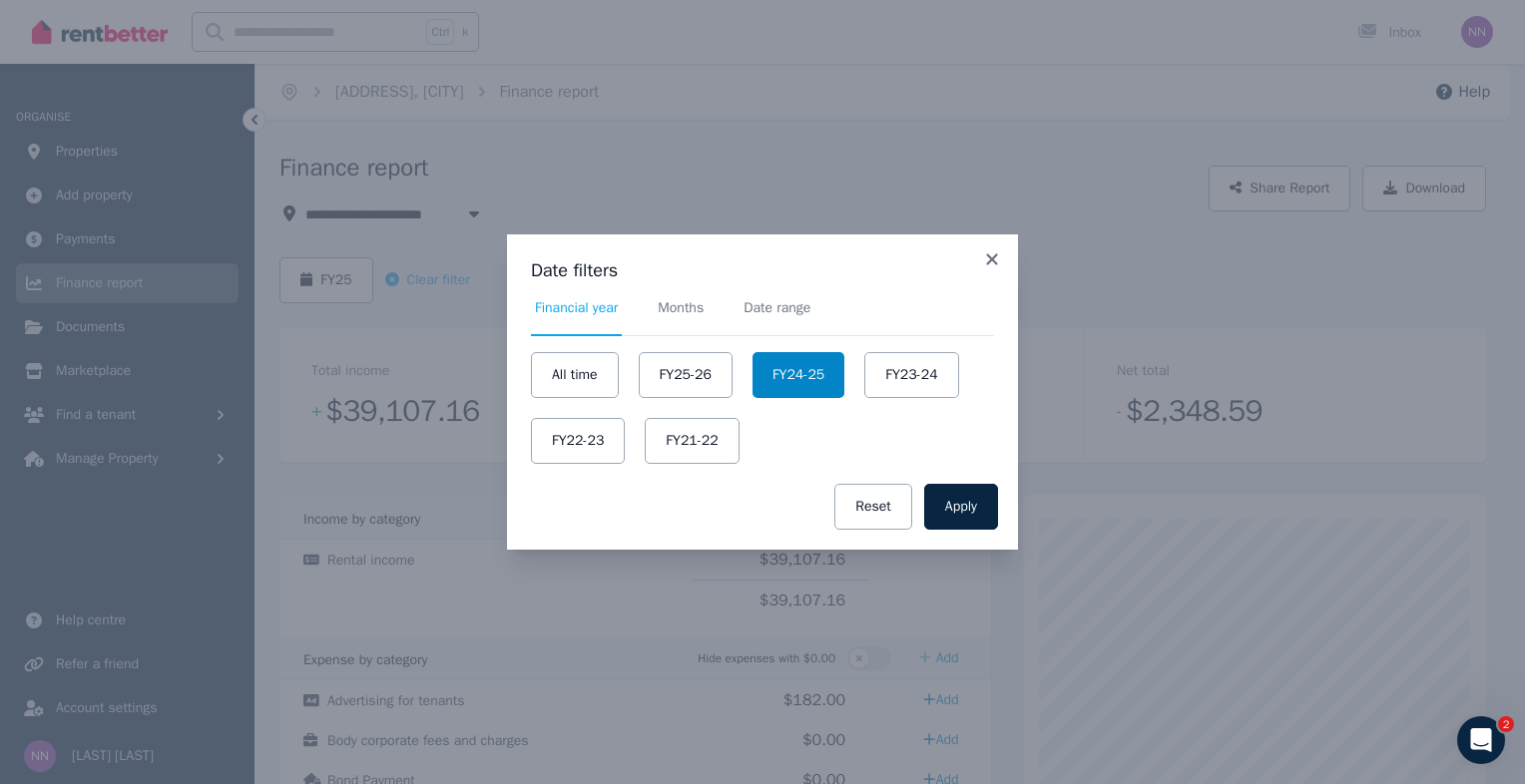 click on "FY24-25" at bounding box center (798, 375) 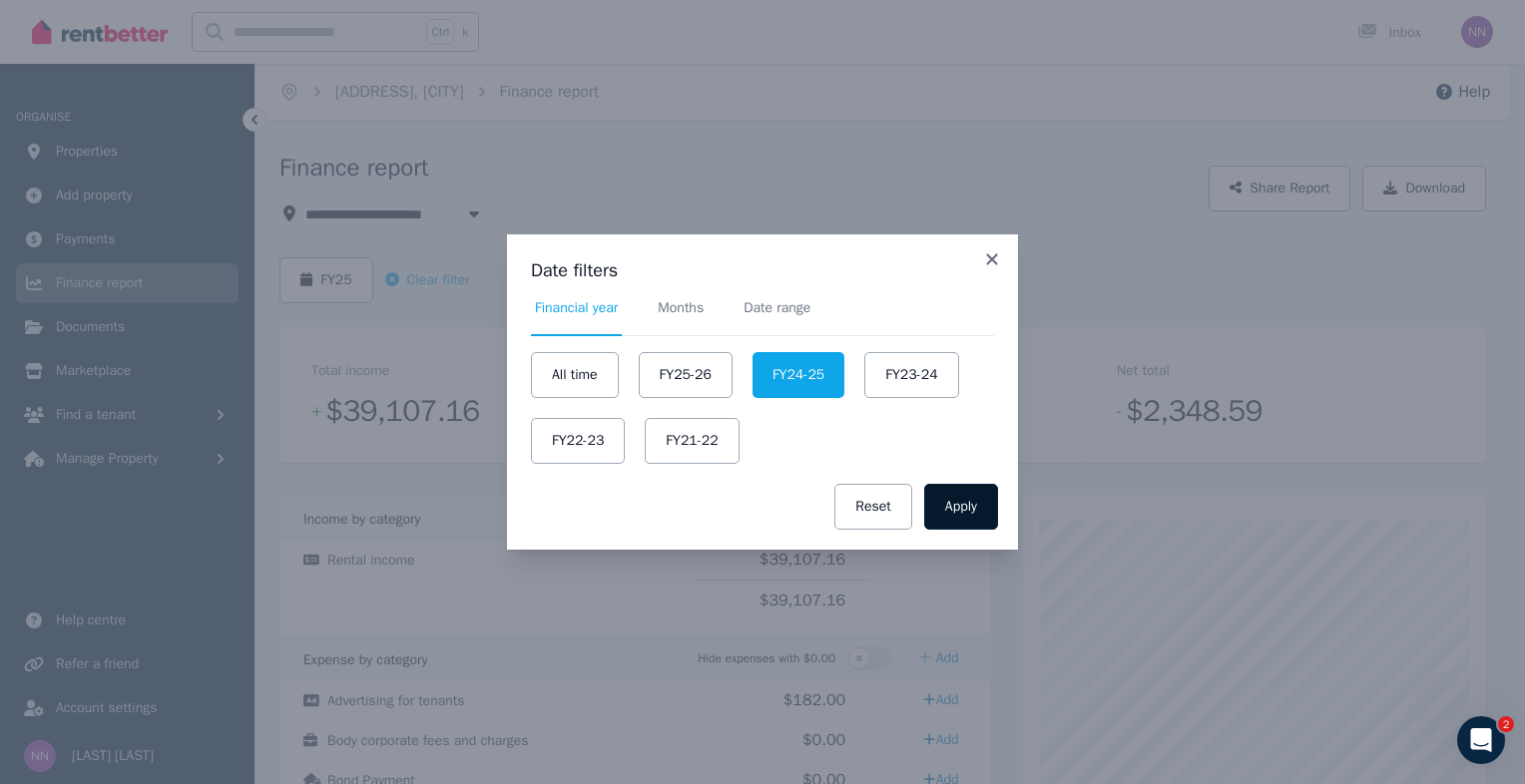 click on "Apply" at bounding box center (961, 507) 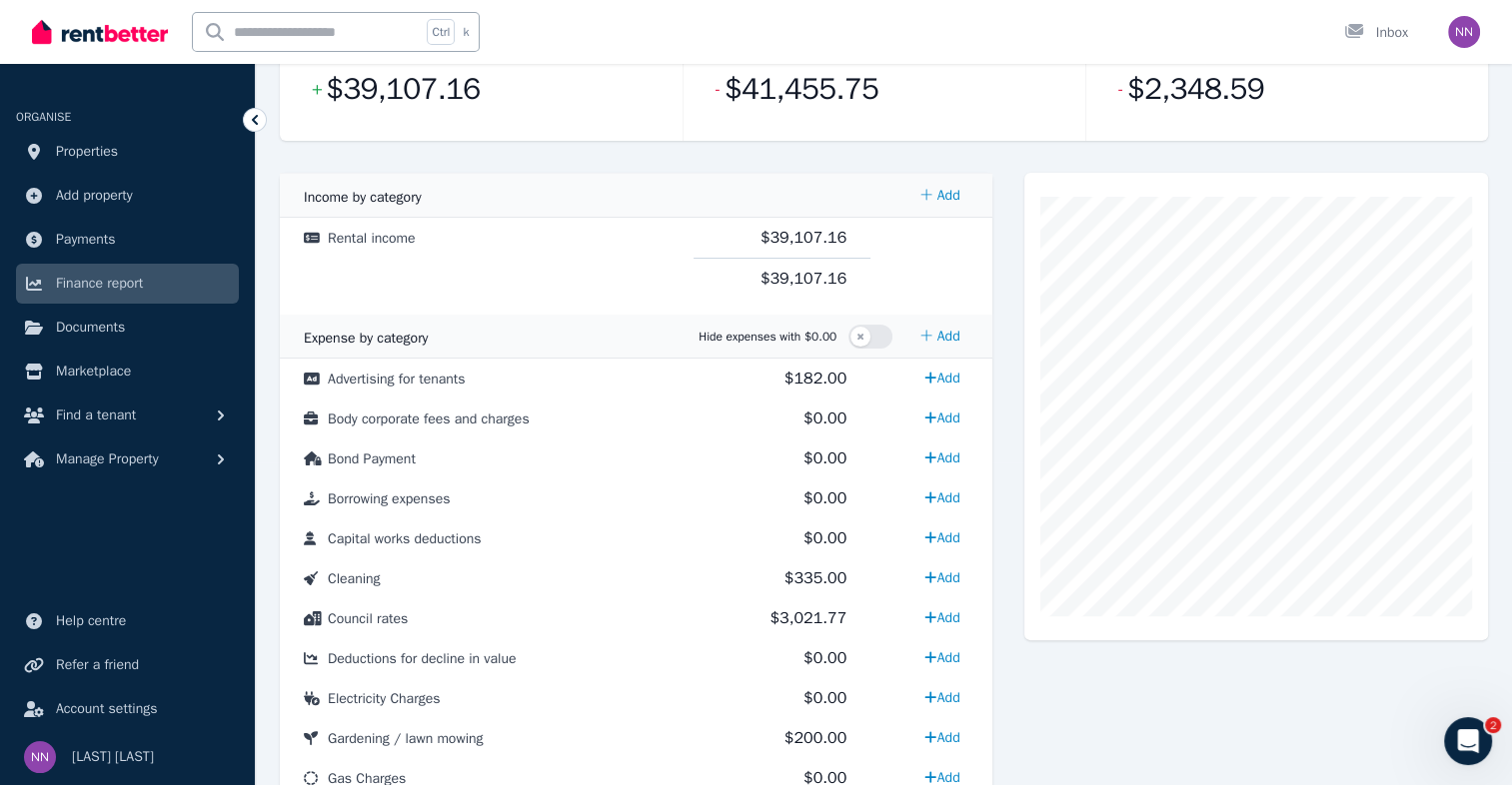 scroll, scrollTop: 380, scrollLeft: 0, axis: vertical 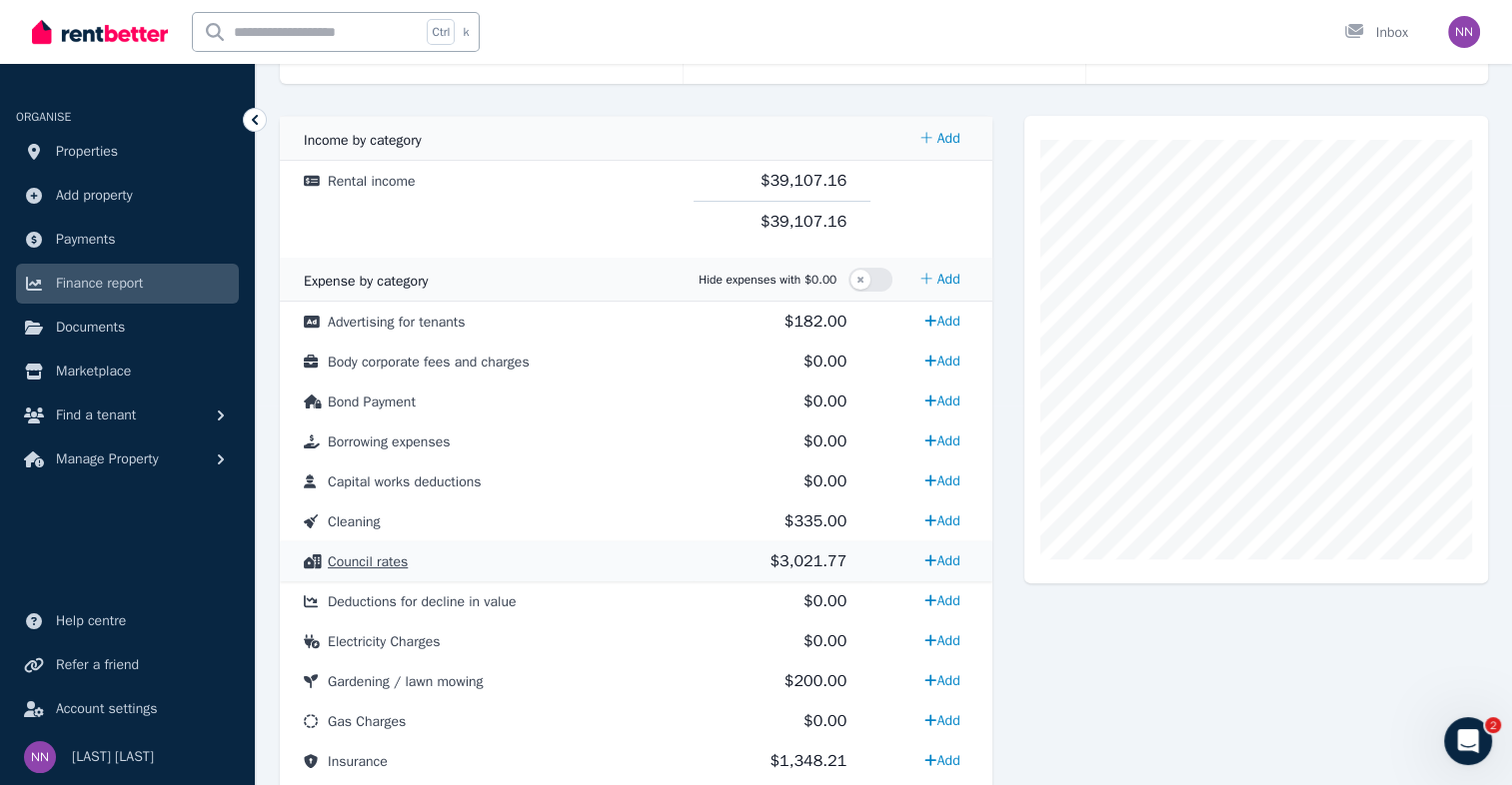 click on "Council rates" at bounding box center [368, 561] 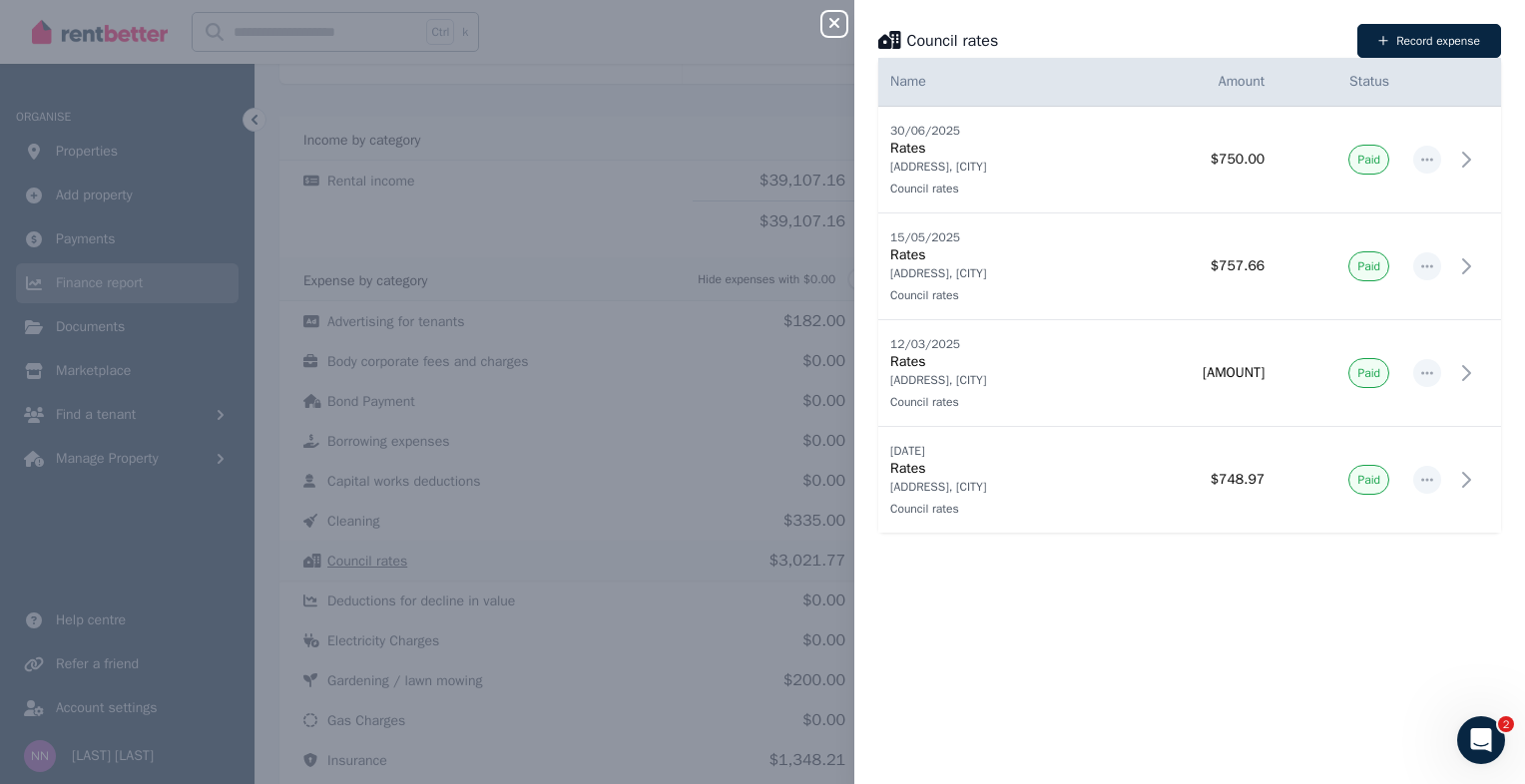 click on "Close panel Council rates Record expense Date Name Address Category Amount Status [DATE] [DATE] Rates [ADDRESS], [CITY] Council rates [ADDRESS], [CITY] Council rates $[AMOUNT] Paid [DATE] [DATE] Rates [ADDRESS], [CITY] Council rates [ADDRESS], [CITY] Council rates $[AMOUNT] Paid [DATE] [DATE] Rates [ADDRESS], [CITY] Council rates [ADDRESS], [CITY] Council rates $[AMOUNT] Paid [DATE] [DATE] Rates [ADDRESS], [CITY] Council rates [ADDRESS], [CITY] Council rates $[AMOUNT] Paid" at bounding box center [762, 392] 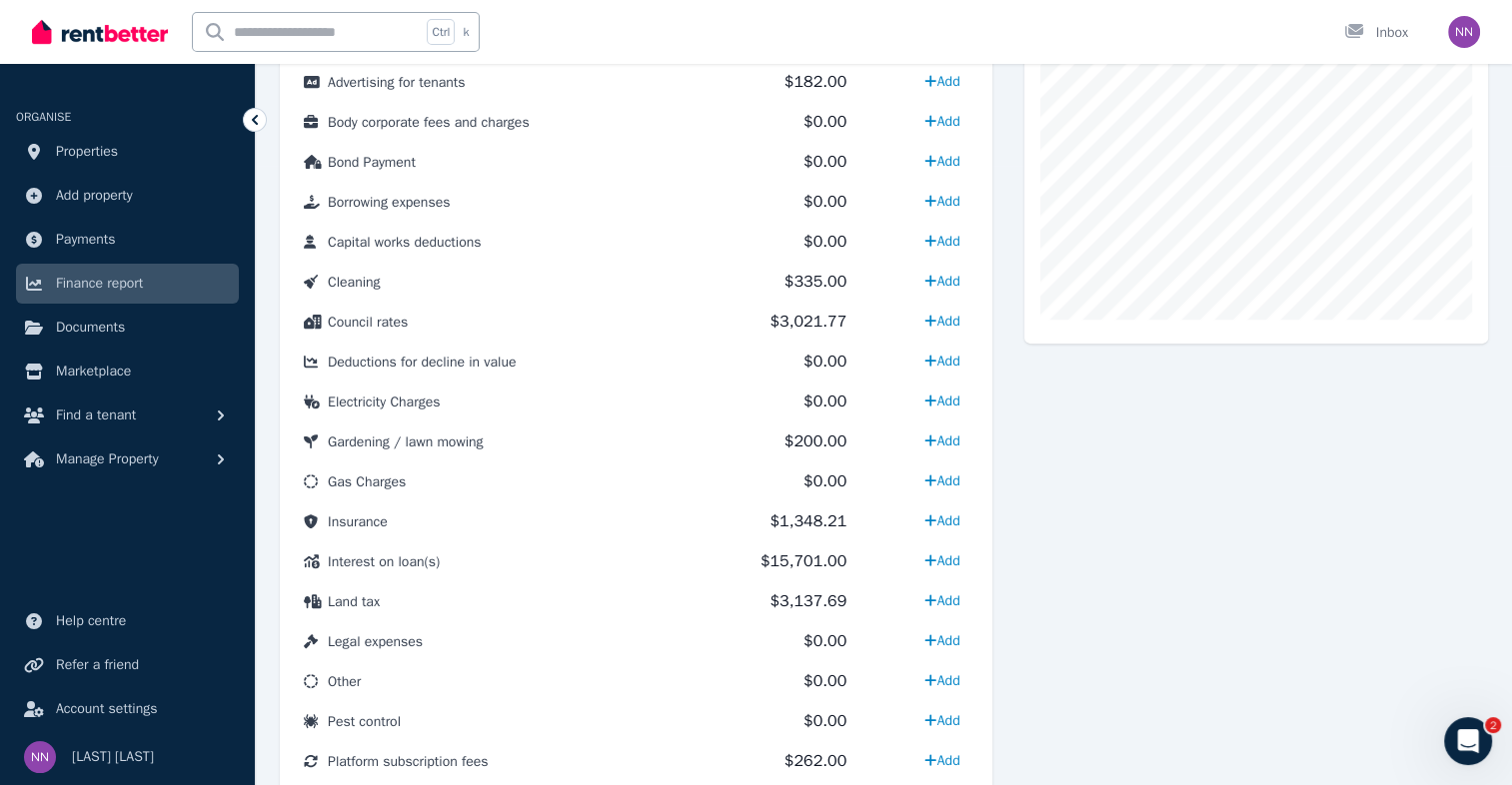 scroll, scrollTop: 635, scrollLeft: 0, axis: vertical 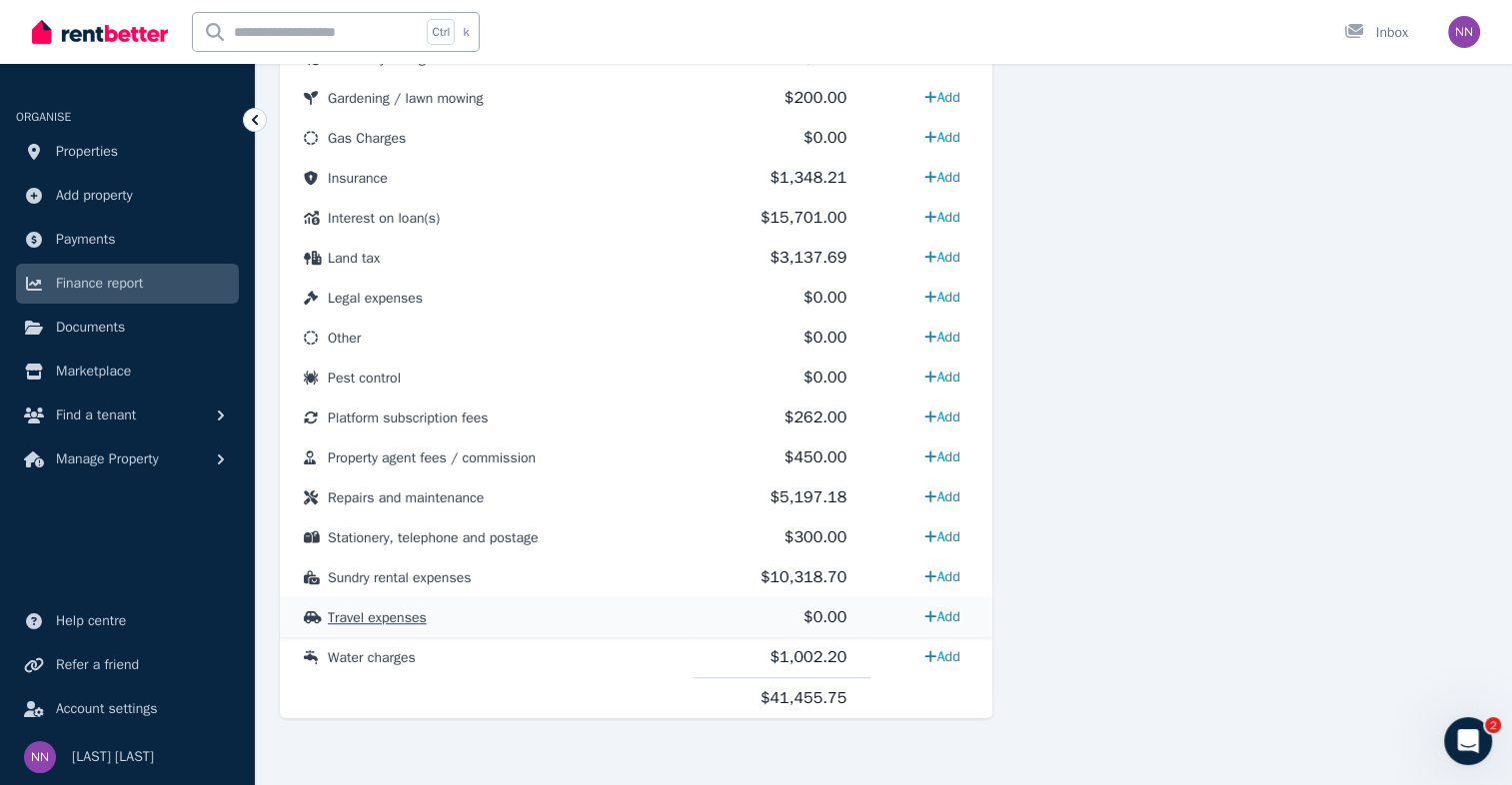 click on "Travel expenses" at bounding box center [487, 617] 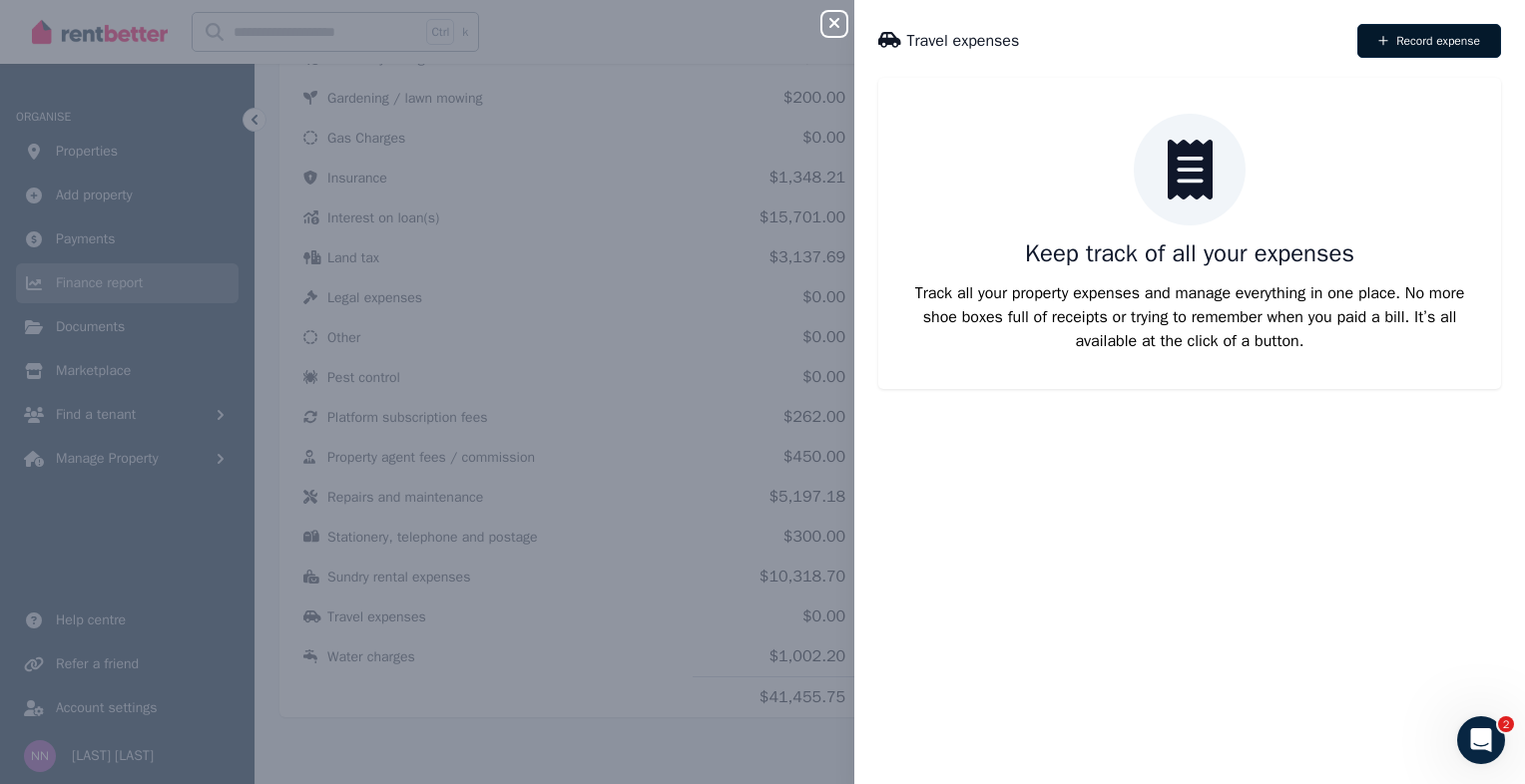 click on "Record expense" at bounding box center [1429, 41] 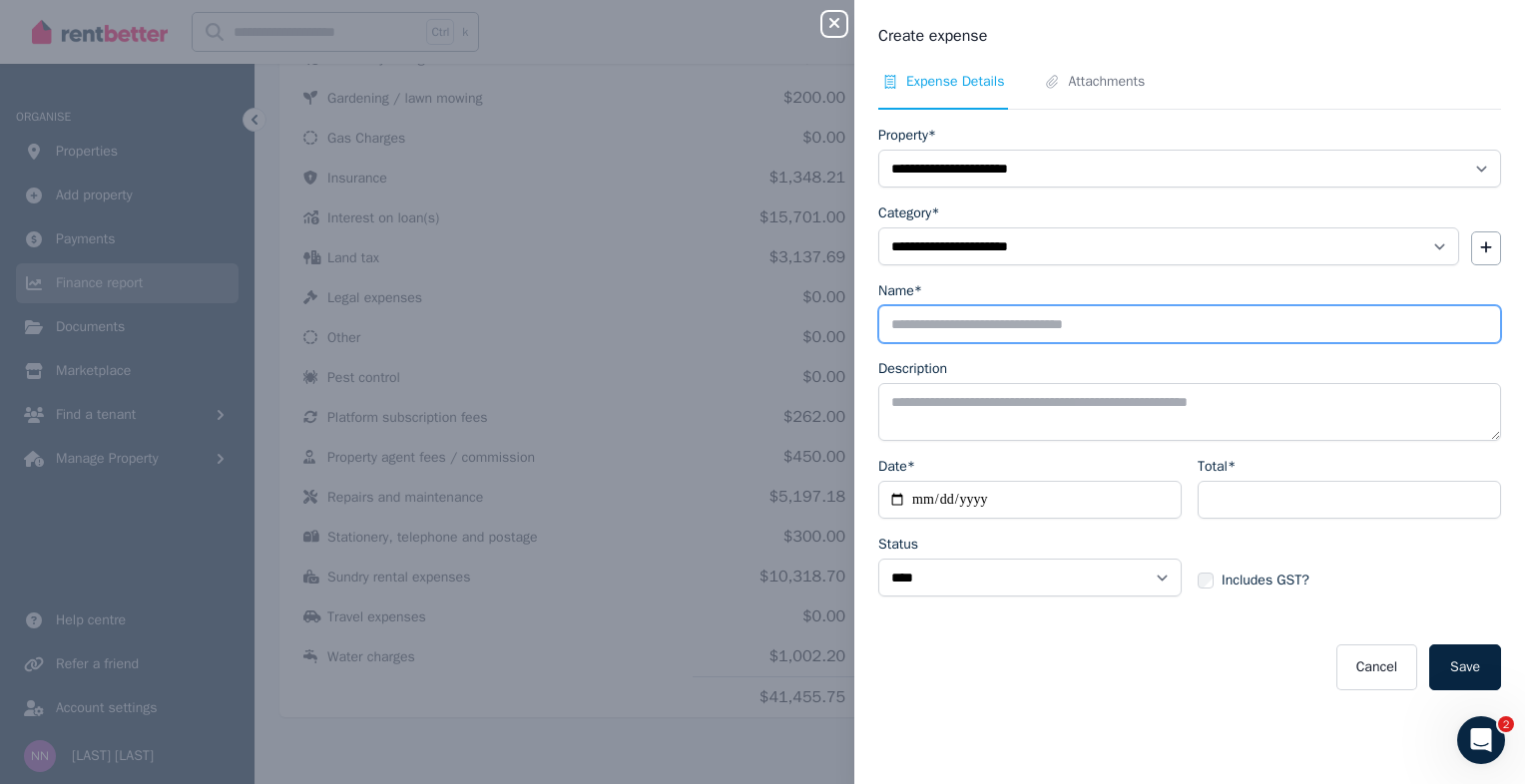 click on "Name*" at bounding box center (1190, 324) 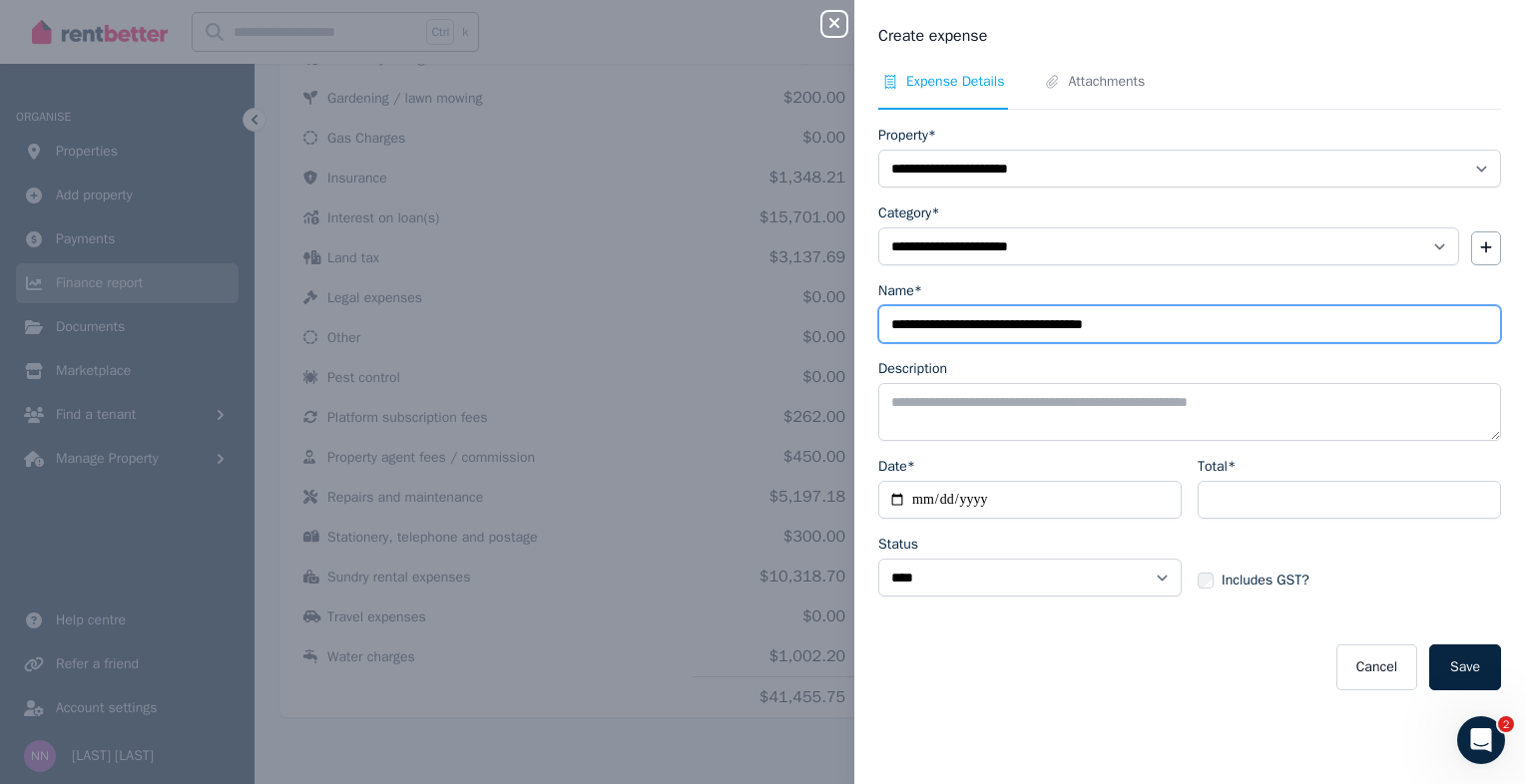 type on "**********" 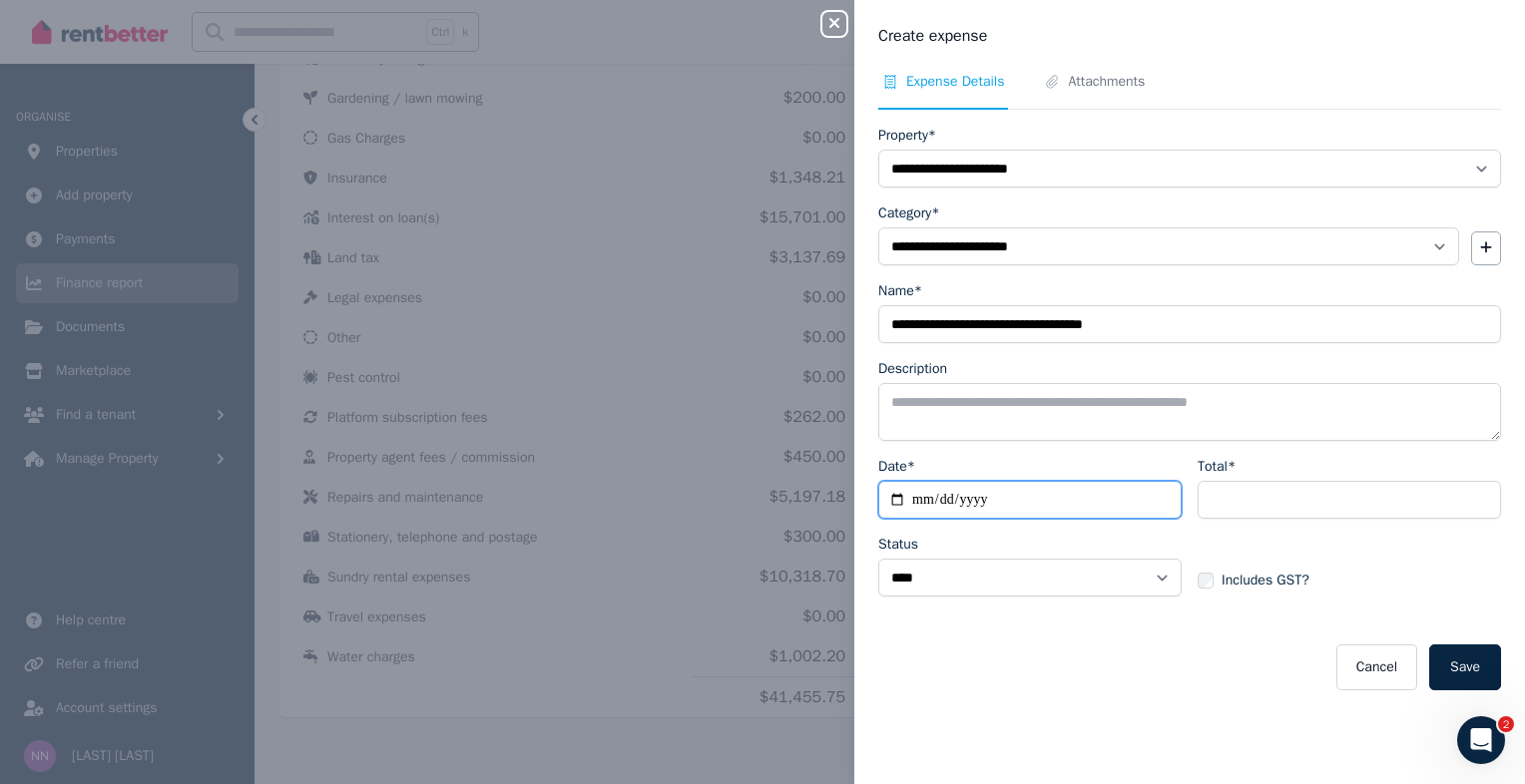 click on "Date*" at bounding box center [1030, 500] 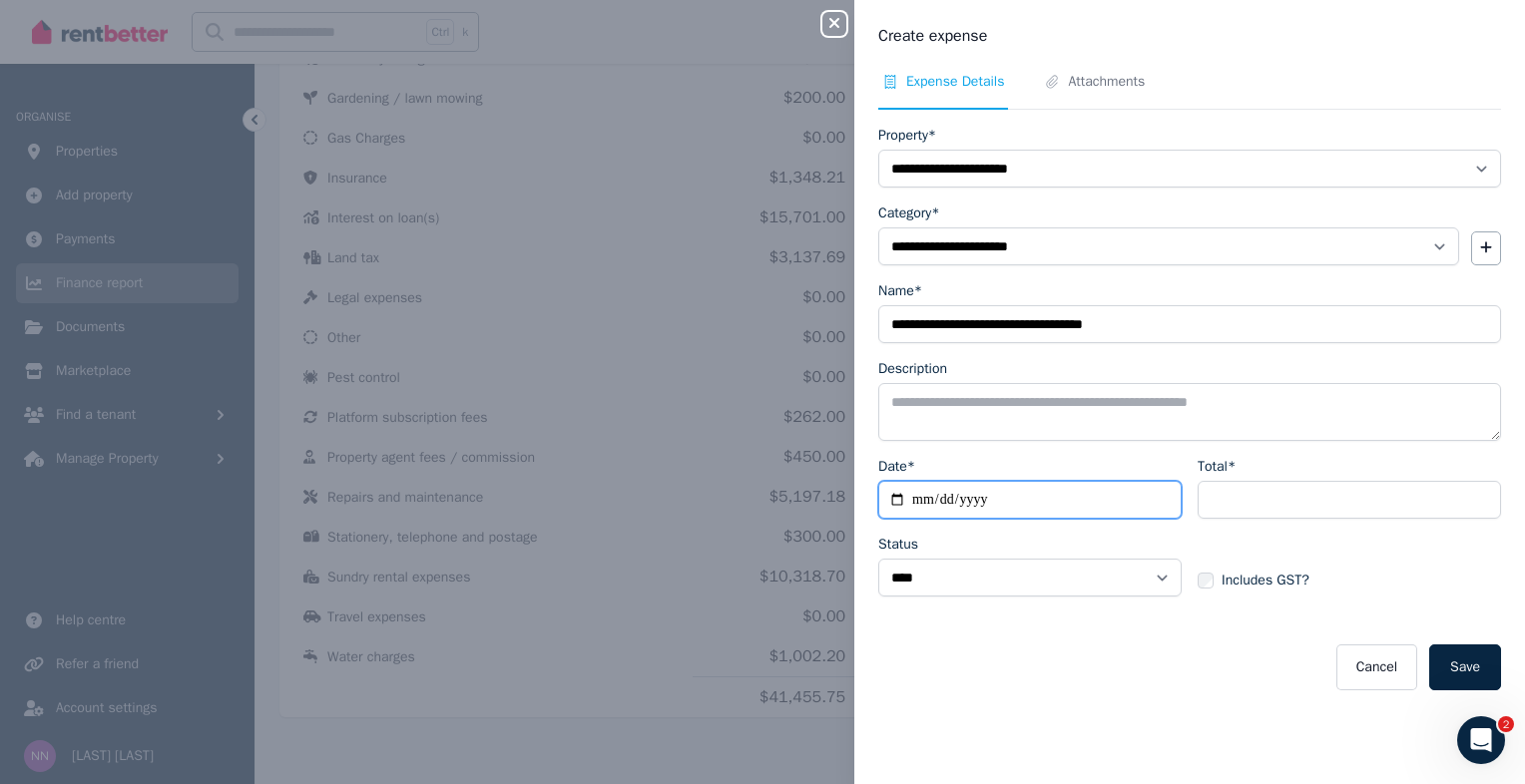 type on "**********" 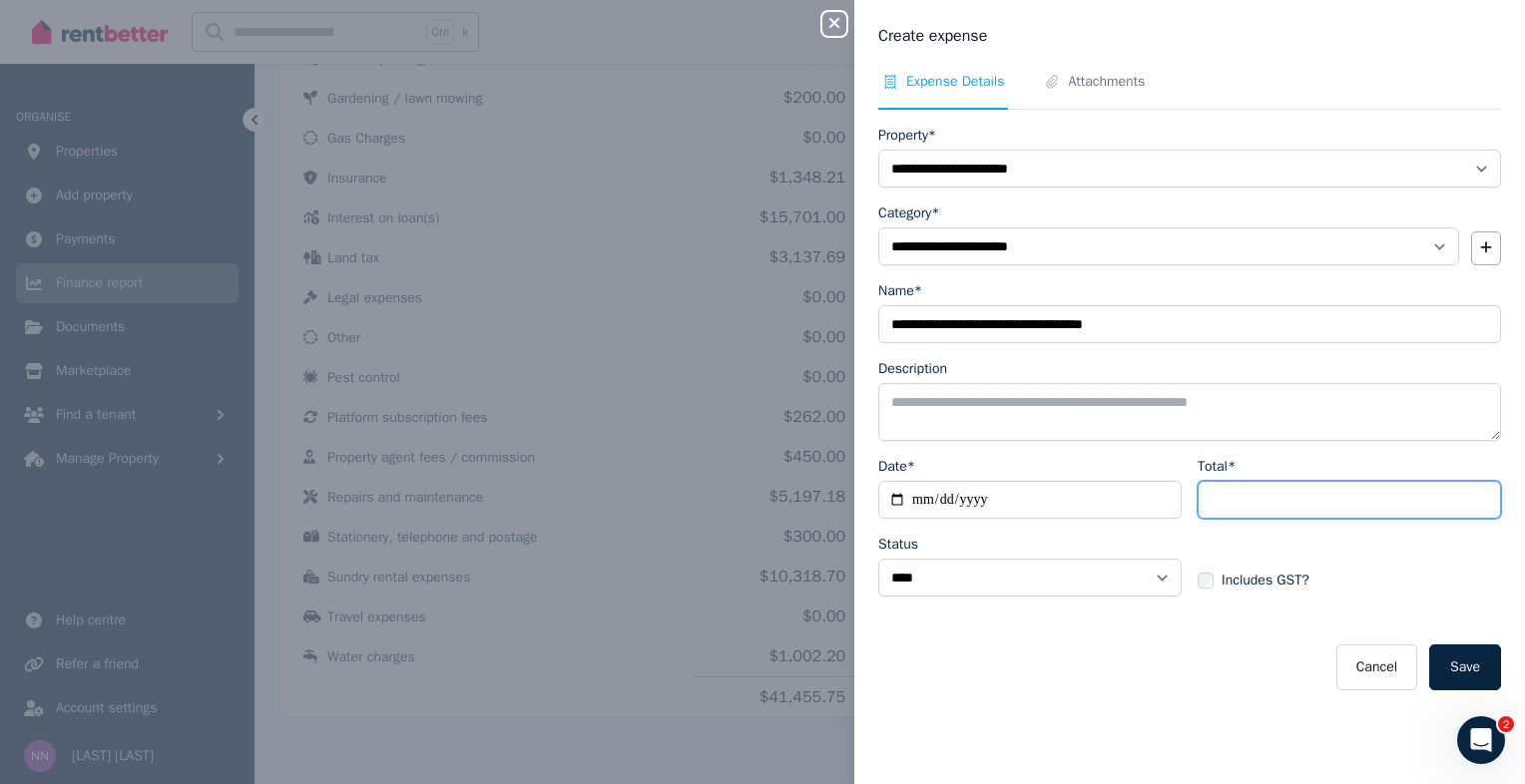 click on "Total*" at bounding box center (1349, 500) 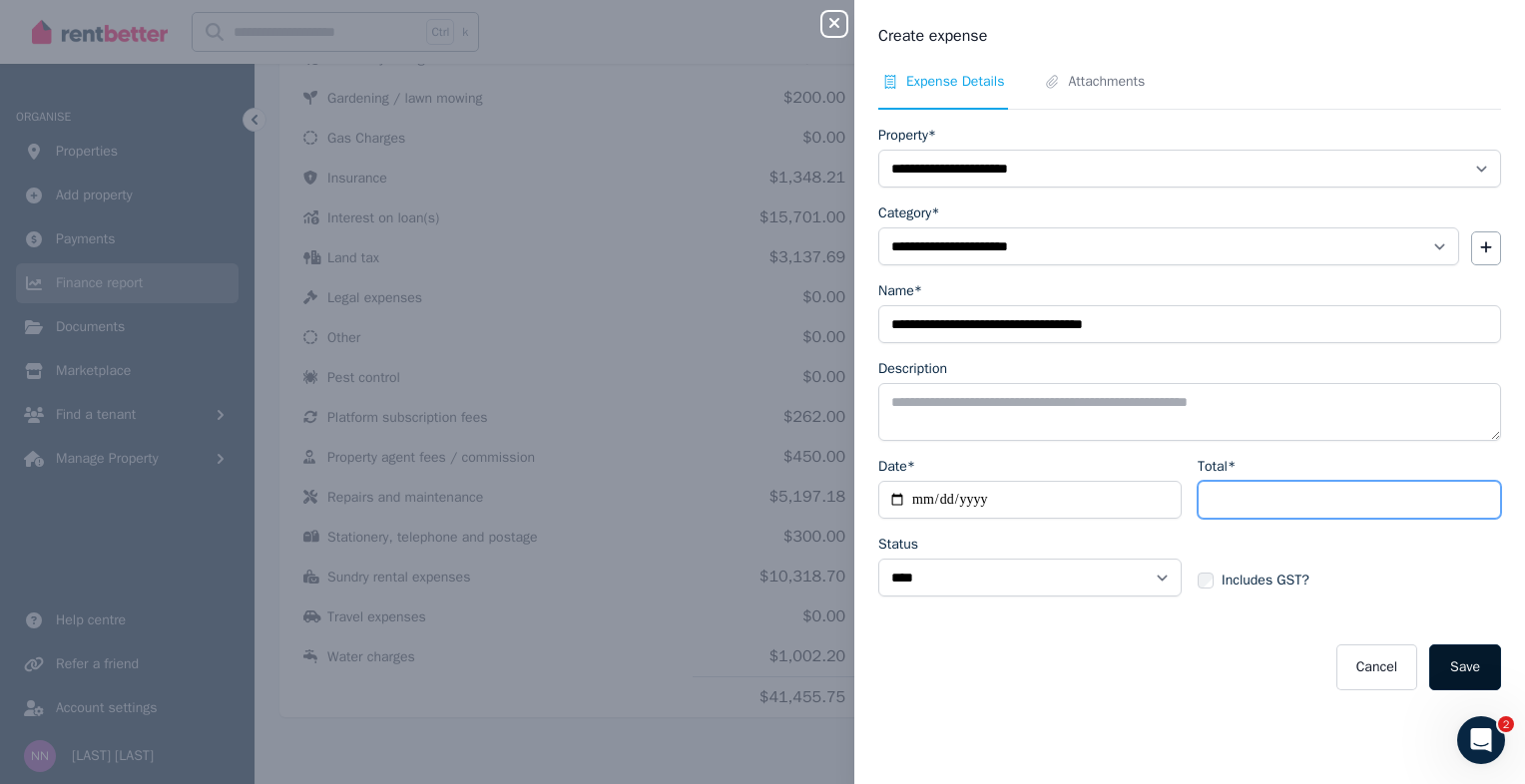 type on "***" 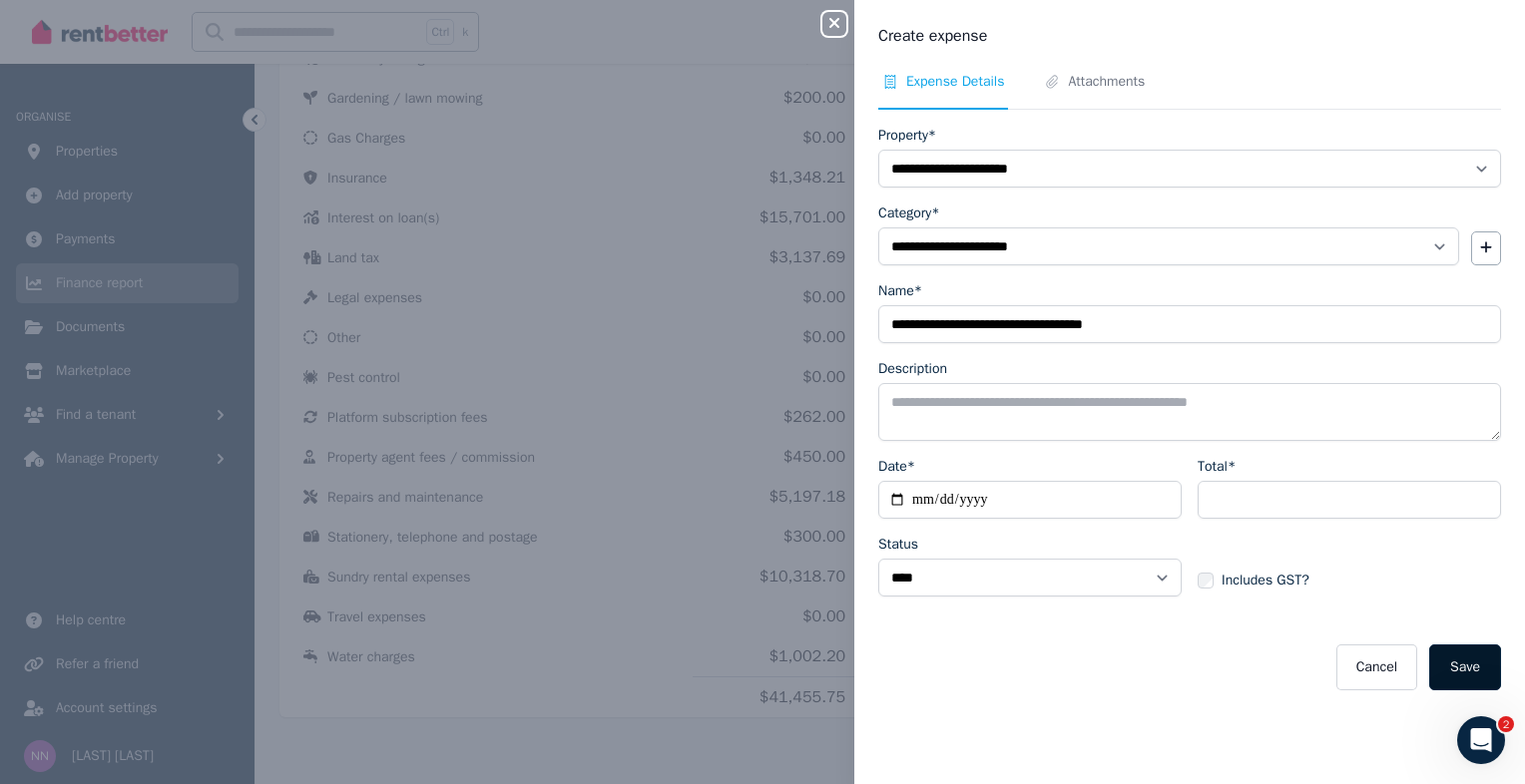 click on "Save" at bounding box center (1465, 667) 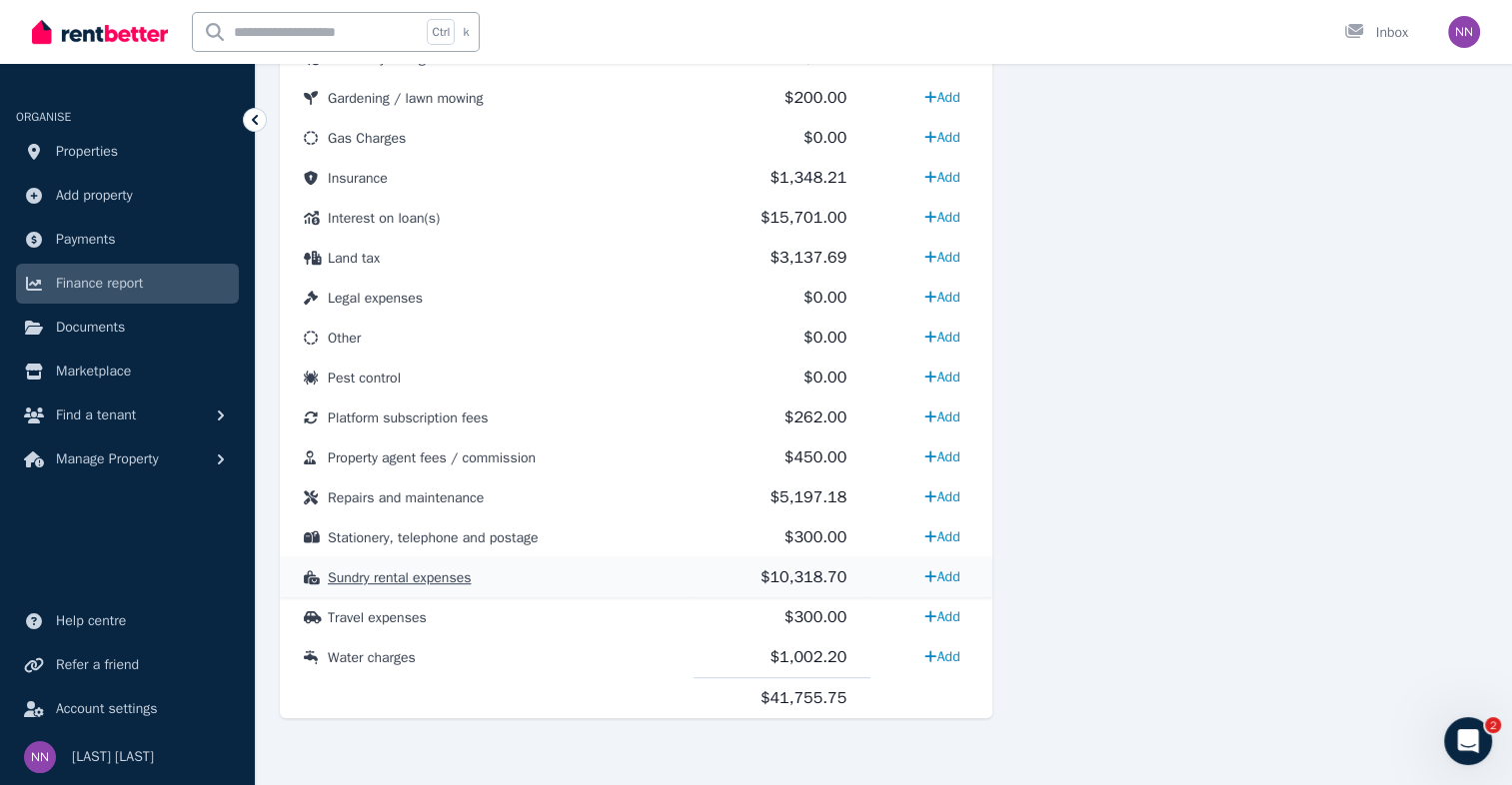 click on "Sundry rental expenses" at bounding box center (399, 577) 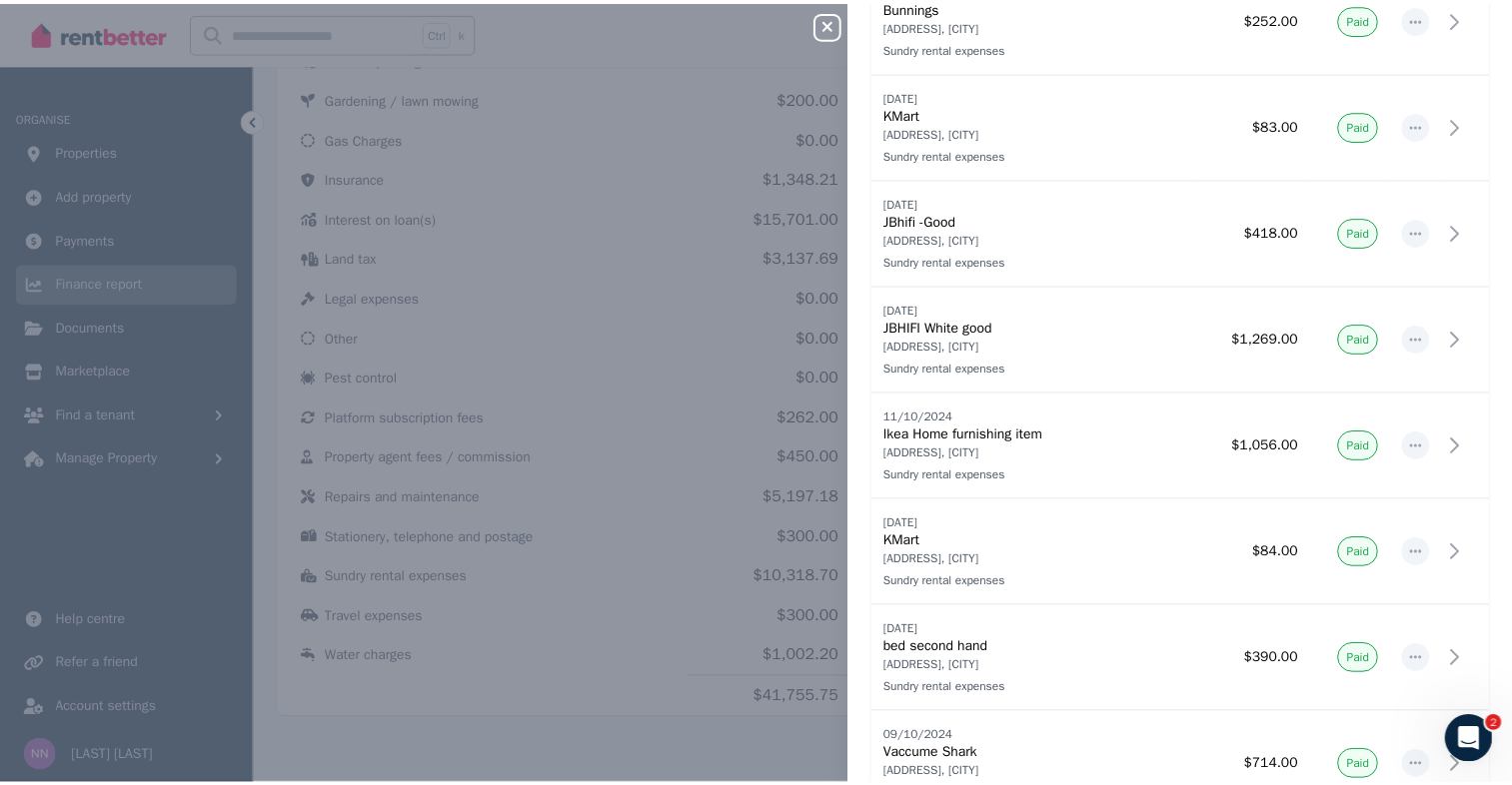 scroll, scrollTop: 0, scrollLeft: 0, axis: both 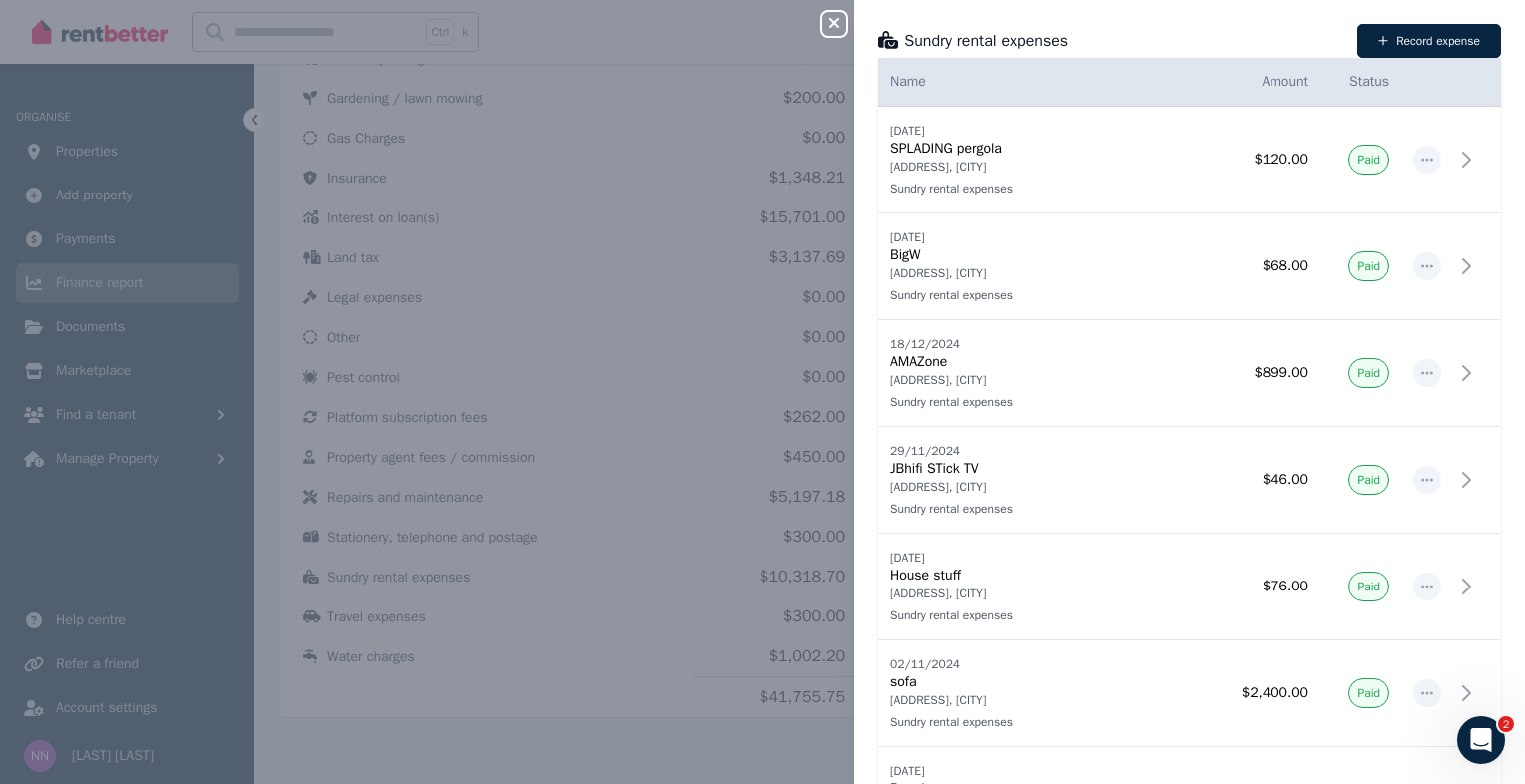 click on "Close panel Sundry rental expenses Record expense Date Name Address Category Amount Status [DATE] [DATE] SPLADING pergola [ADDRESS], [CITY] Sundry rental expenses [ADDRESS], [CITY] Sundry rental expenses $[AMOUNT] Paid [DATE] [DATE] BigW [ADDRESS], [CITY] Sundry rental expenses [ADDRESS], [CITY] Sundry rental expenses $[AMOUNT] Paid [DATE] [DATE] AMAZone [ADDRESS], [CITY] Sundry rental expenses [ADDRESS], [CITY] Sundry rental expenses $[AMOUNT] Paid [DATE] [DATE] JBhifi STick TV [ADDRESS], [CITY] Sundry rental expenses [ADDRESS], [CITY] Sundry rental expenses $[AMOUNT] Paid [DATE] [DATE] House stuff [ADDRESS], [CITY] Sundry rental expenses [ADDRESS], [CITY] Sundry rental expenses $[AMOUNT] Paid [DATE] [DATE] sofa [ADDRESS], [CITY] Sundry rental expenses [ADDRESS], [CITY] Sundry rental expenses $[AMOUNT] Paid [DATE] [DATE] Bunnings [ADDRESS], [CITY] Sundry rental expenses $[AMOUNT] Paid KMart" at bounding box center (762, 392) 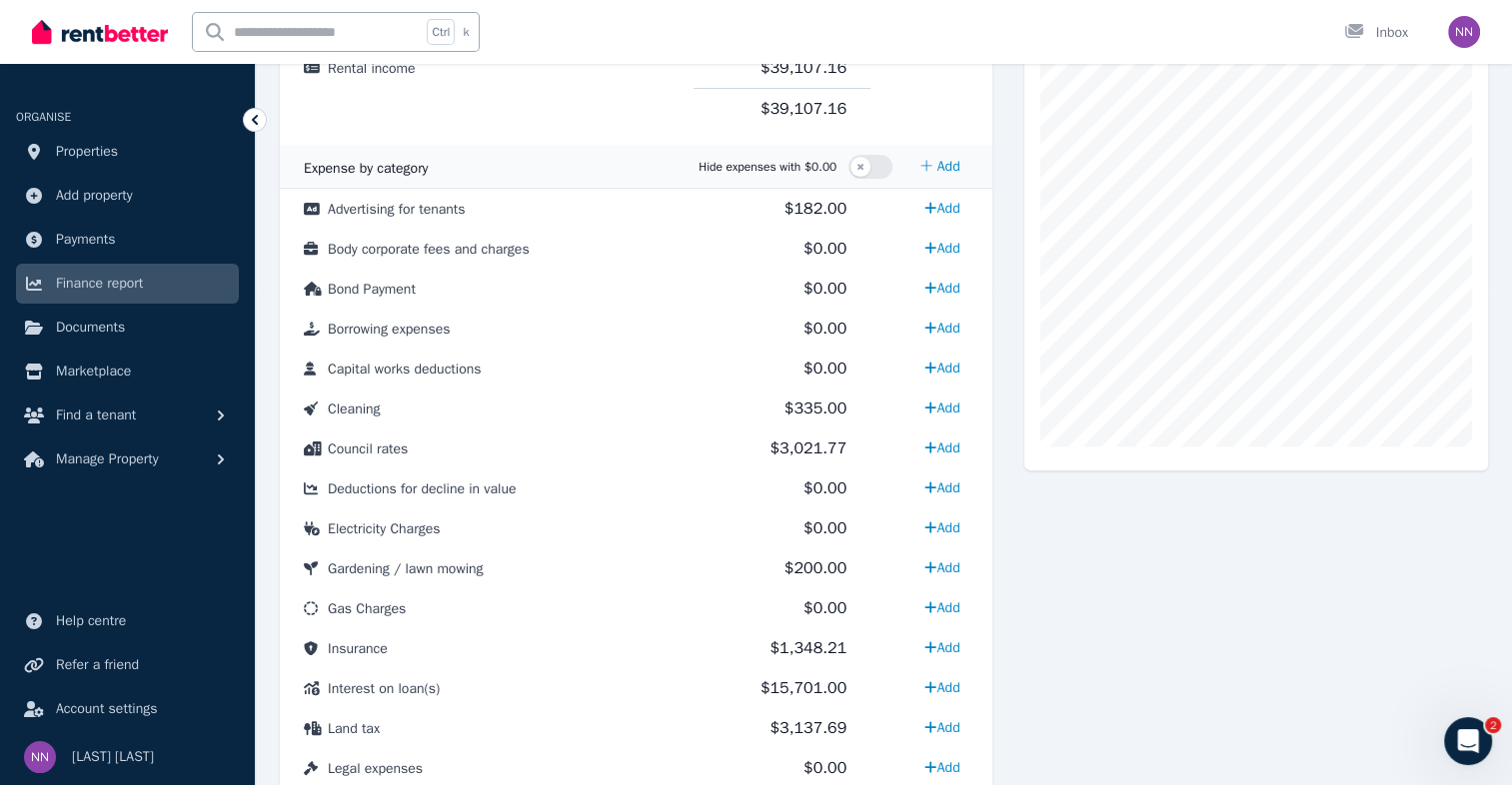scroll, scrollTop: 503, scrollLeft: 0, axis: vertical 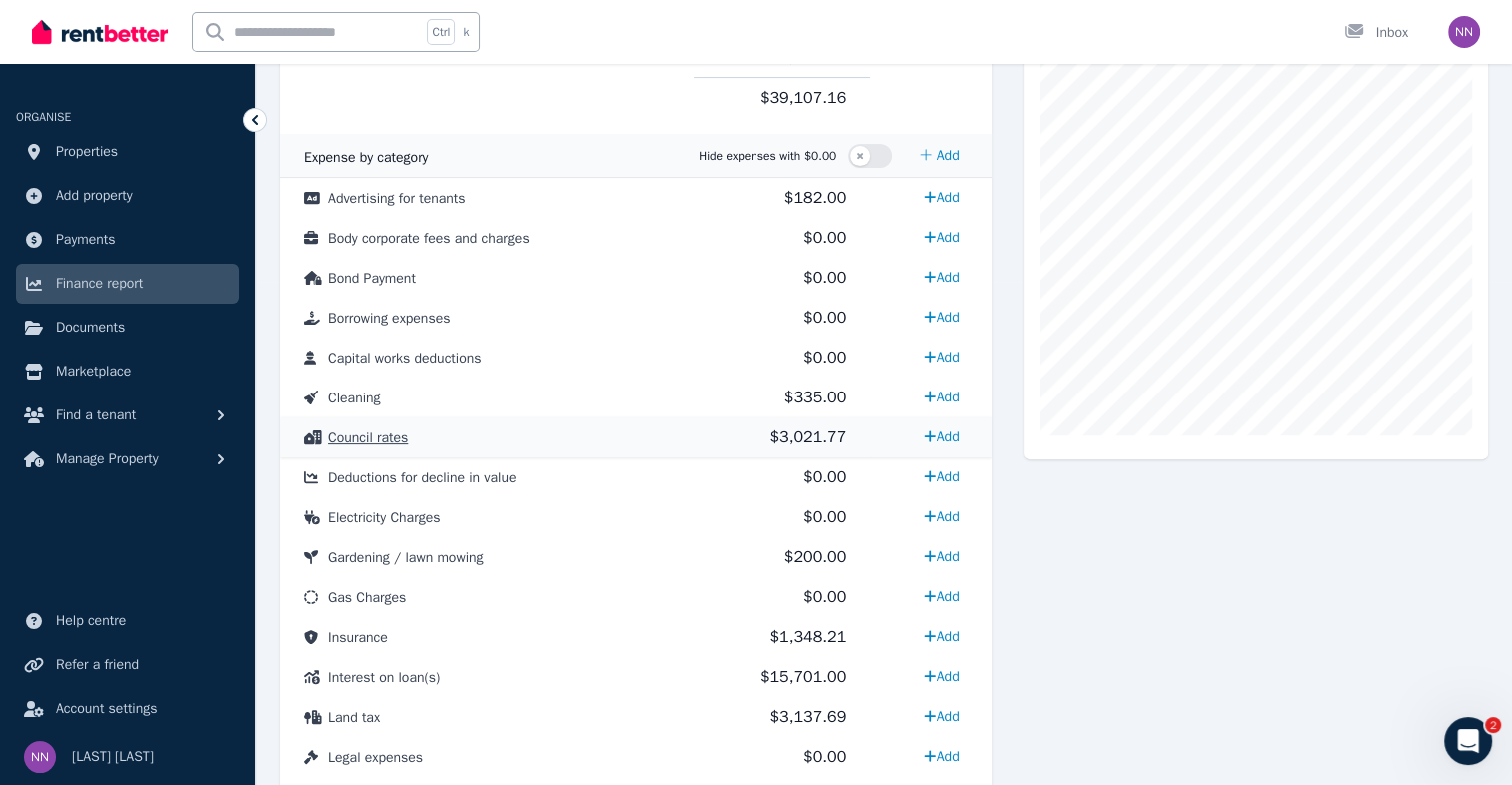 click on "Council rates" at bounding box center [368, 437] 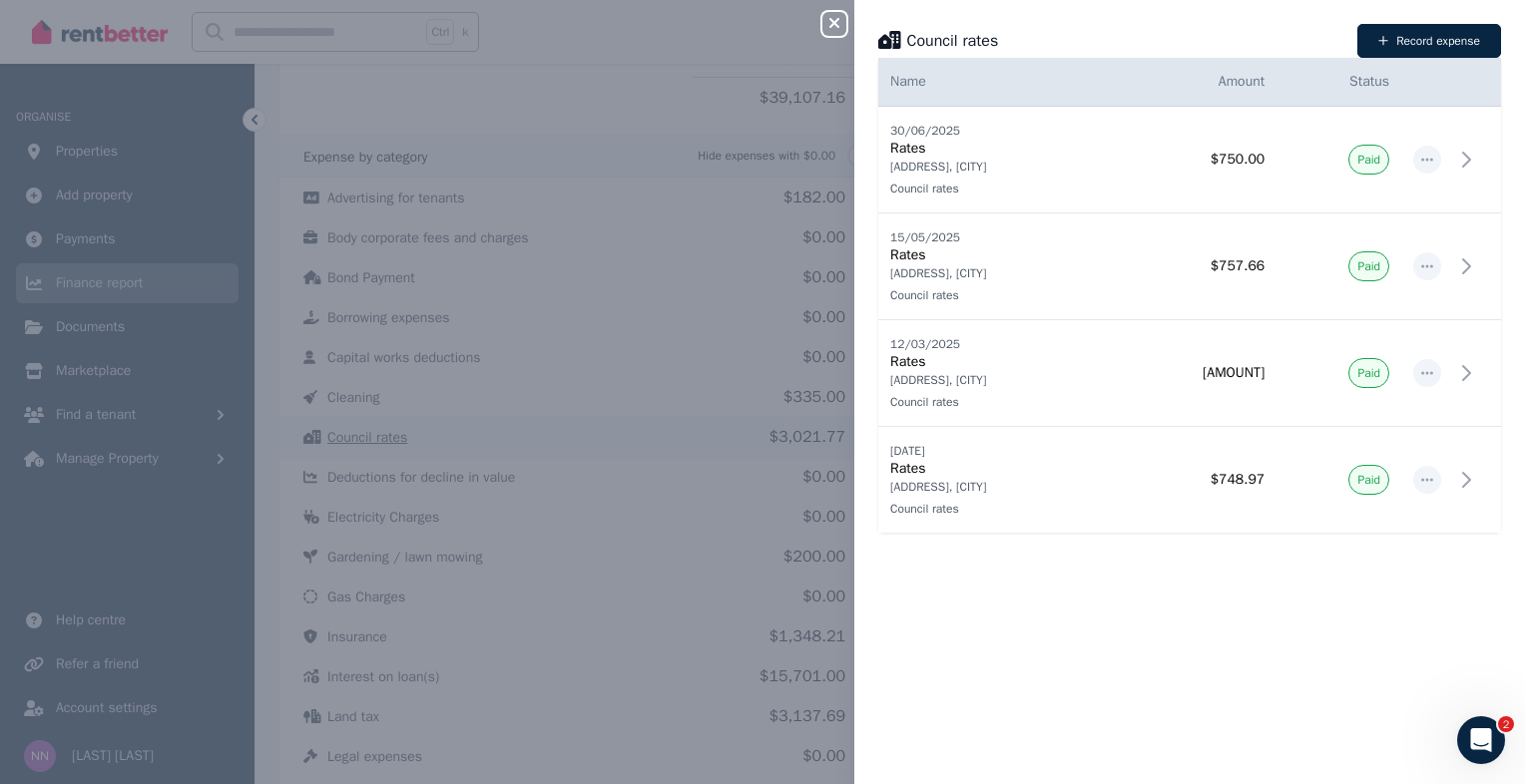 click on "Close panel Council rates Record expense Date Name Address Category Amount Status [DATE] [DATE] Rates [ADDRESS], [CITY] Council rates [ADDRESS], [CITY] Council rates $[AMOUNT] Paid [DATE] [DATE] Rates [ADDRESS], [CITY] Council rates [ADDRESS], [CITY] Council rates $[AMOUNT] Paid [DATE] [DATE] Rates [ADDRESS], [CITY] Council rates [ADDRESS], [CITY] Council rates $[AMOUNT] Paid [DATE] [DATE] Rates [ADDRESS], [CITY] Council rates [ADDRESS], [CITY] Council rates $[AMOUNT] Paid" at bounding box center (762, 392) 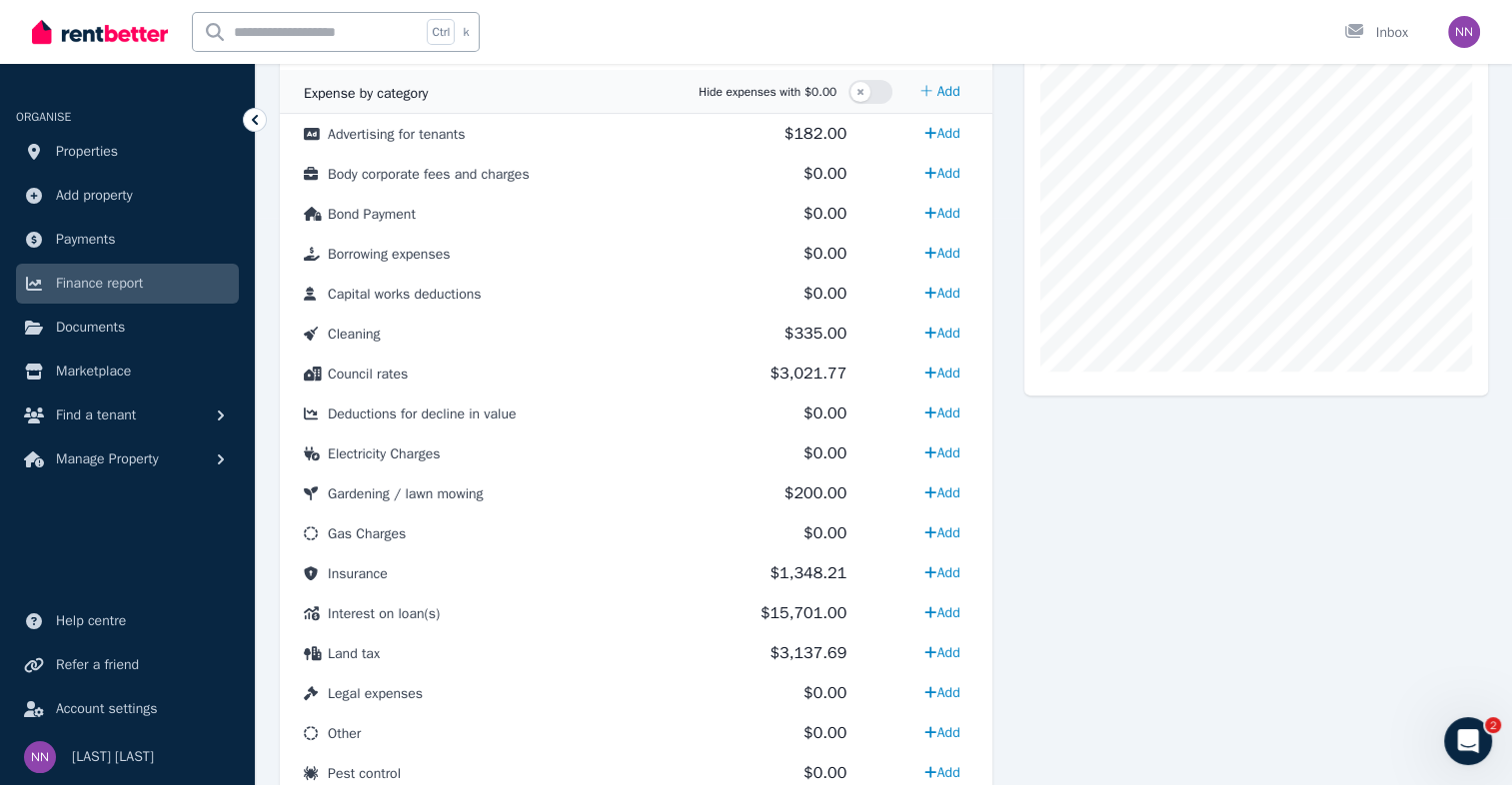 scroll, scrollTop: 577, scrollLeft: 0, axis: vertical 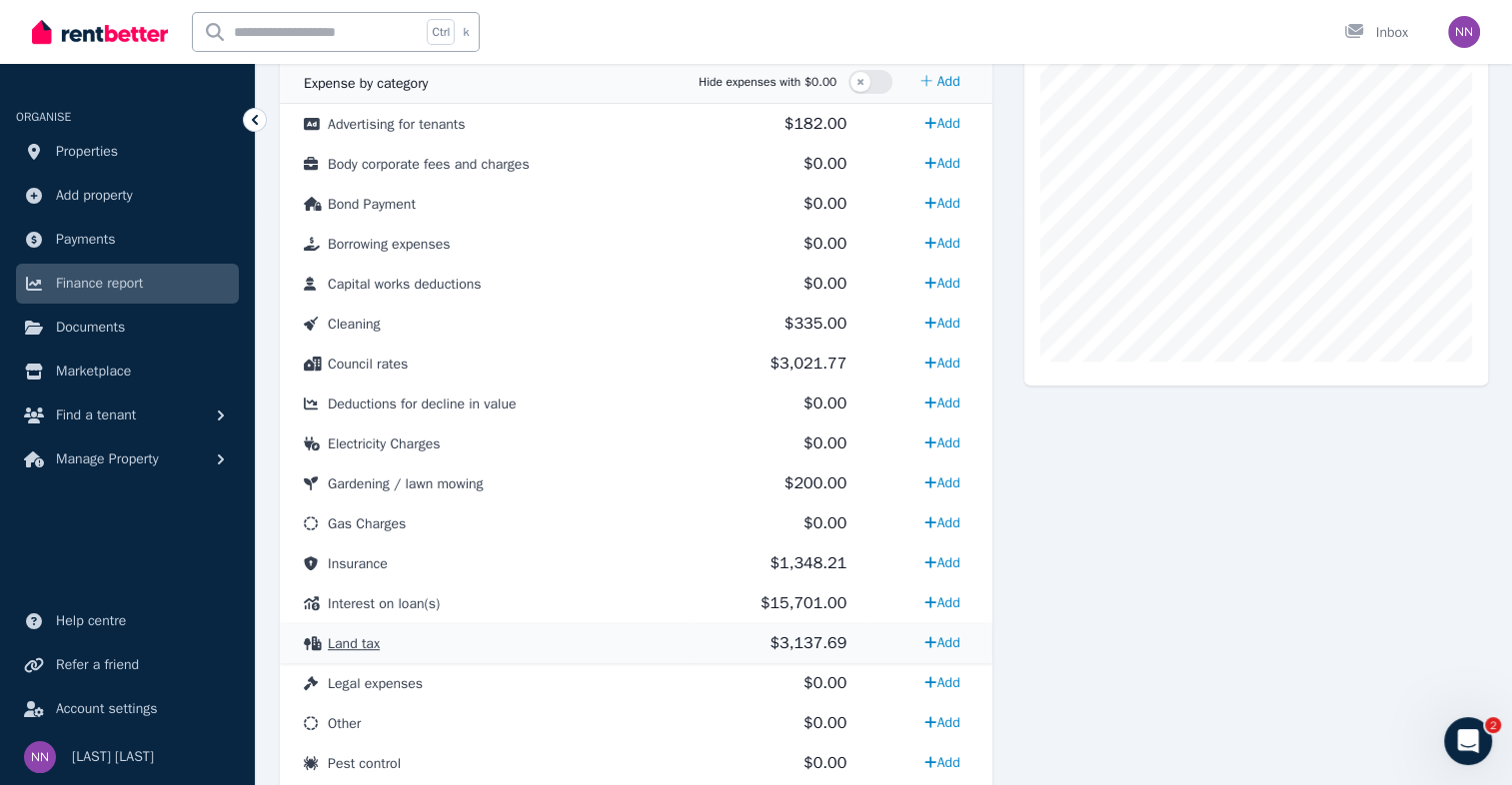 click on "Land tax" at bounding box center [354, 643] 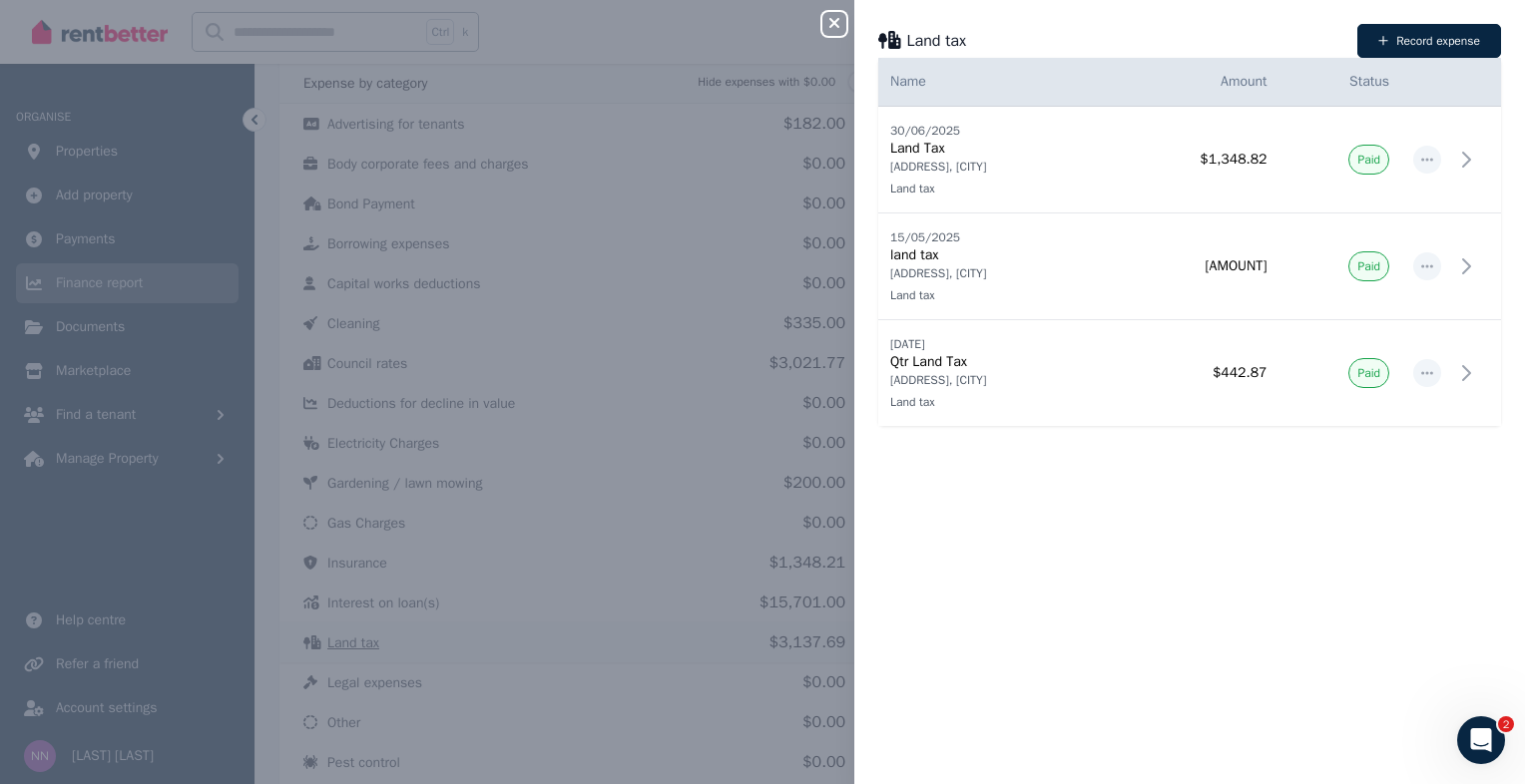 click on "Close panel Land tax Record expense Date Name Address Category Amount Status [DATE] [DATE] Land Tax [ADDRESS], [CITY] Land tax [ADDRESS], [CITY] Land tax $[AMOUNT] Paid [DATE] [DATE] land tax [ADDRESS], [CITY] Land tax [ADDRESS], [CITY] Land tax $[AMOUNT] Paid [DATE] [DATE] Qtr Land Tax [ADDRESS], [CITY] Land tax [ADDRESS], [CITY] Land tax $[AMOUNT] Paid" at bounding box center [762, 392] 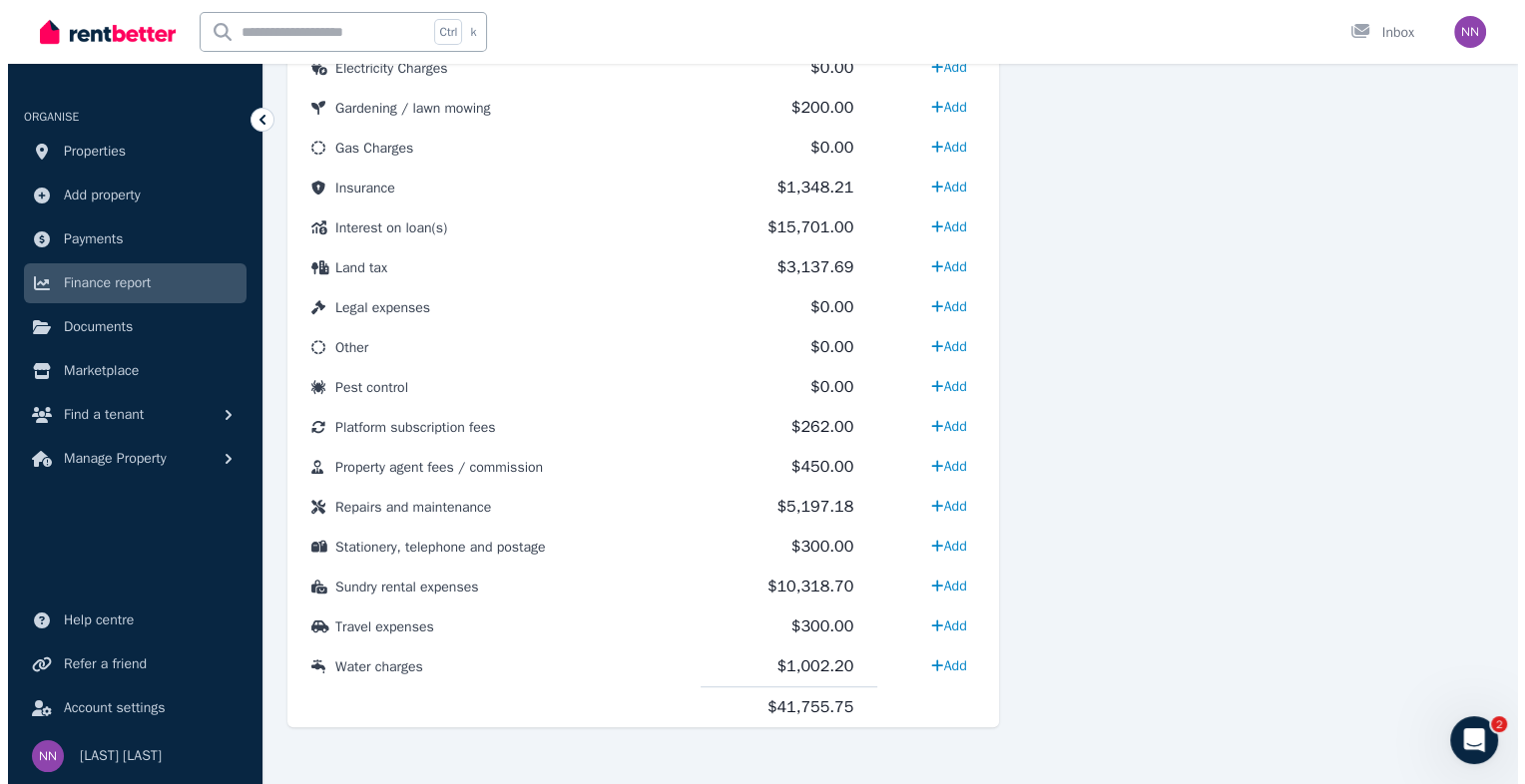 scroll, scrollTop: 962, scrollLeft: 0, axis: vertical 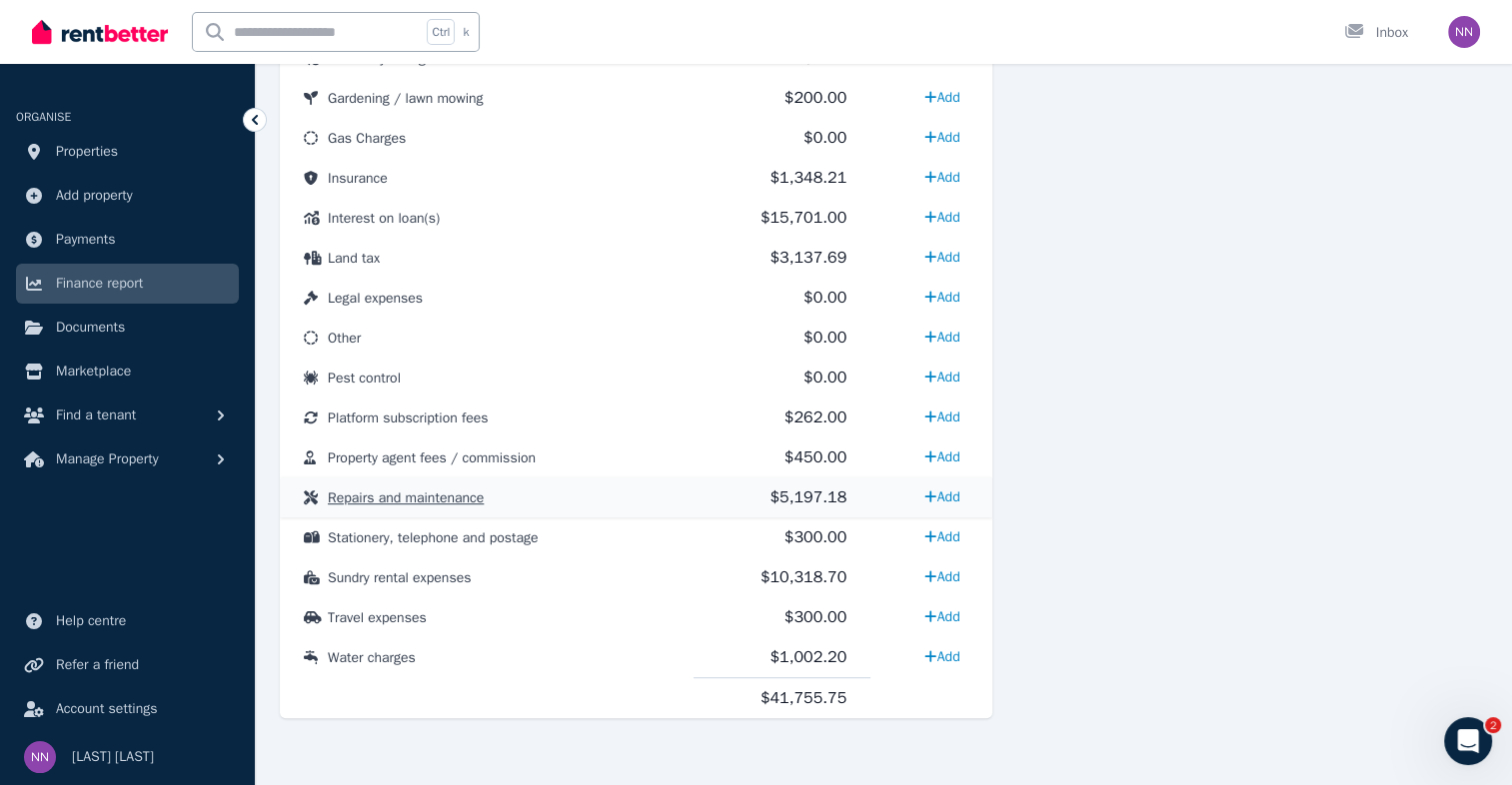 click on "Repairs and maintenance" at bounding box center [487, 497] 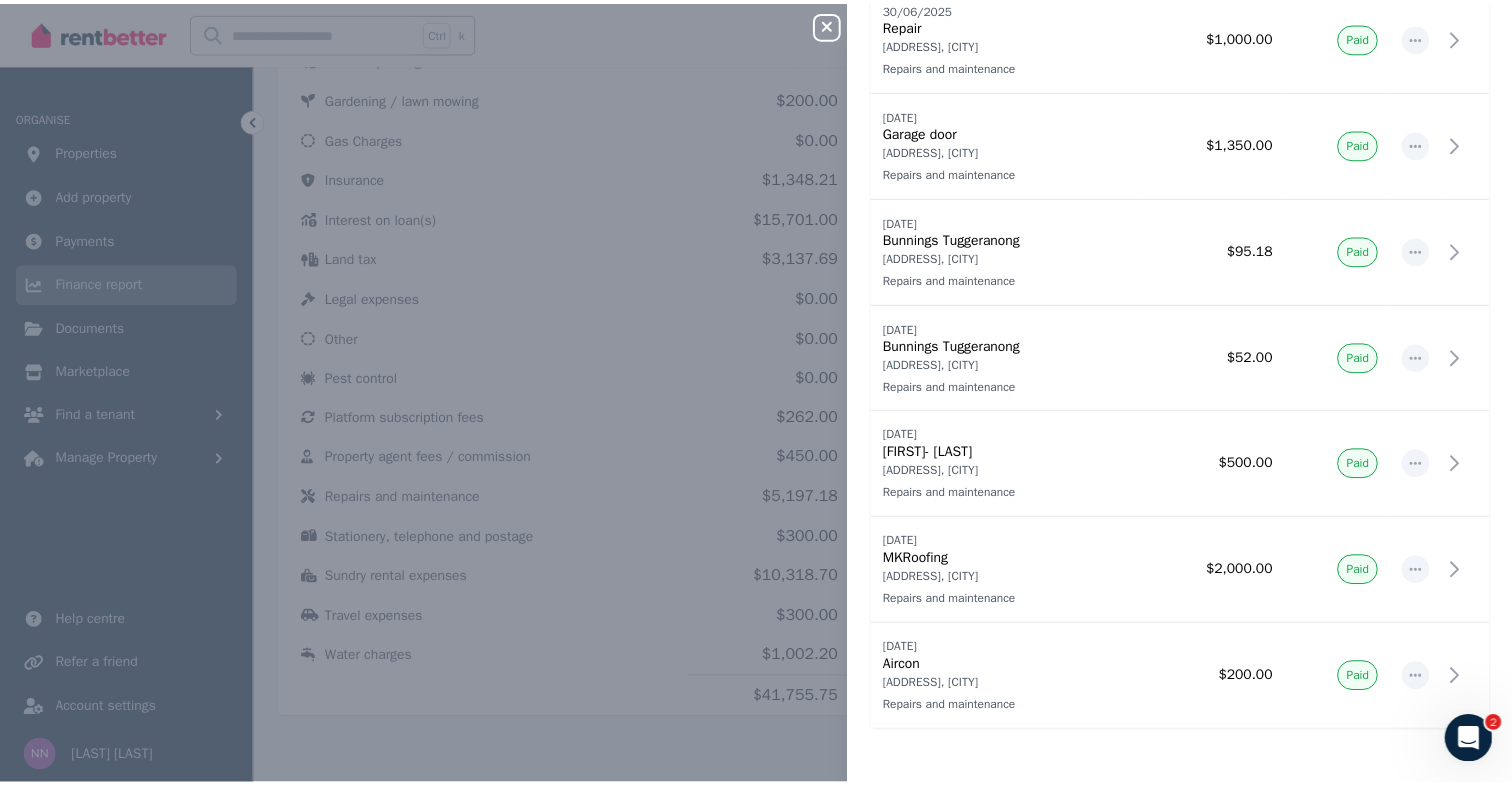 scroll, scrollTop: 128, scrollLeft: 0, axis: vertical 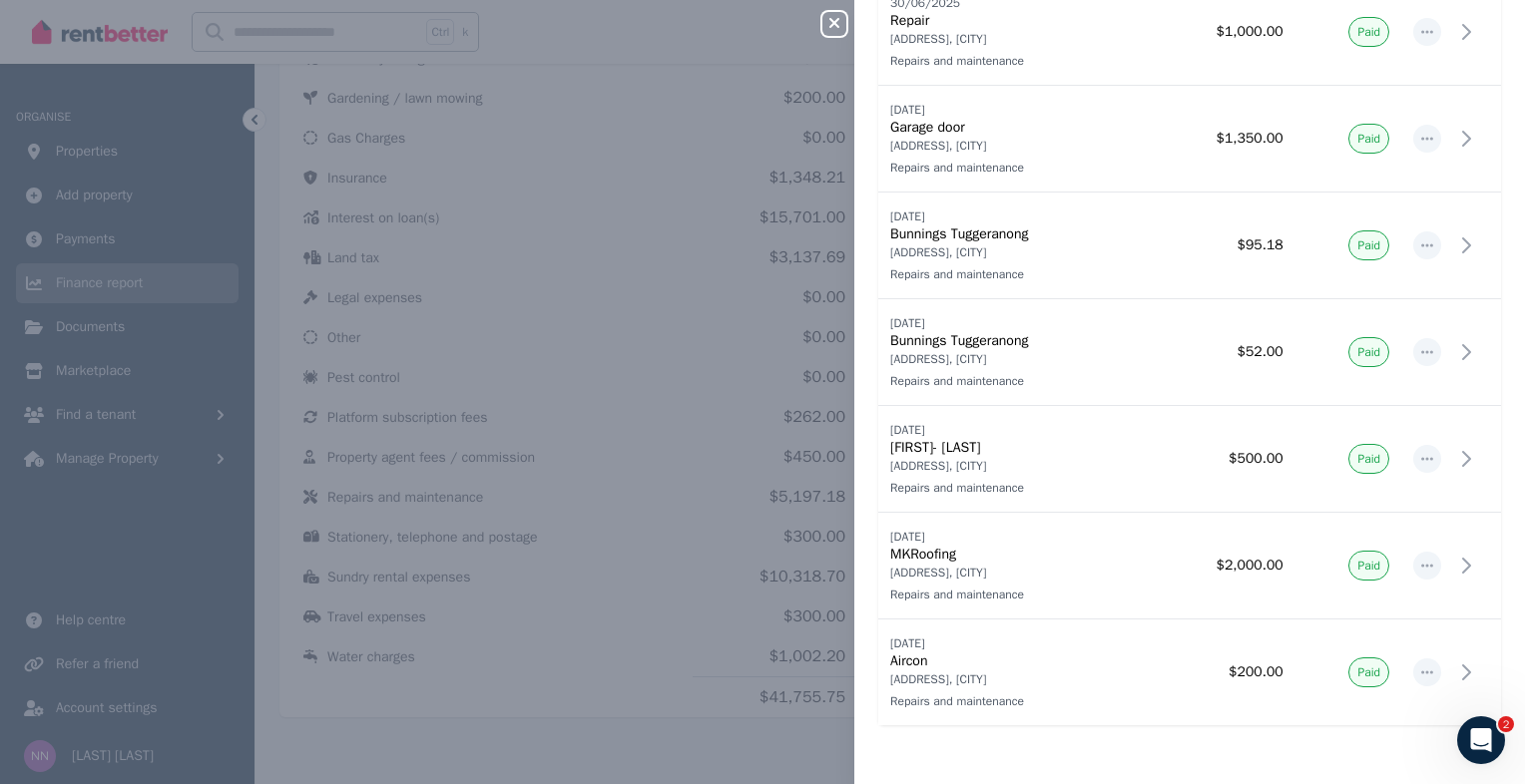 click on "Close panel Repairs and maintenance Record expense Date Name Address Category Amount Status [DATE] [DATE] Repair [ADDRESS], [CITY] Repairs and maintenance [ADDRESS], [CITY] Repairs and maintenance $[AMOUNT] Paid [DATE] [DATE] Garage door [ADDRESS], [CITY] Repairs and maintenance [ADDRESS], [CITY] Repairs and maintenance $[AMOUNT] Paid [DATE] [DATE] Bunnings Tuggeranong [ADDRESS], [CITY] Repairs and maintenance [ADDRESS], [CITY] Repairs and maintenance $[AMOUNT] Paid [DATE] [DATE] Bunnings Tuggeranong [ADDRESS], [CITY] Repairs and maintenance [ADDRESS], [CITY] Repairs and maintenance $[AMOUNT] Paid [DATE] [DATE] [FIRST]- [LAST] [ADDRESS], [CITY] Repairs and maintenance [ADDRESS], [CITY] Repairs and maintenance $[AMOUNT] Paid [DATE] [DATE] MKRoofing [ADDRESS], [CITY] Repairs and maintenance [ADDRESS], [CITY] Repairs and maintenance $[AMOUNT] Paid [DATE] [DATE] Aircon [ADDRESS], [CITY] Paid" at bounding box center [762, 392] 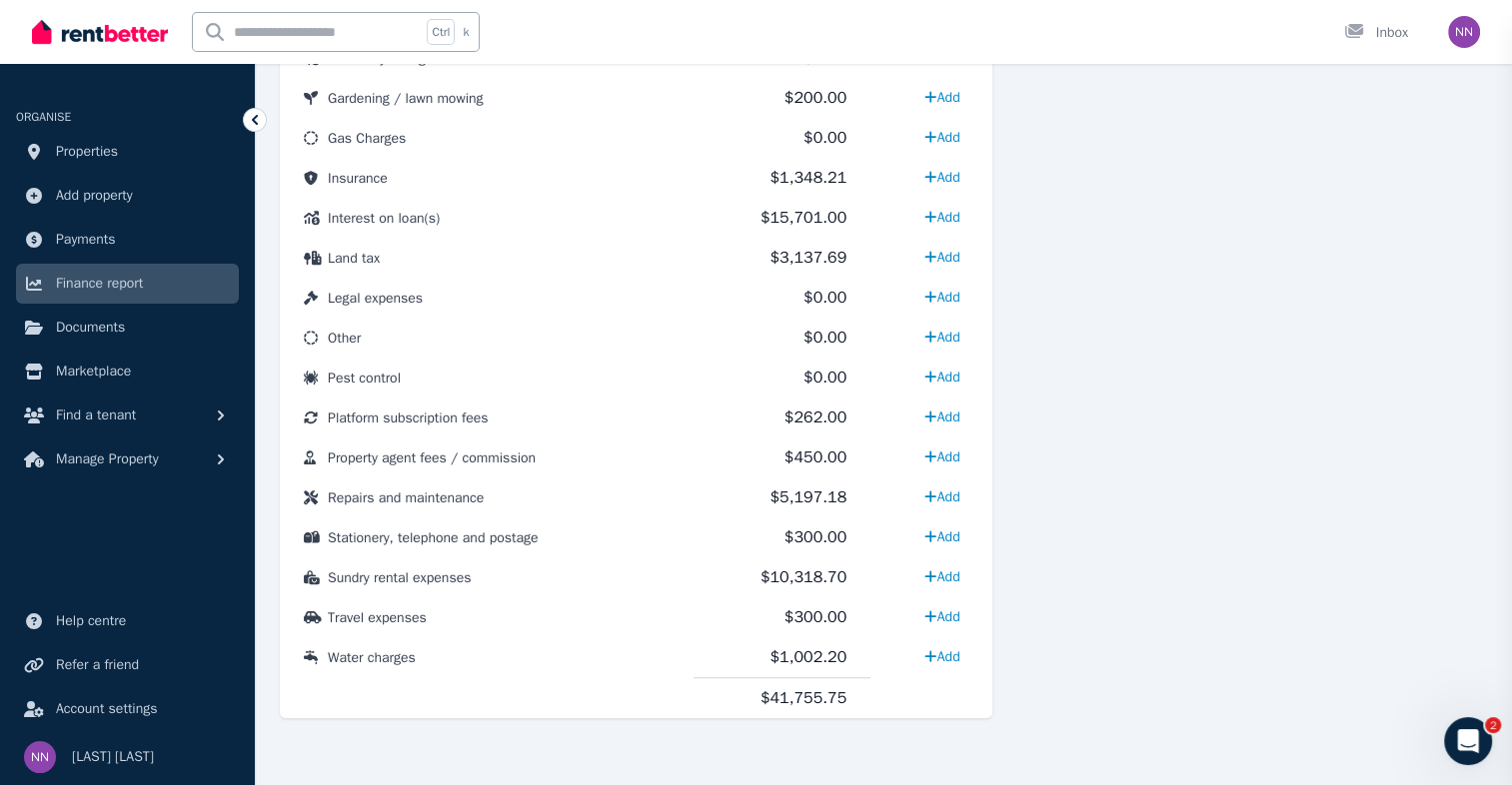 scroll, scrollTop: 0, scrollLeft: 0, axis: both 